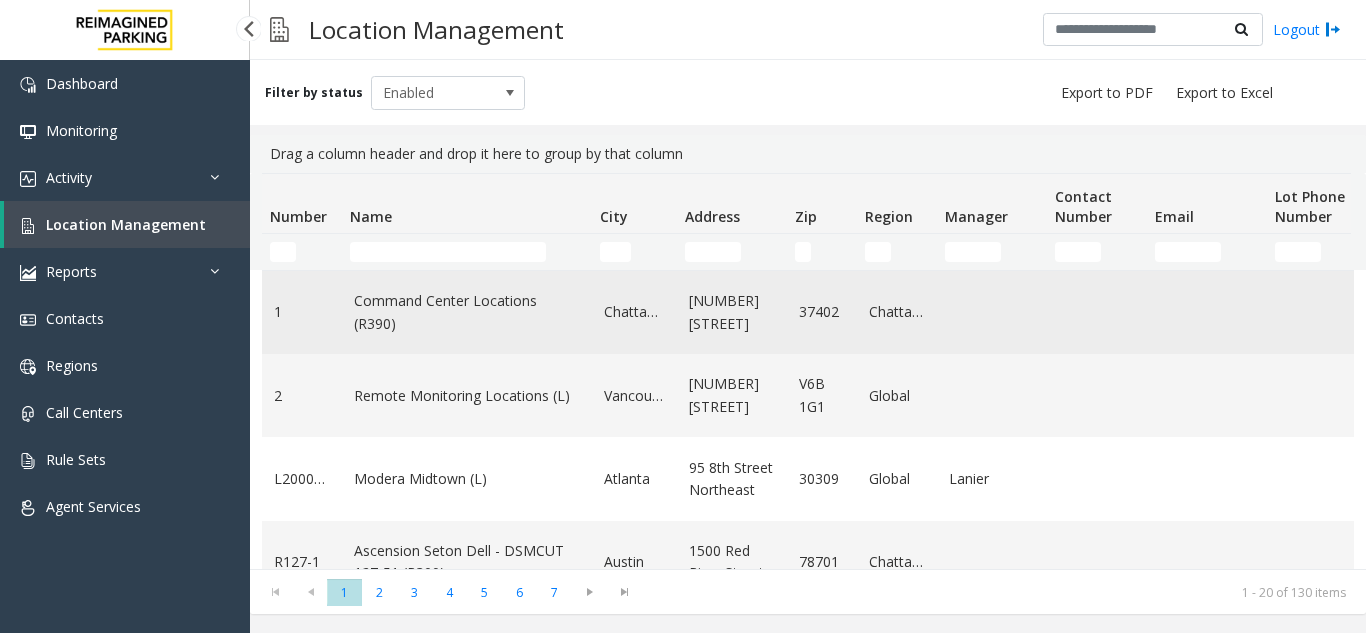 scroll, scrollTop: 0, scrollLeft: 0, axis: both 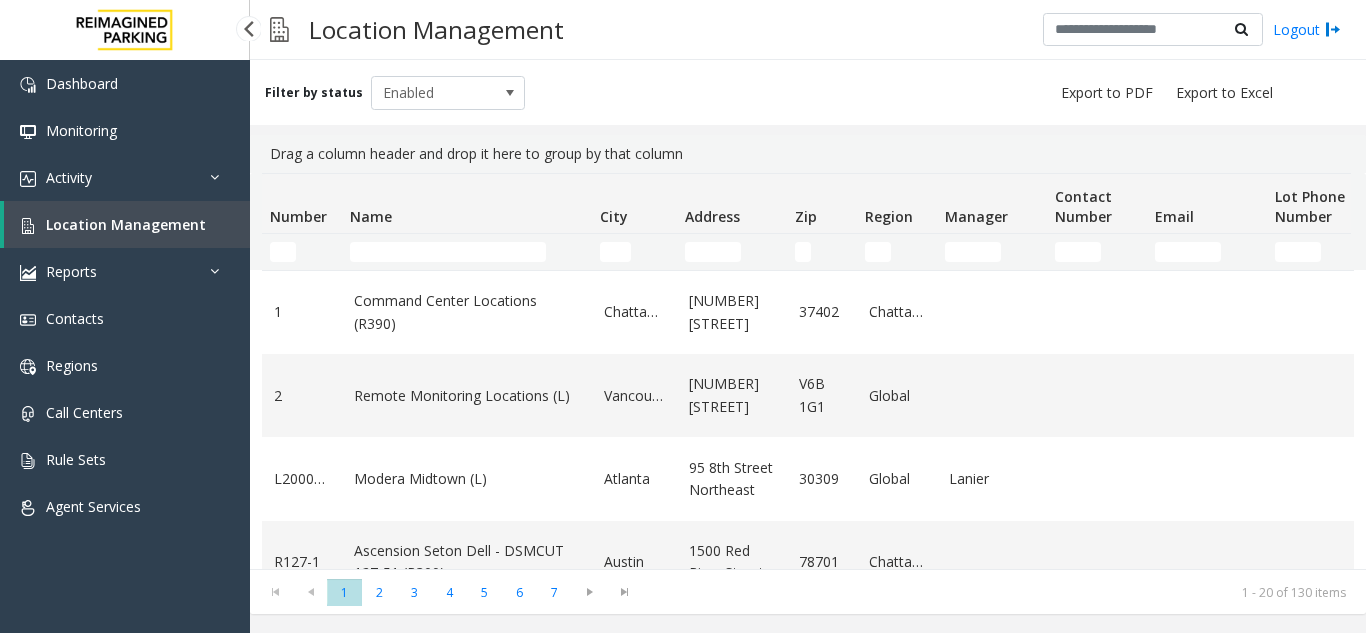 click on "Location Management" at bounding box center [126, 224] 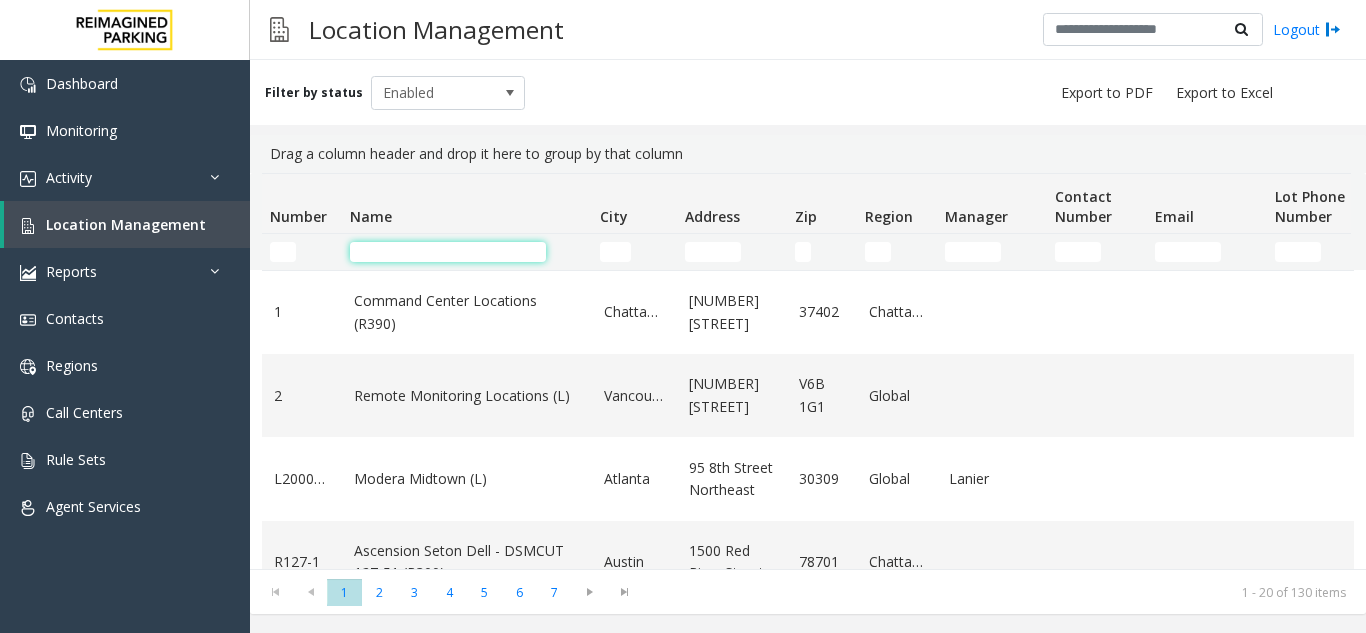 click 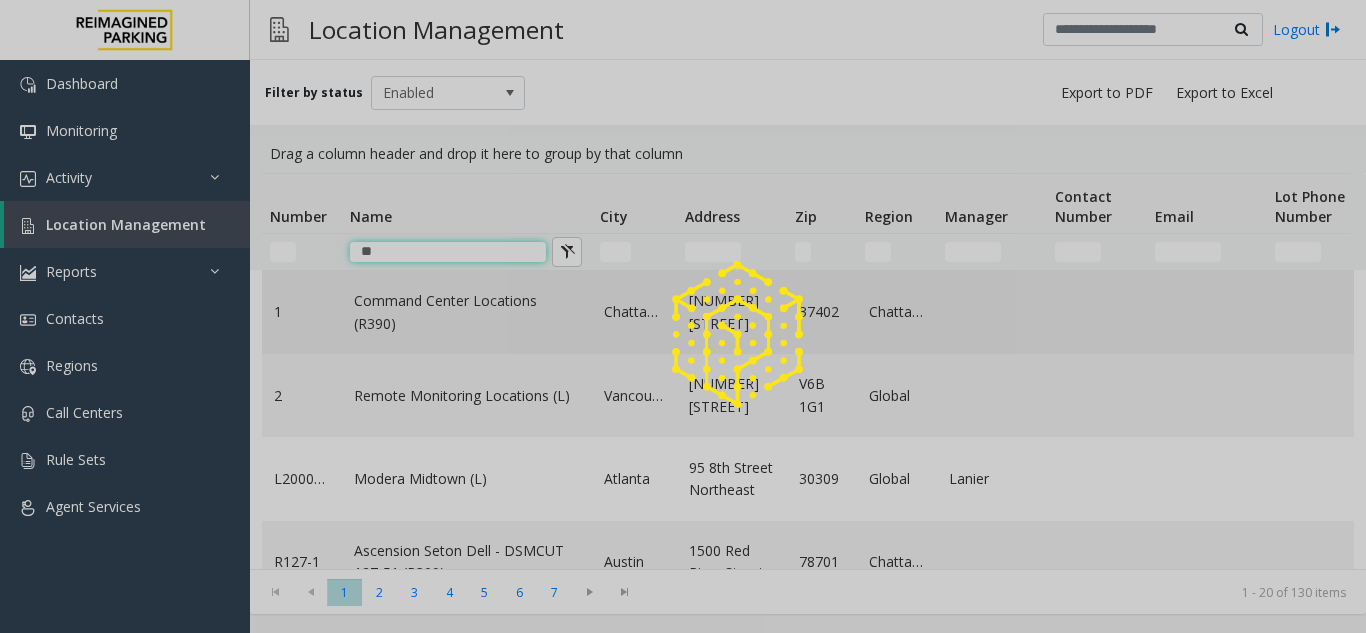 type on "*" 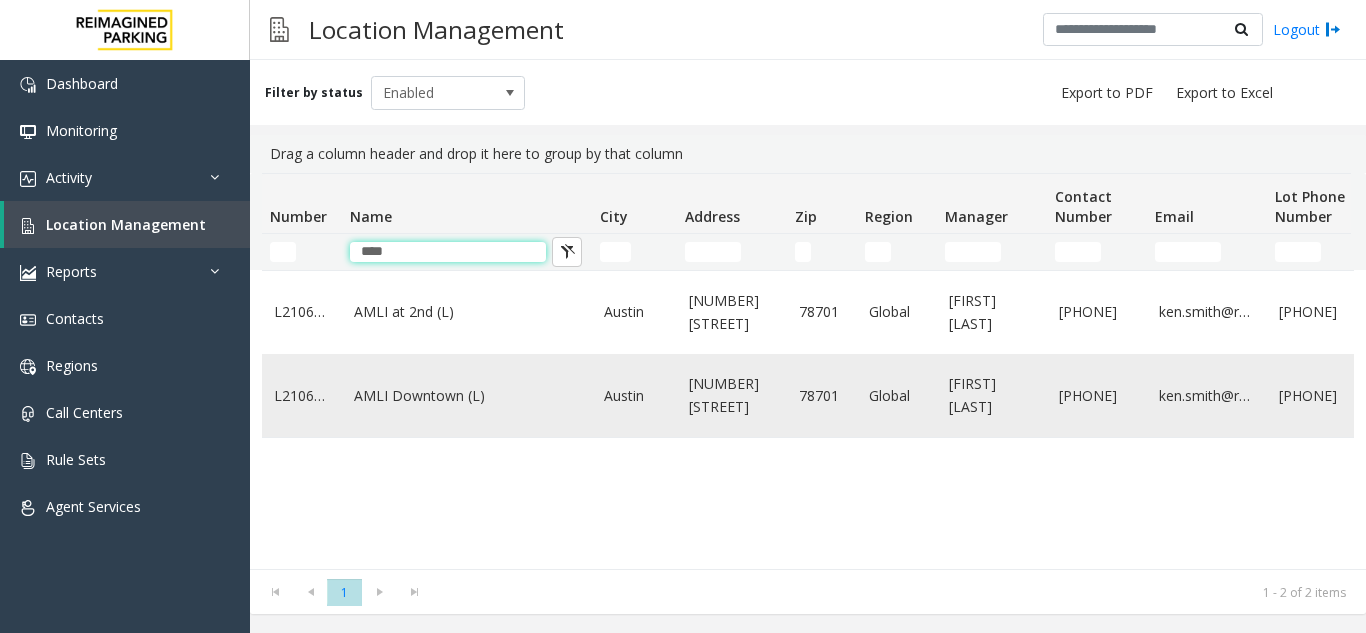 type on "****" 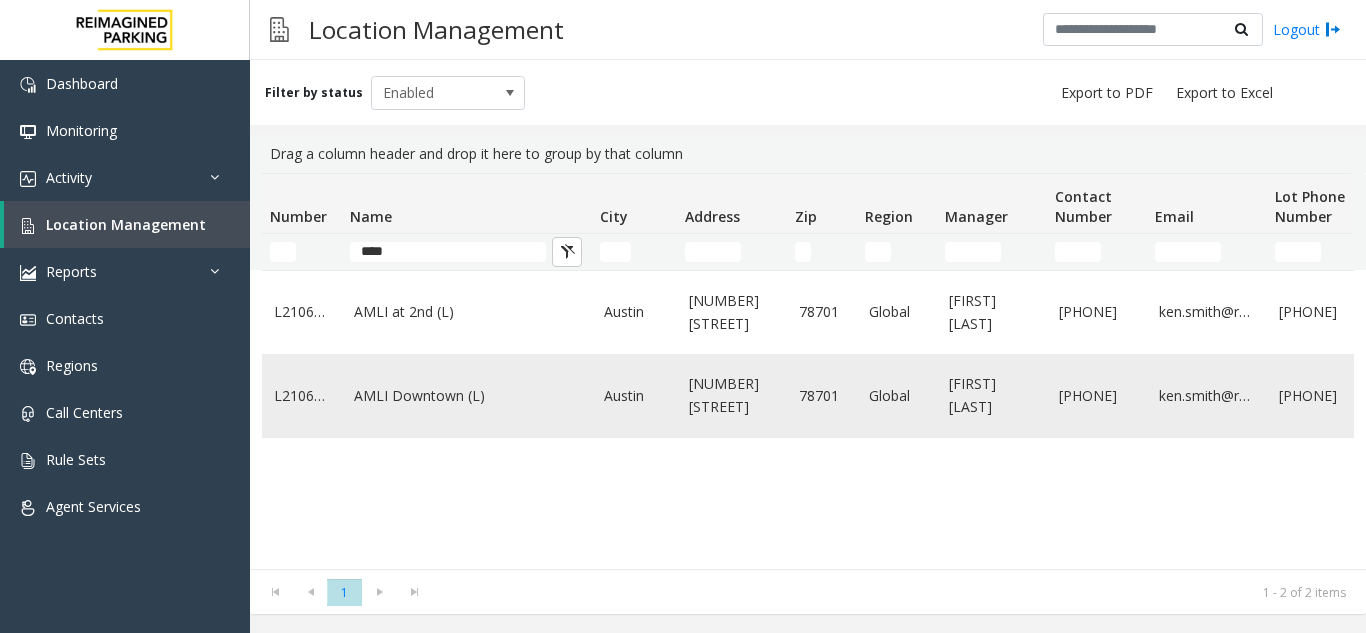 click on "AMLI Downtown (L)" 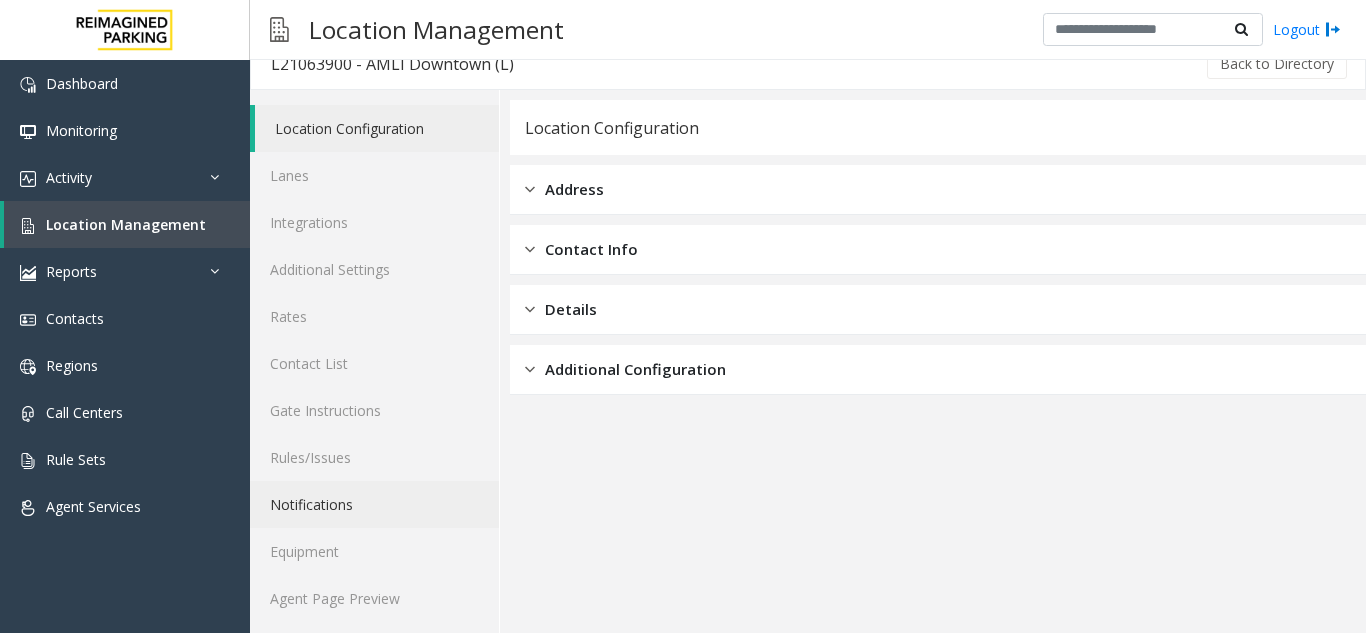 scroll, scrollTop: 26, scrollLeft: 0, axis: vertical 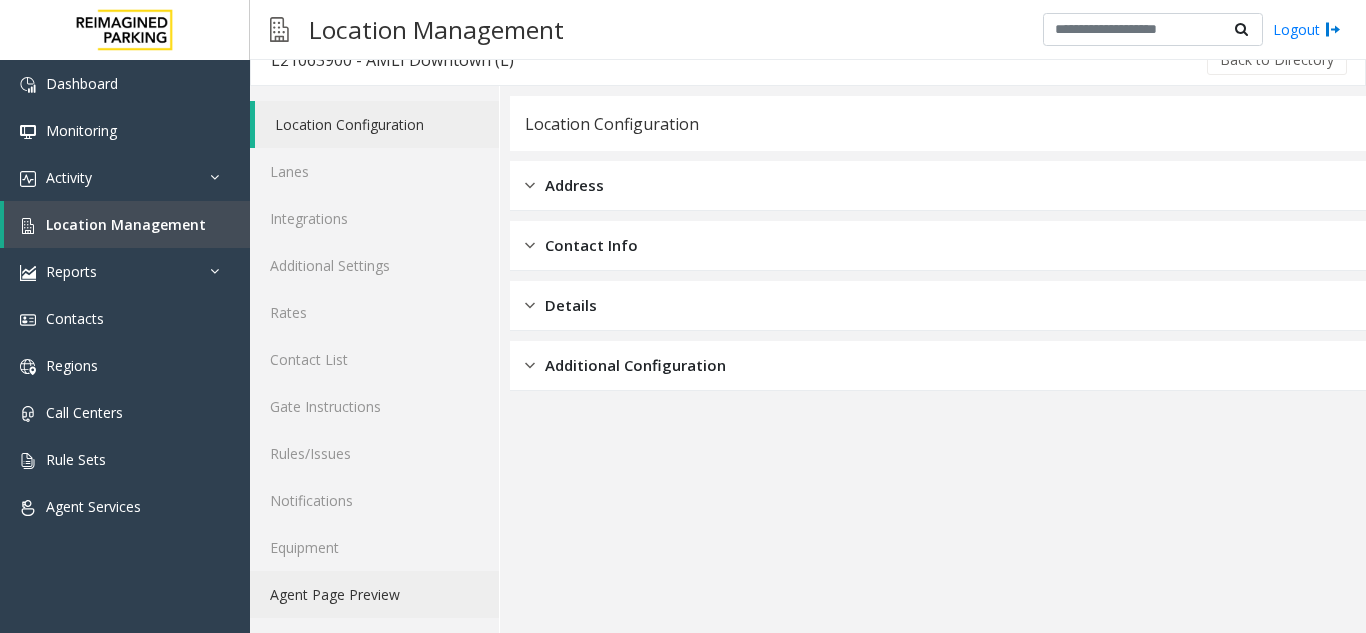 click on "Agent Page Preview" 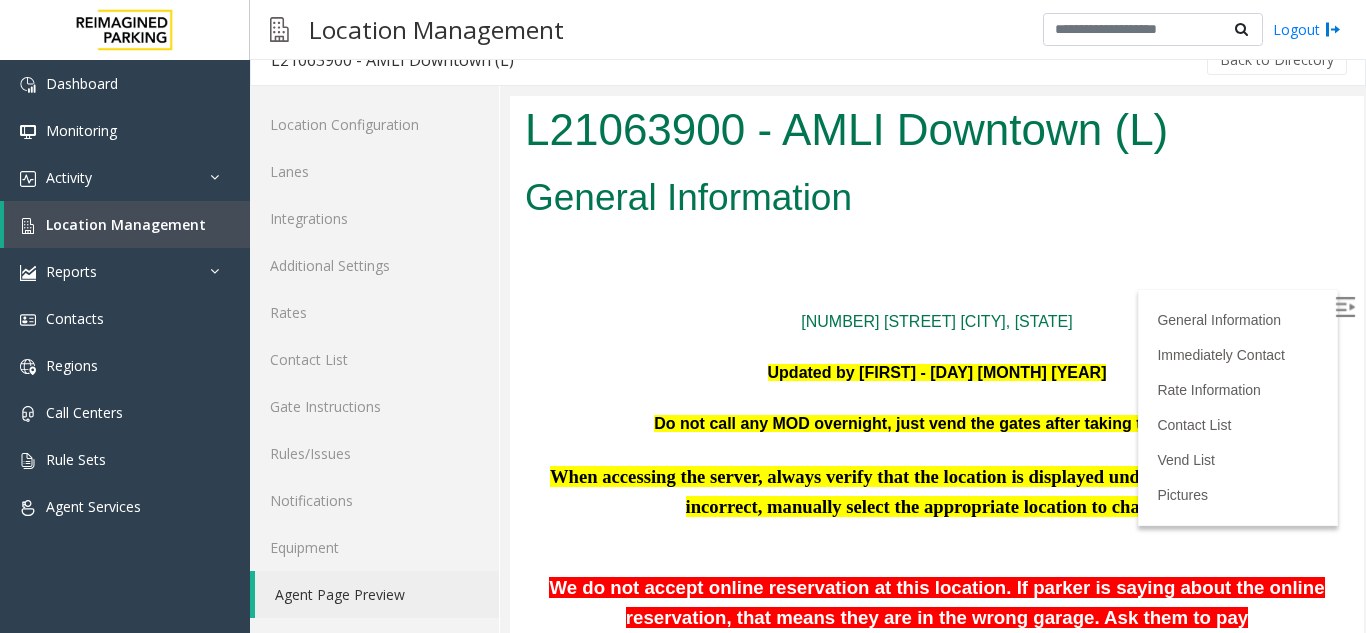 scroll, scrollTop: 0, scrollLeft: 0, axis: both 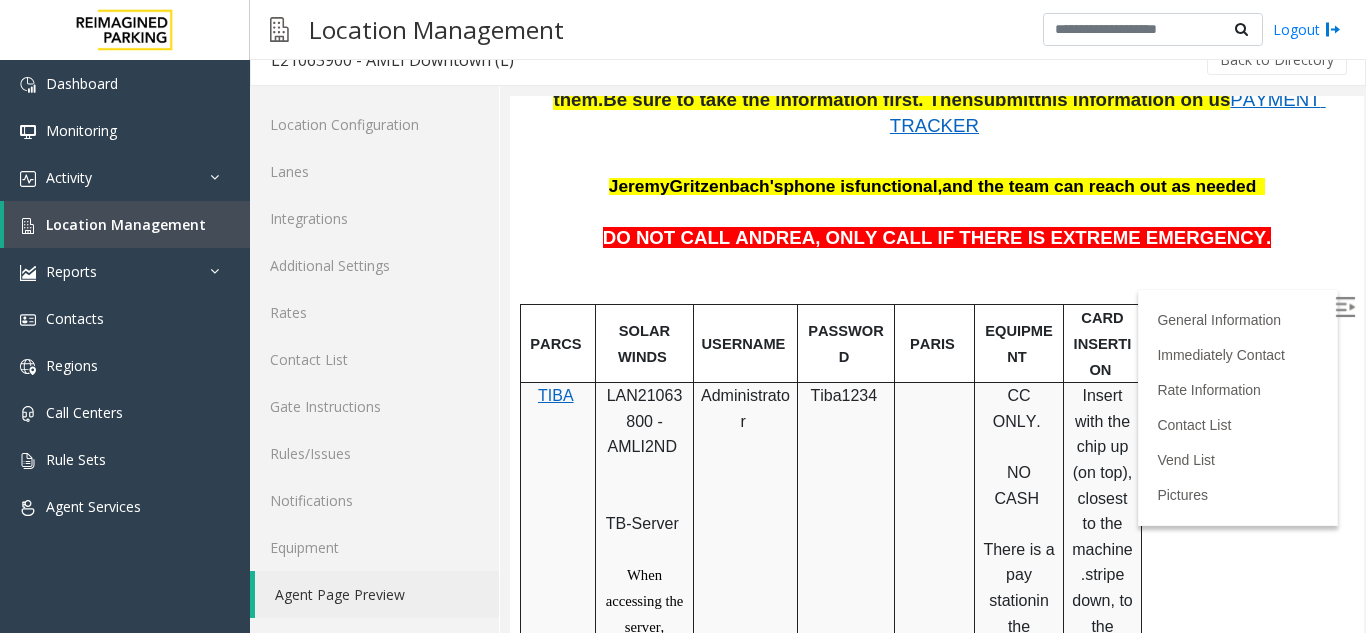 click at bounding box center [1345, 307] 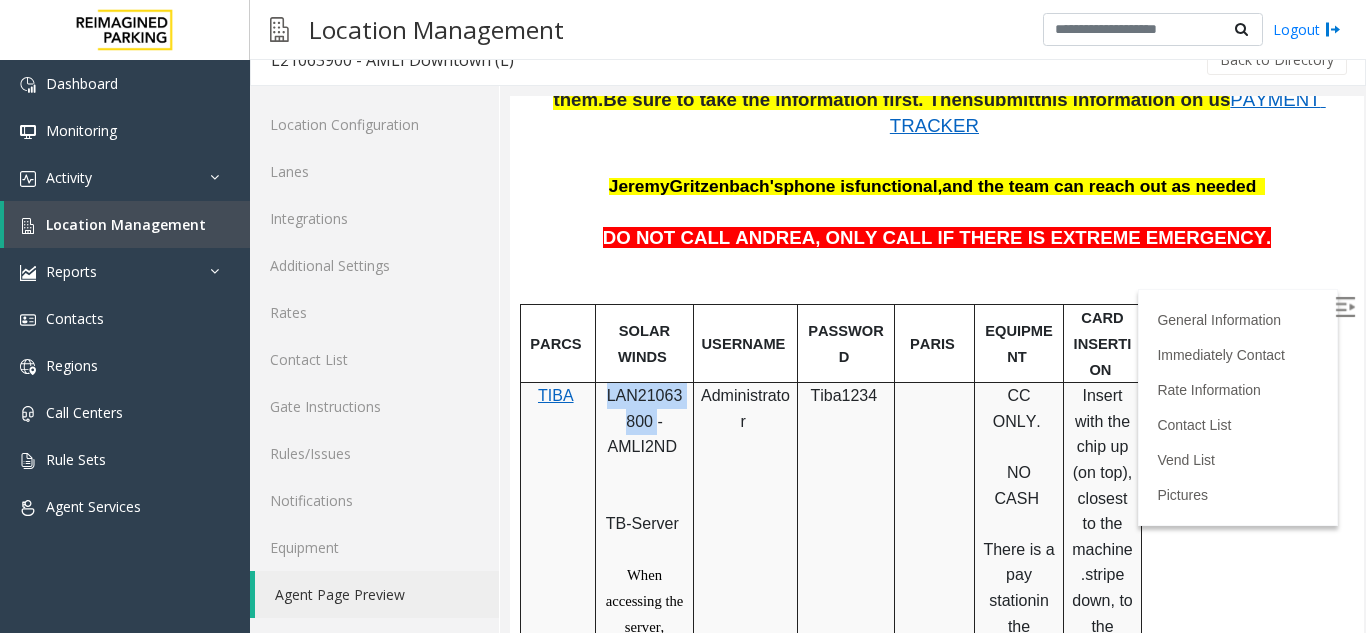 click on "LAN21063800 - AMLI2ND" at bounding box center (645, 421) 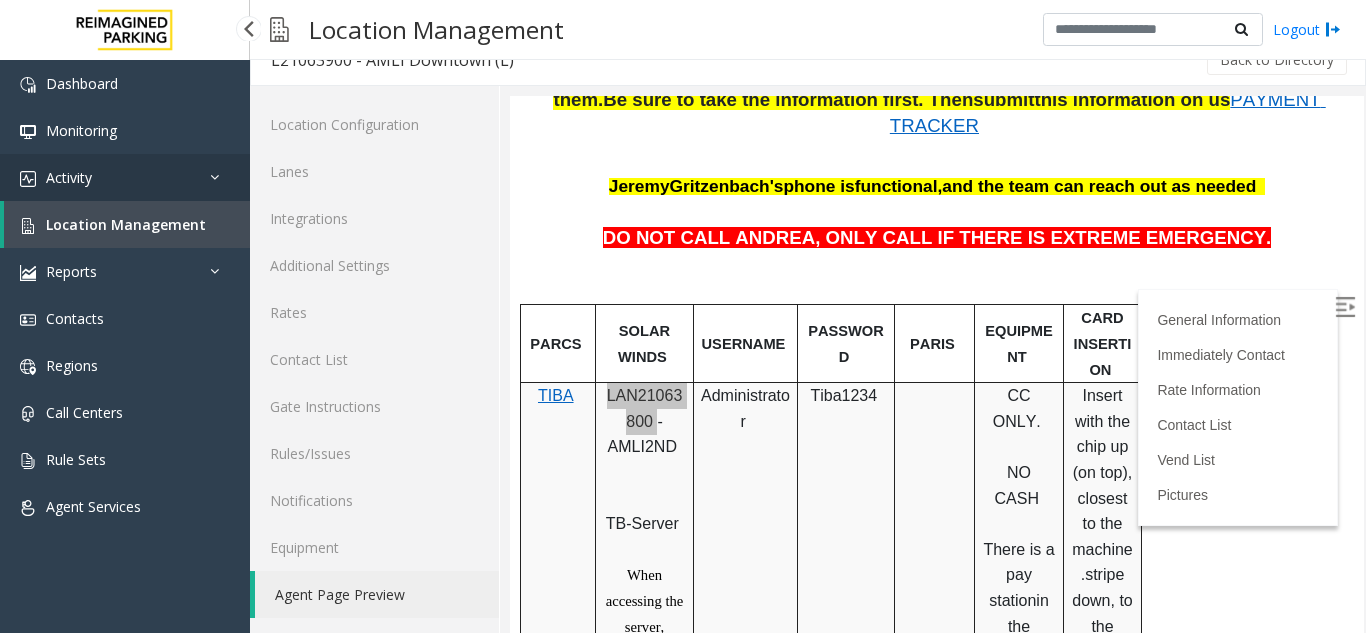 click on "Activity" at bounding box center [125, 177] 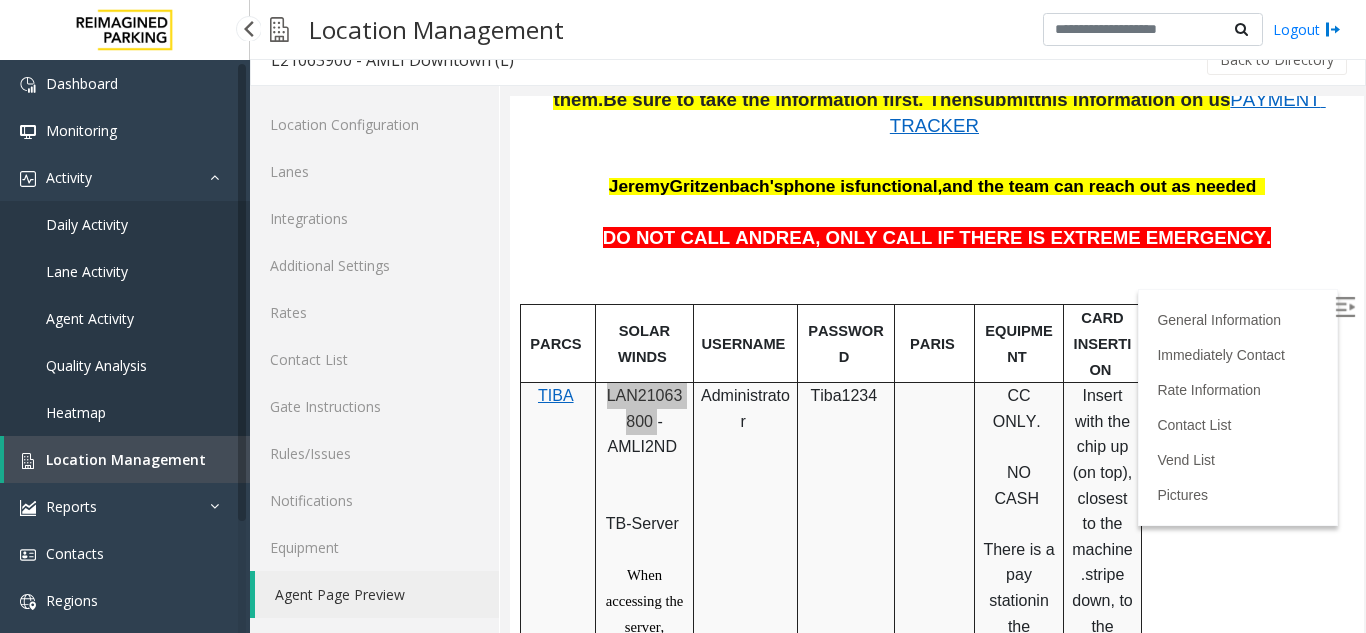 click on "Daily Activity" at bounding box center (87, 224) 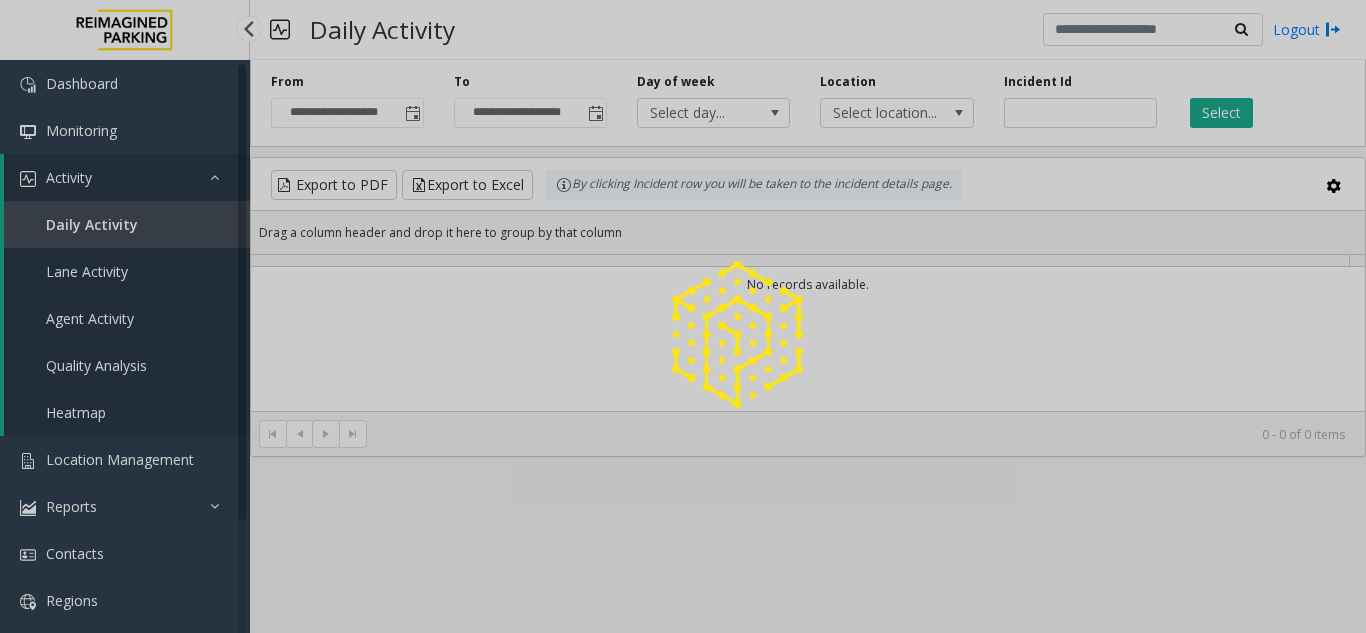 scroll, scrollTop: 0, scrollLeft: 0, axis: both 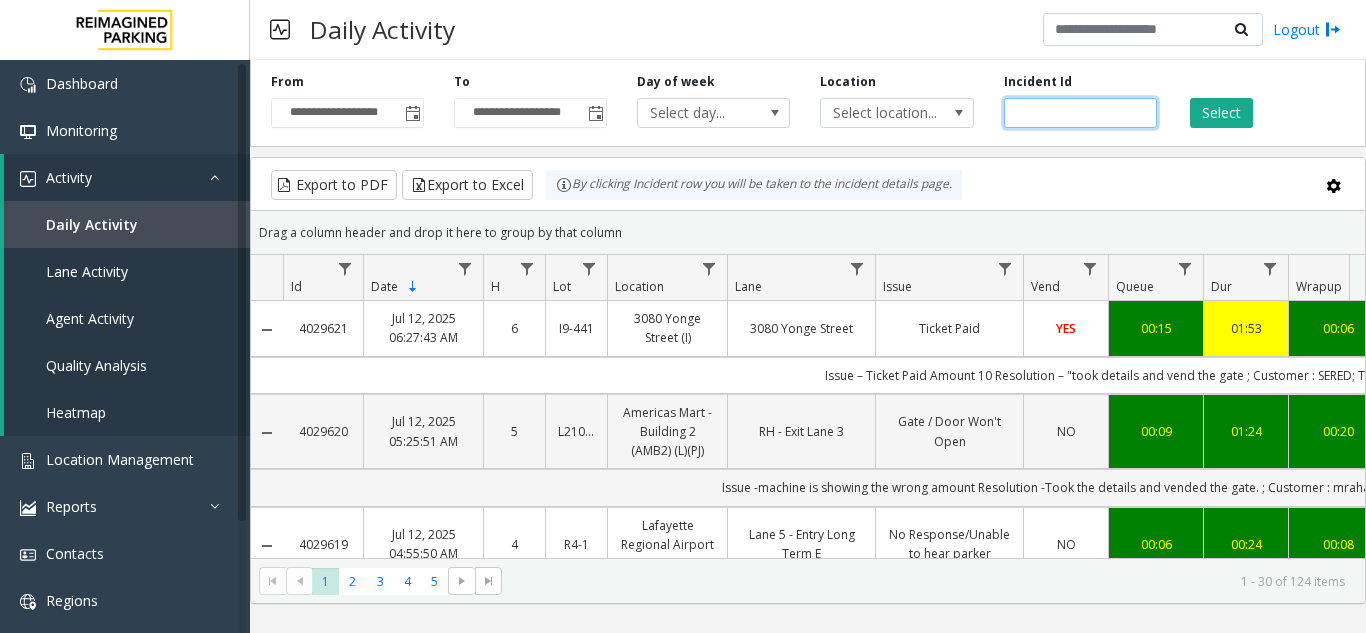 click 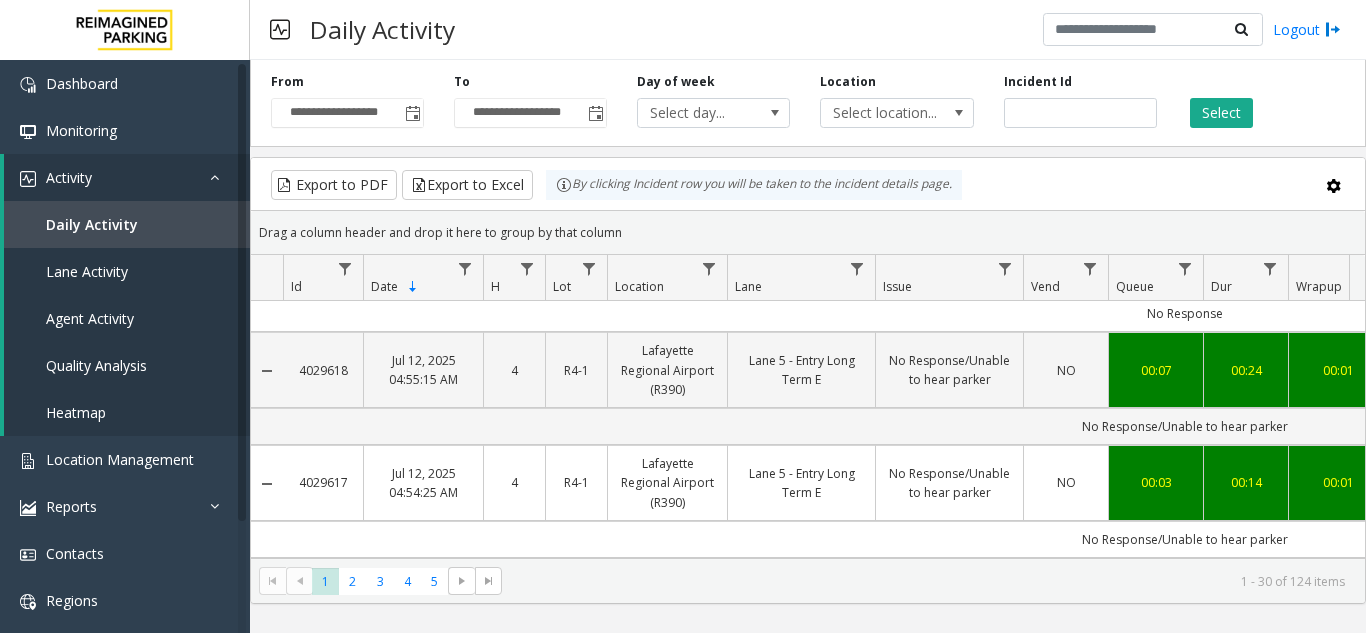 scroll, scrollTop: 0, scrollLeft: 0, axis: both 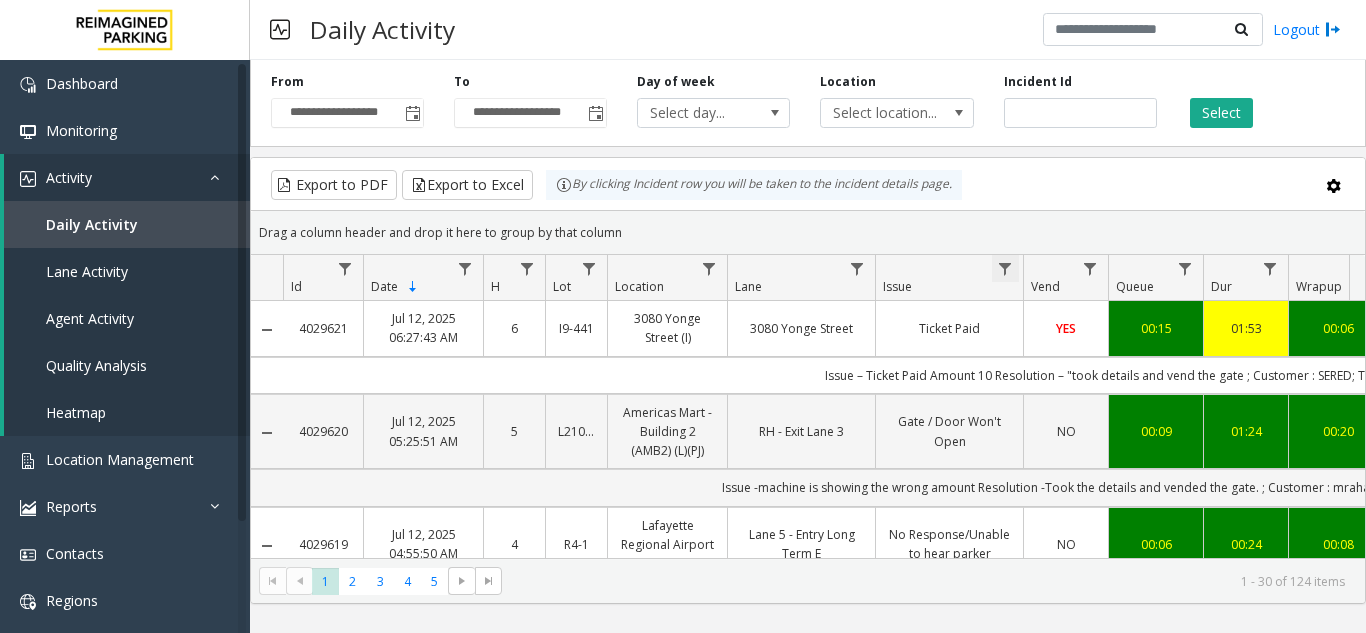 click 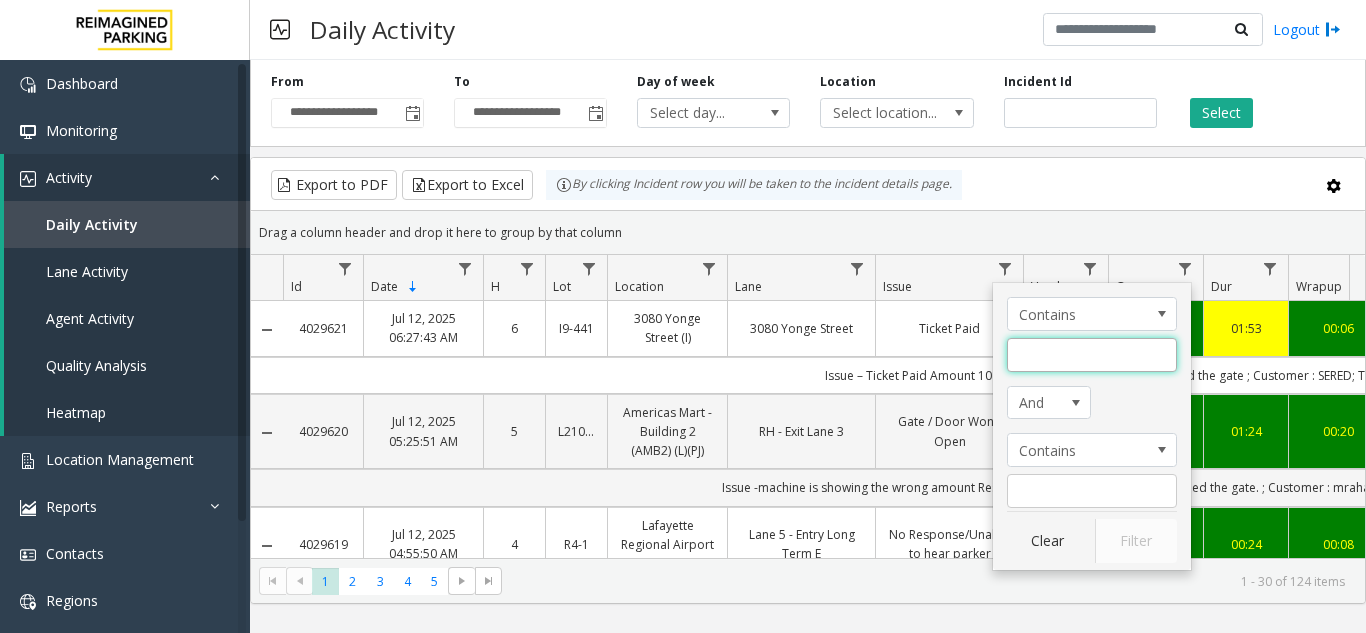 click 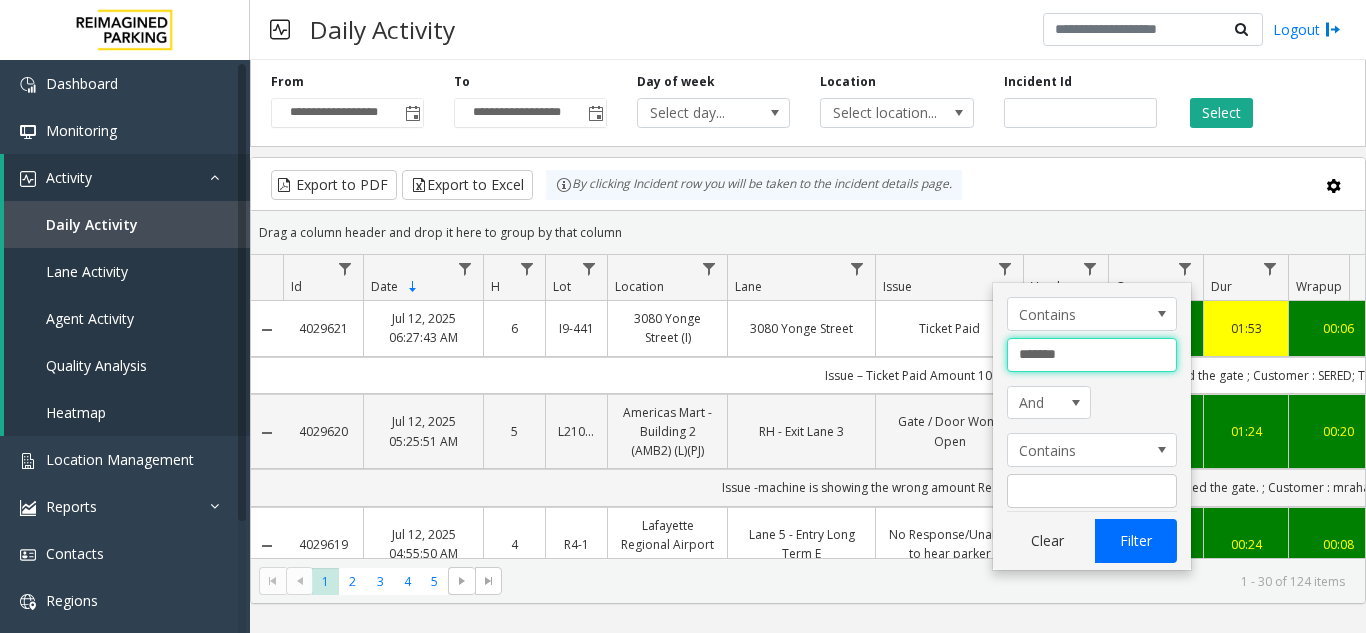 type on "*******" 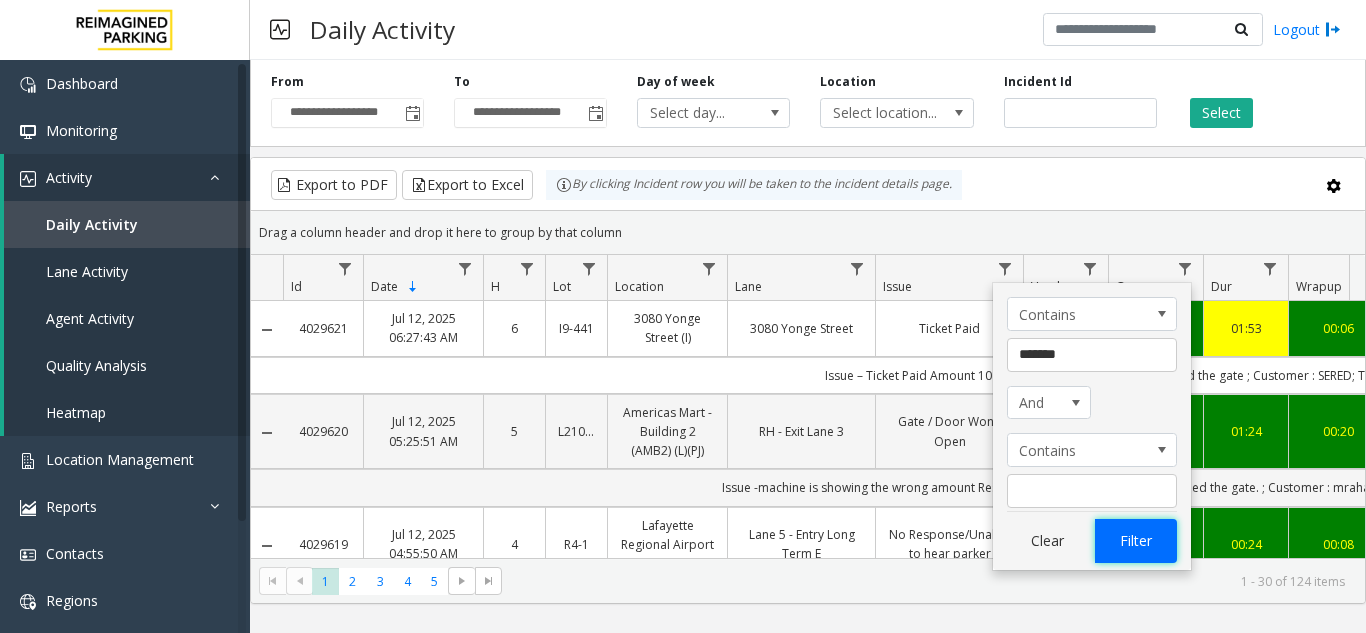 click on "Filter" 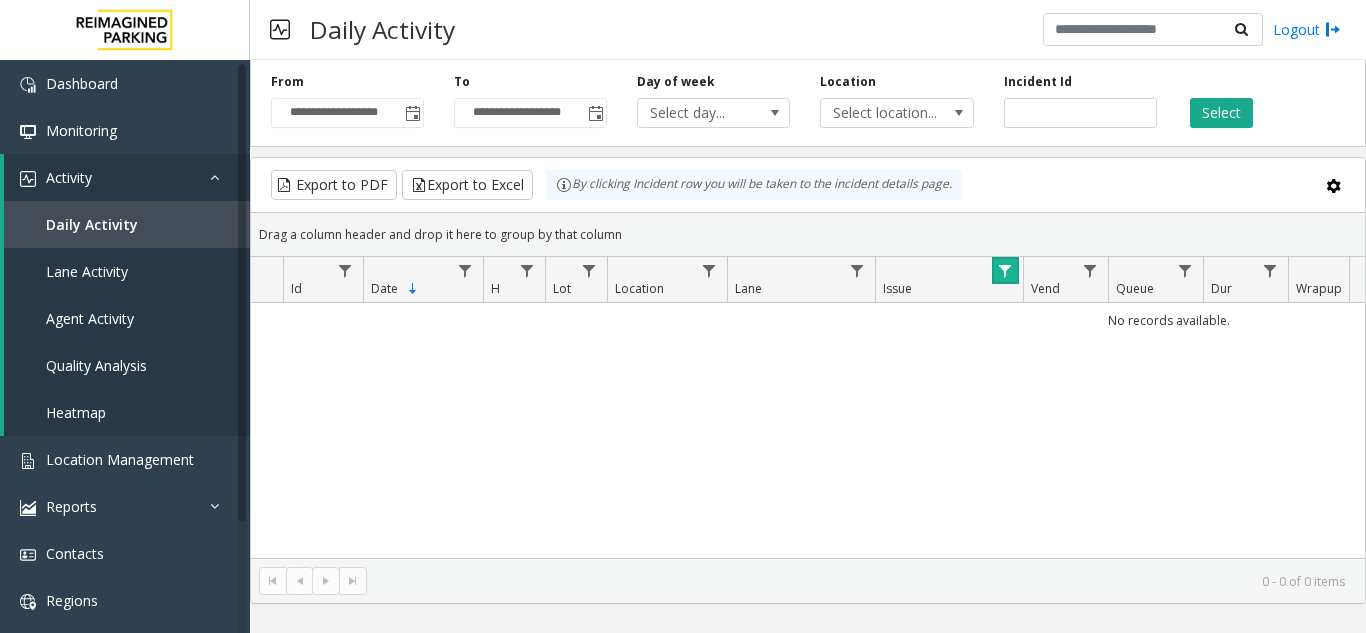 click 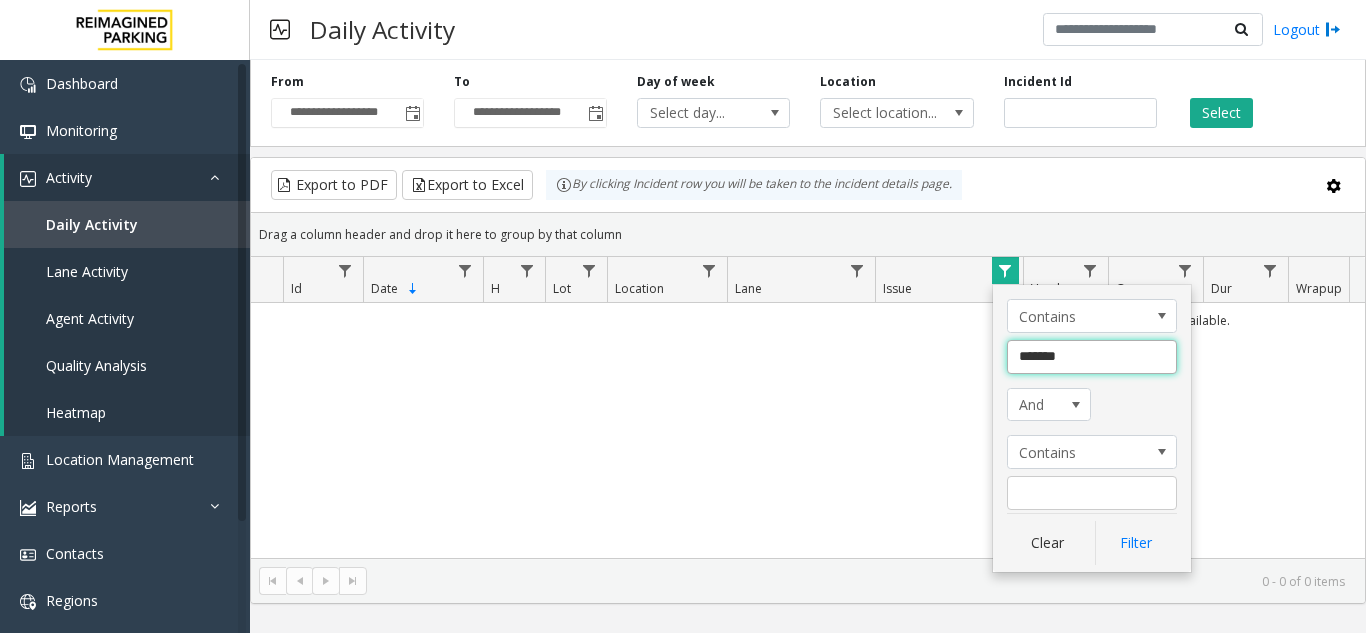 click on "*******" 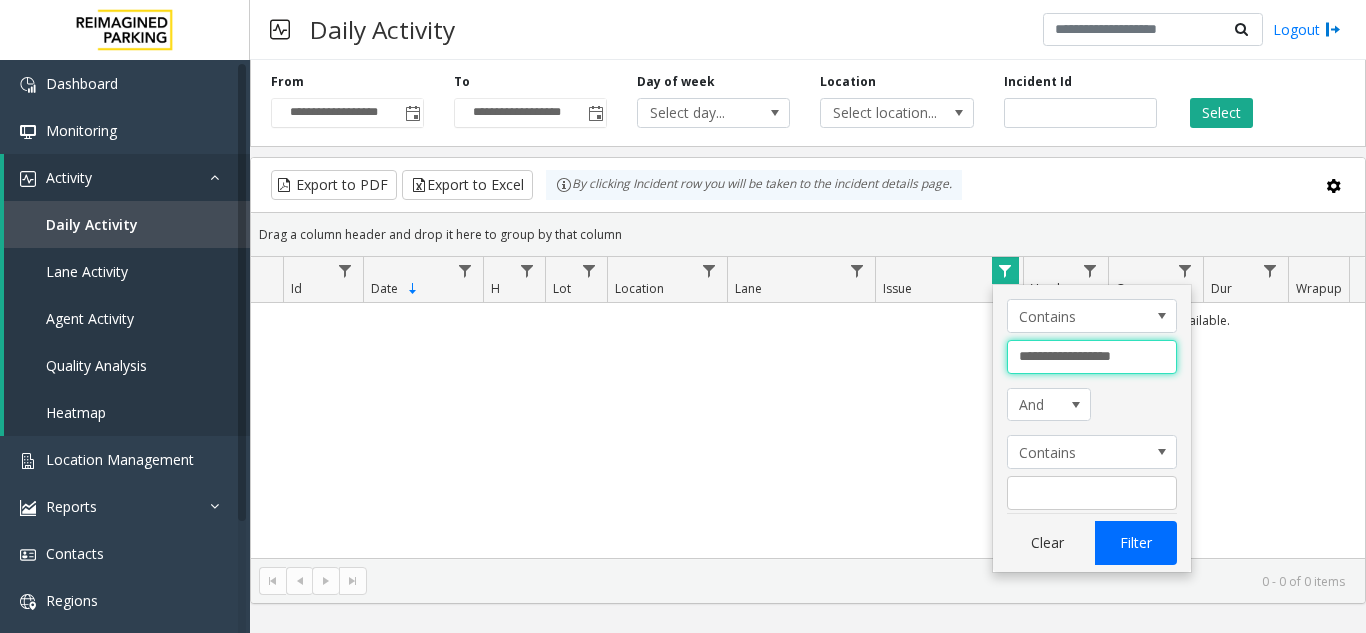 type on "**********" 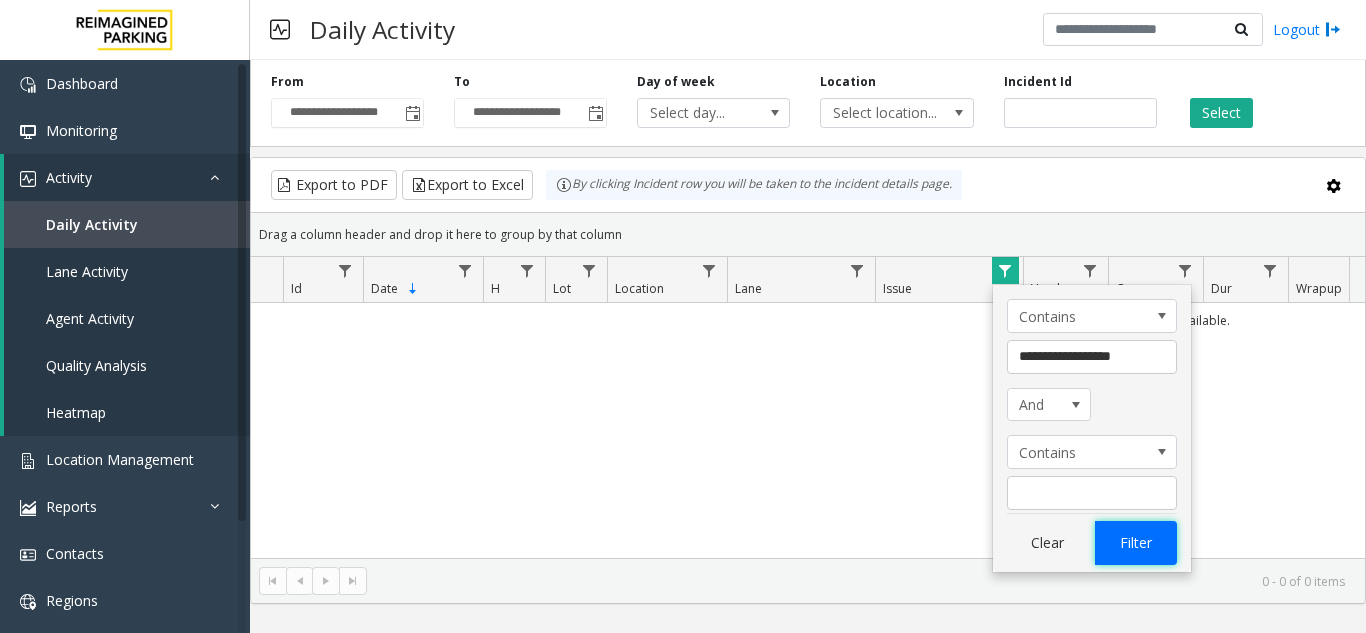 click on "Filter" 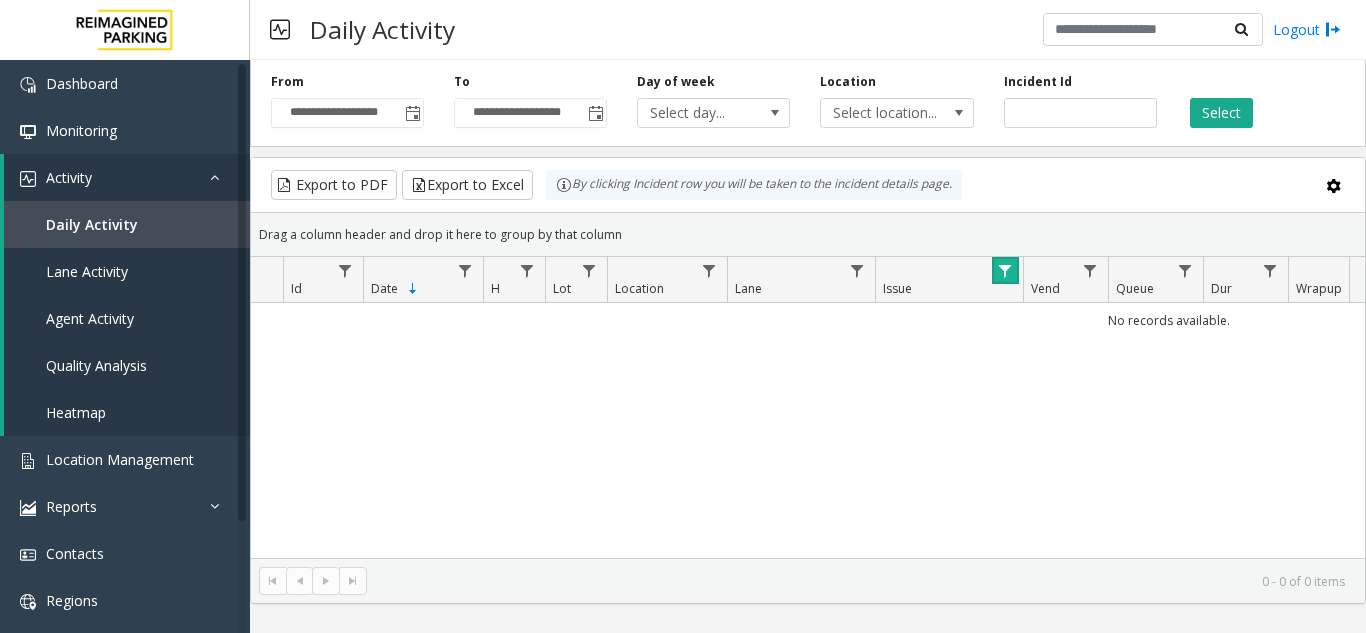 click 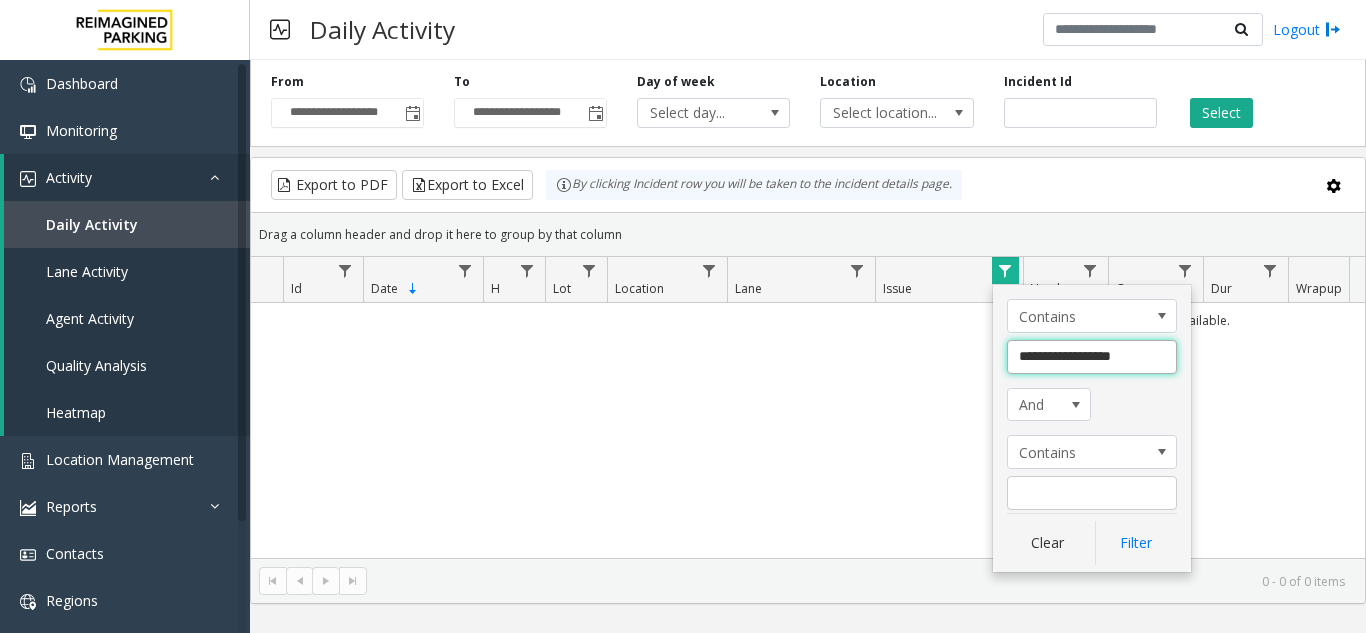 click on "**********" 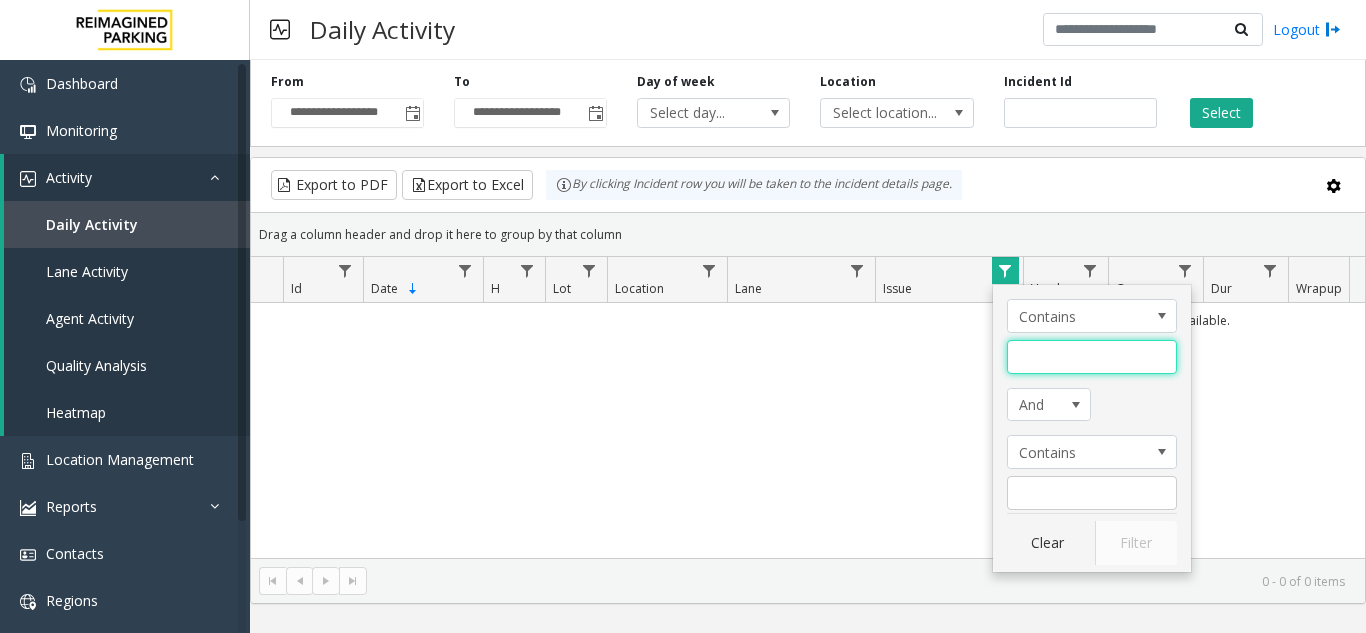 type 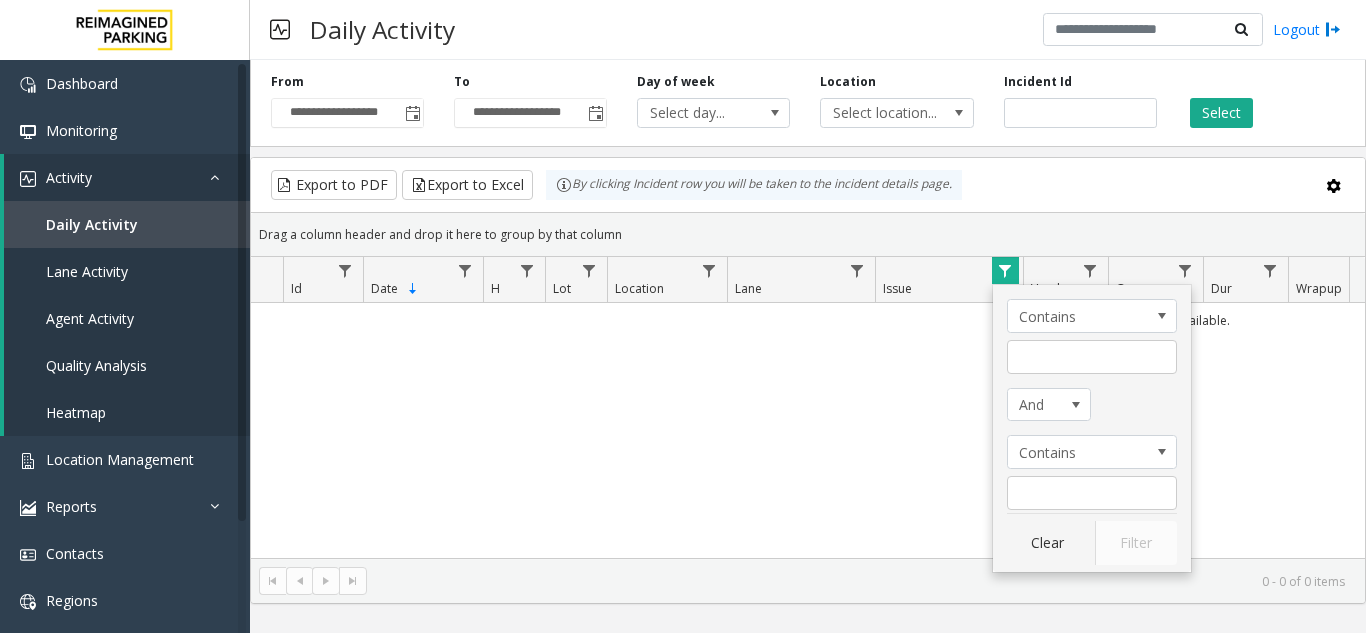 click on "No records available." 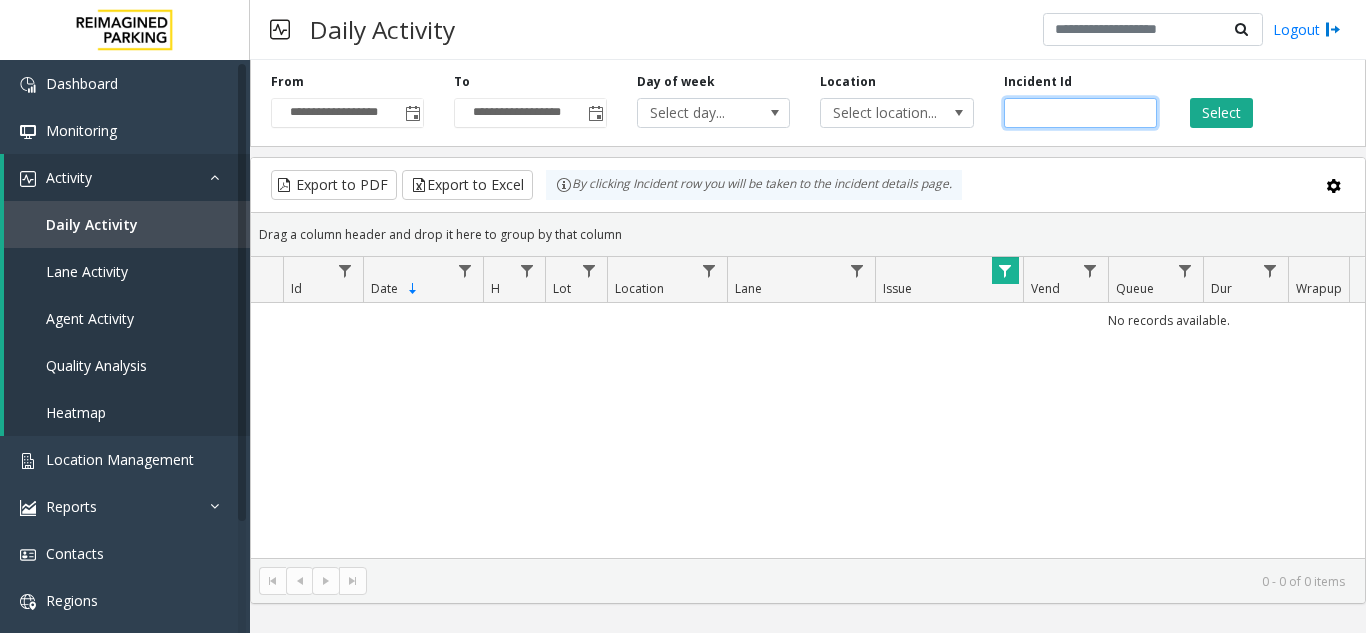 click 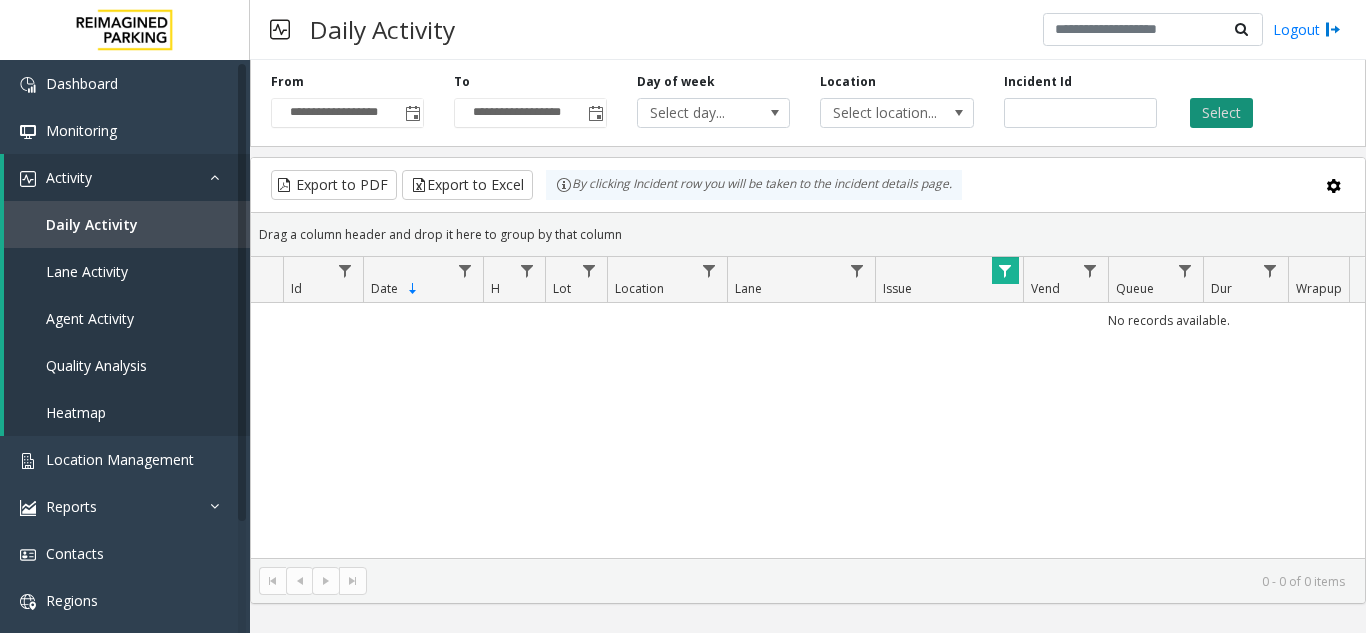 click on "Select" 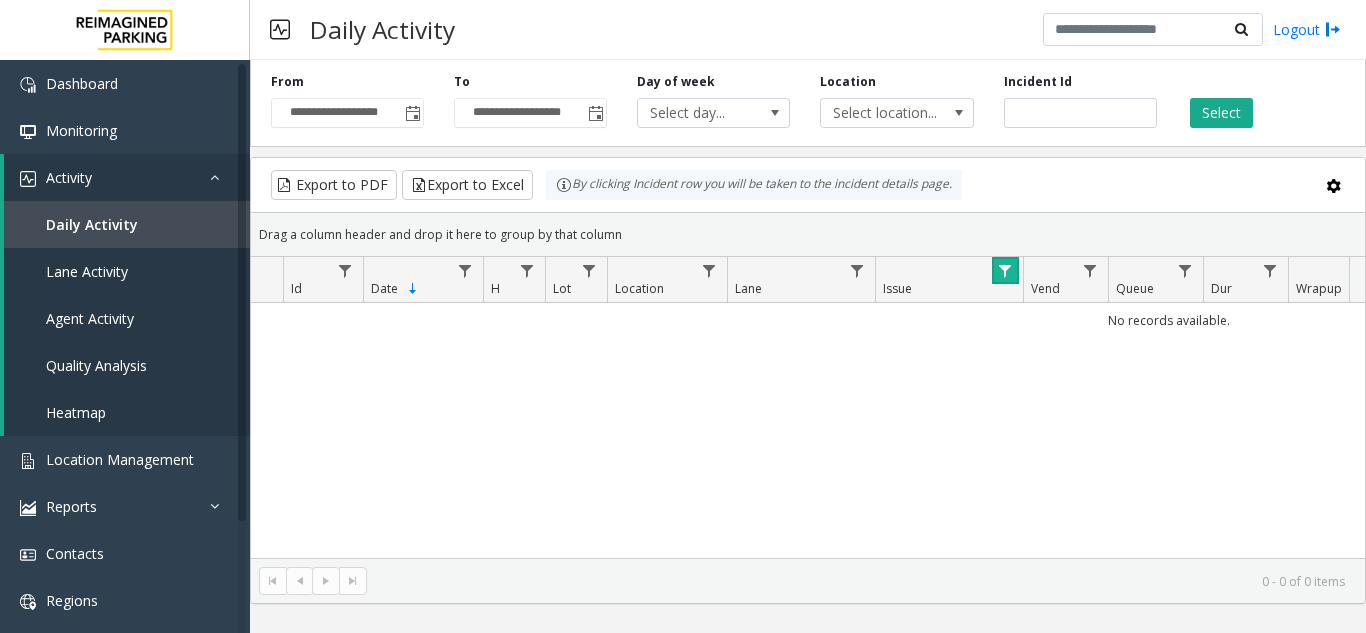click 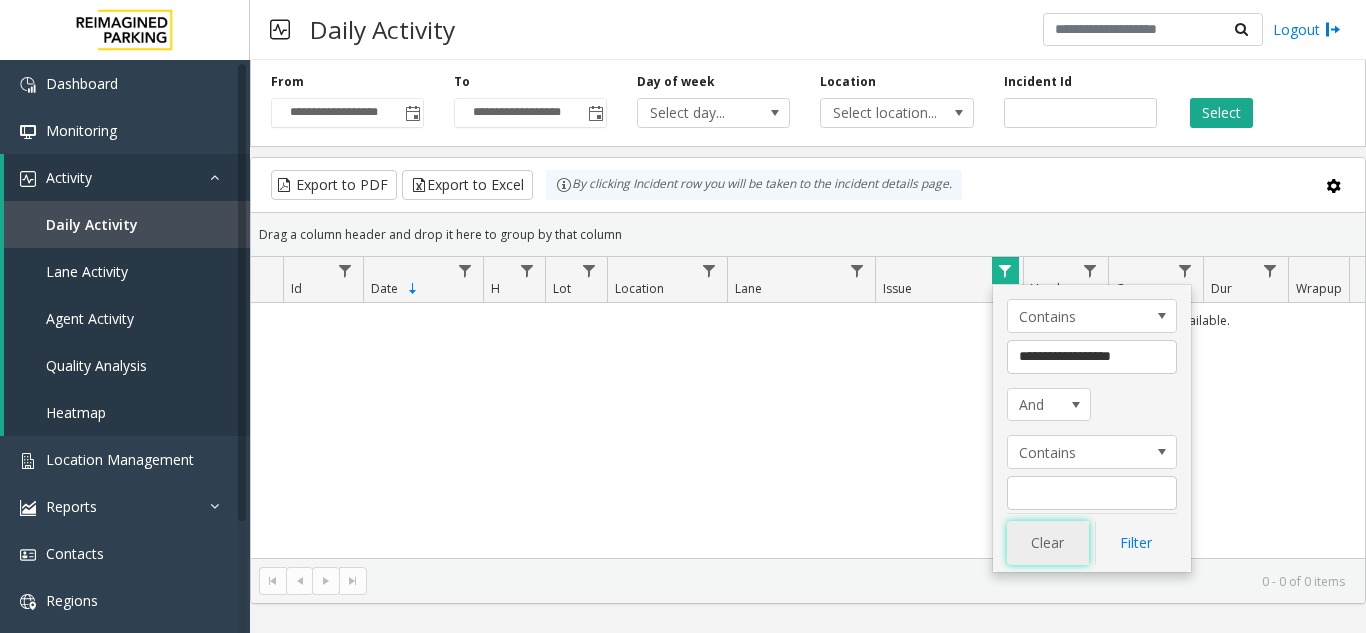click on "Clear" 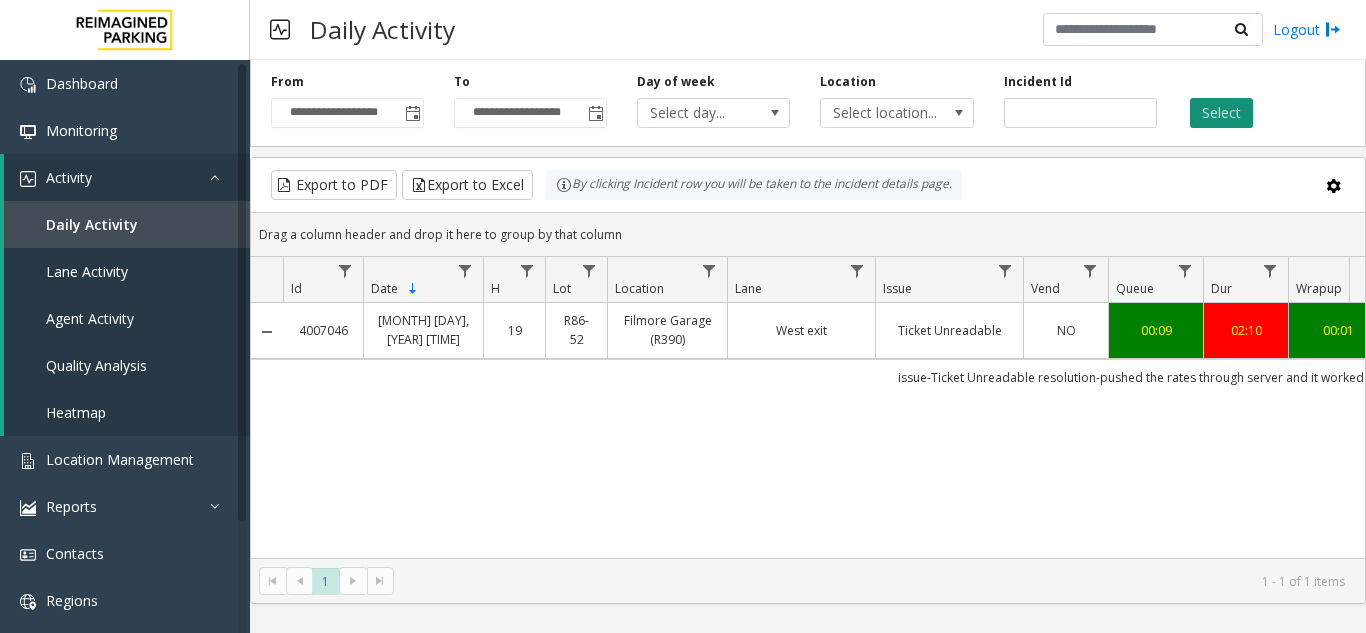 click on "Select" 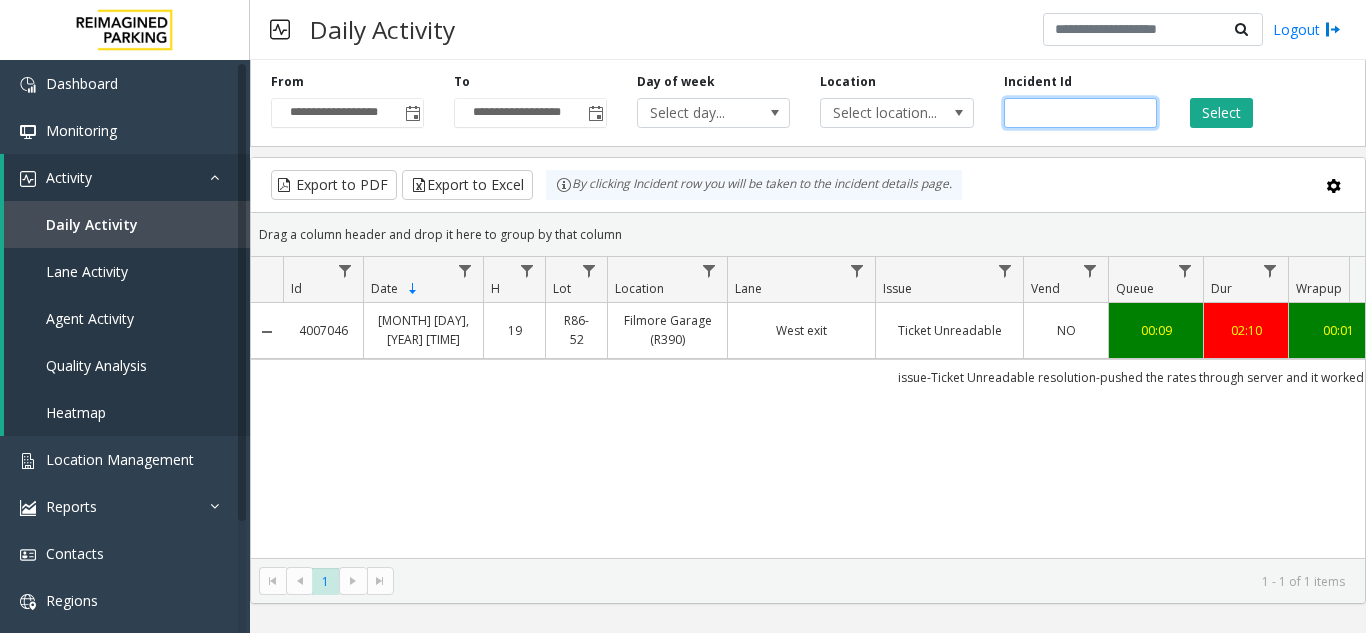 click on "*******" 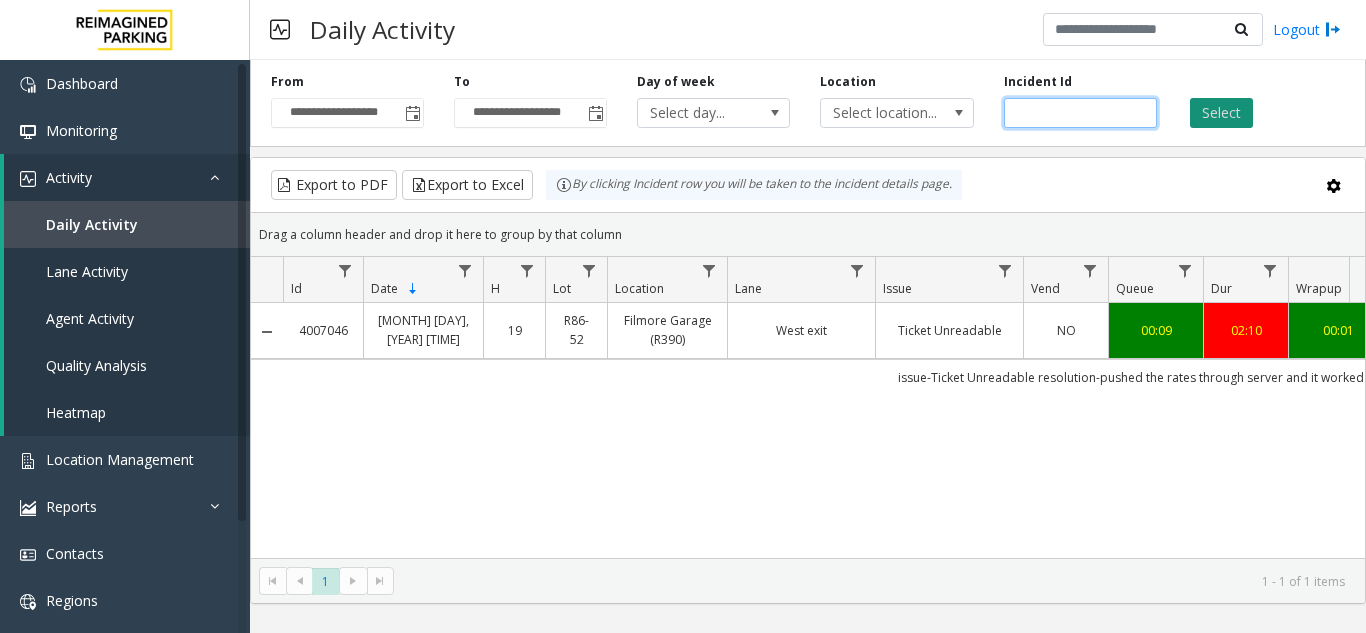 type on "*******" 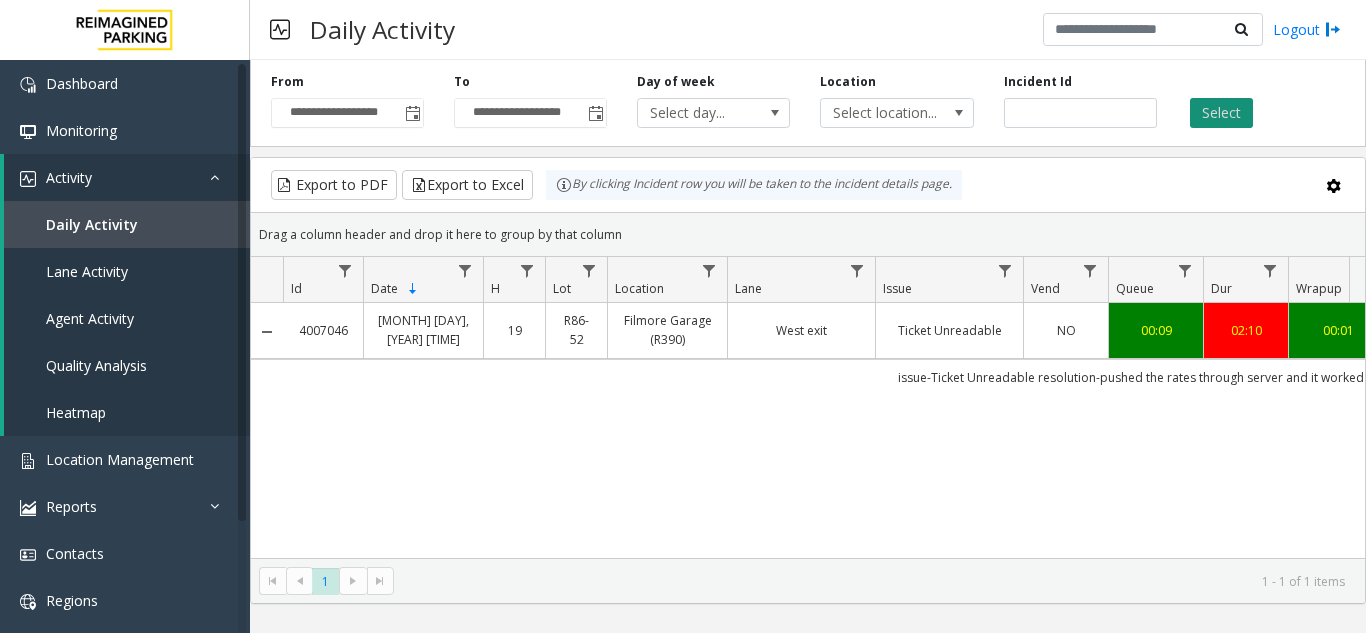 click on "Select" 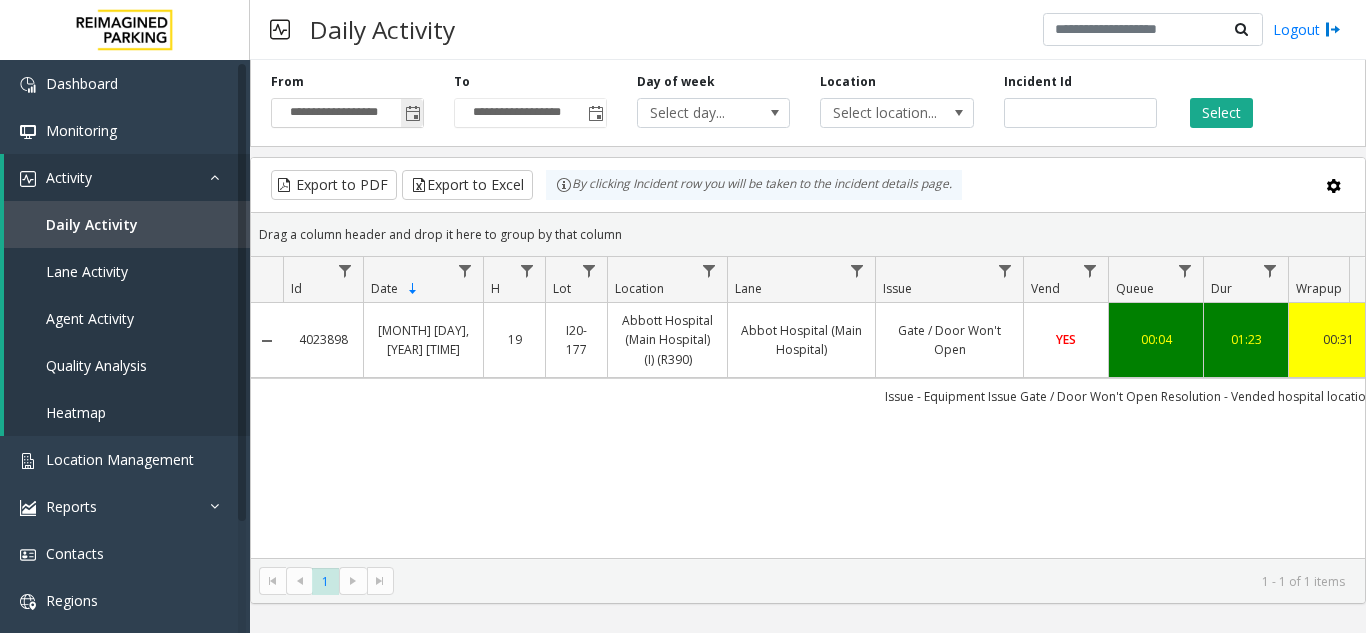 click 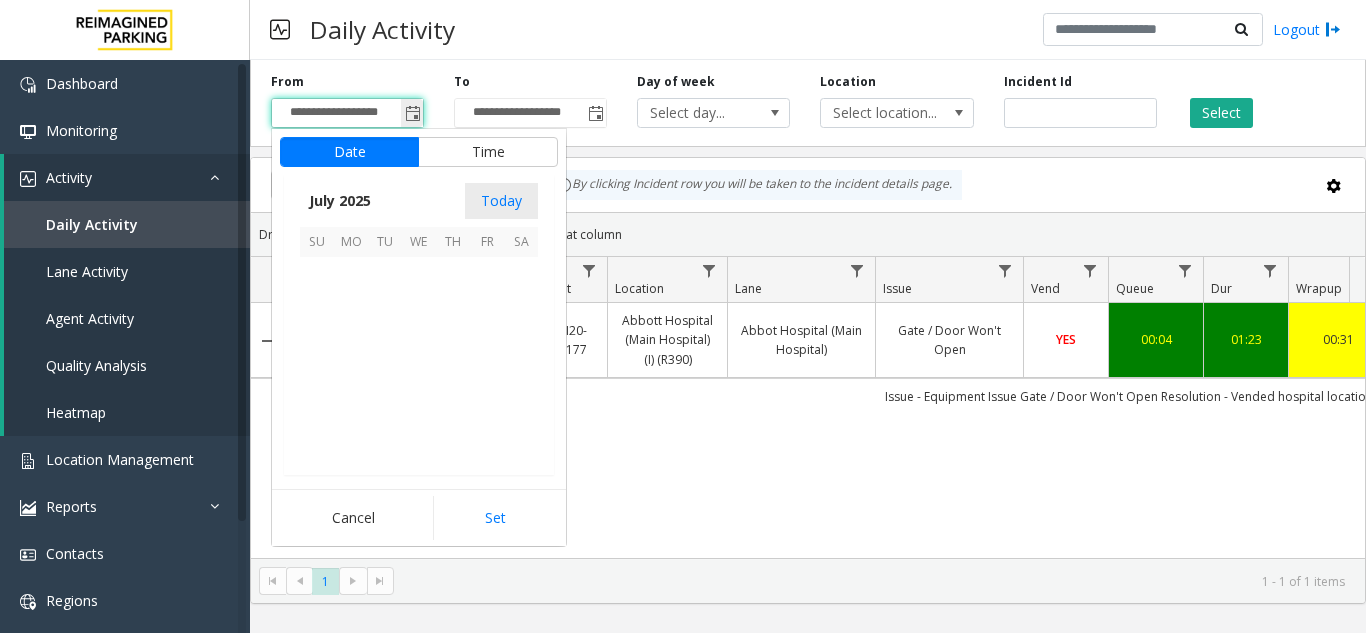 scroll, scrollTop: 358428, scrollLeft: 0, axis: vertical 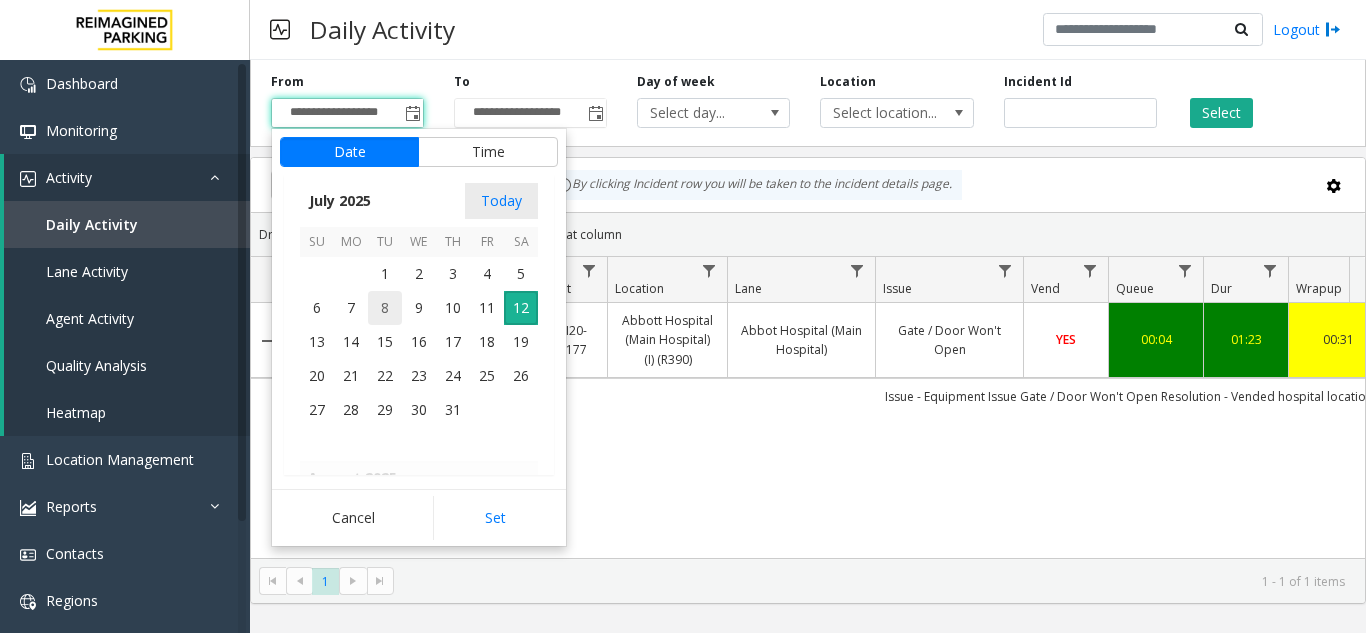 click on "8" at bounding box center [385, 308] 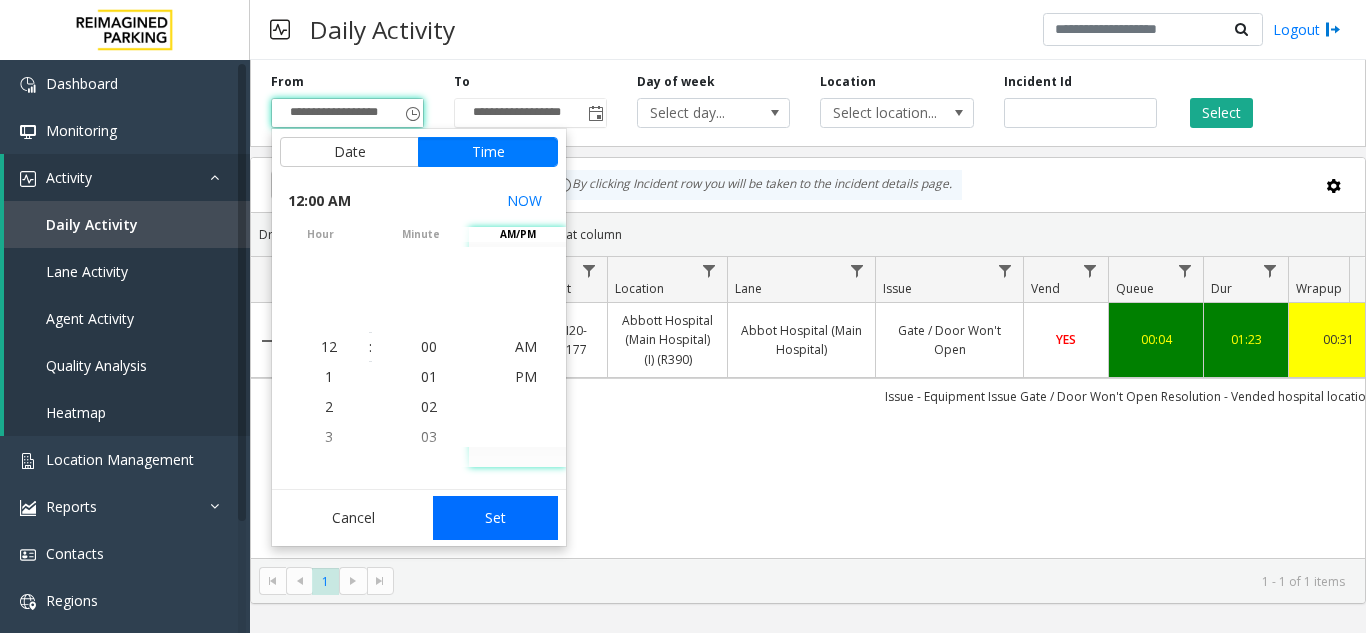 click on "Set" 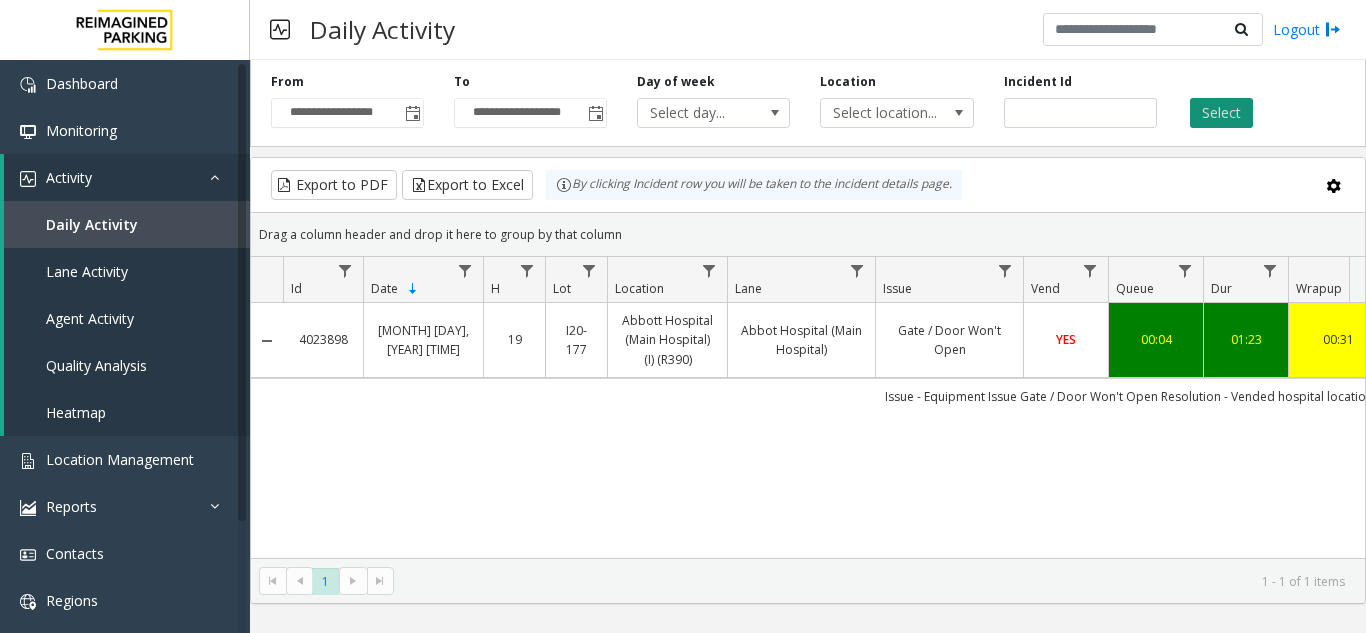click on "Select" 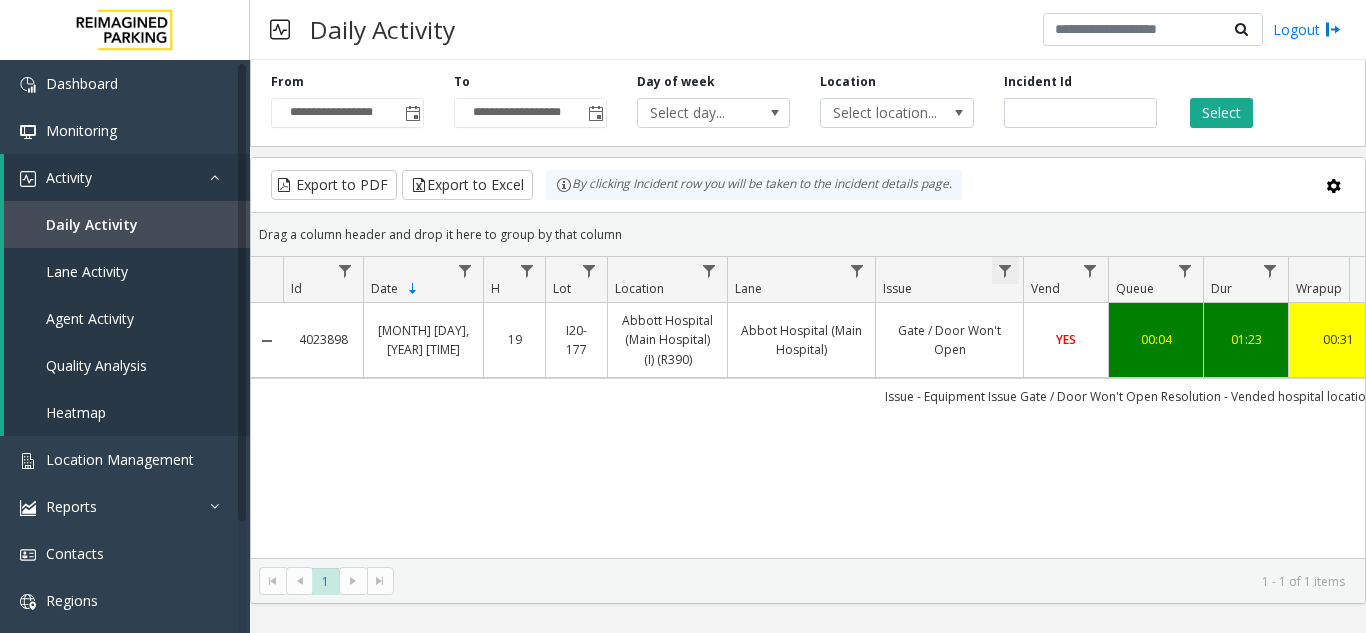 click 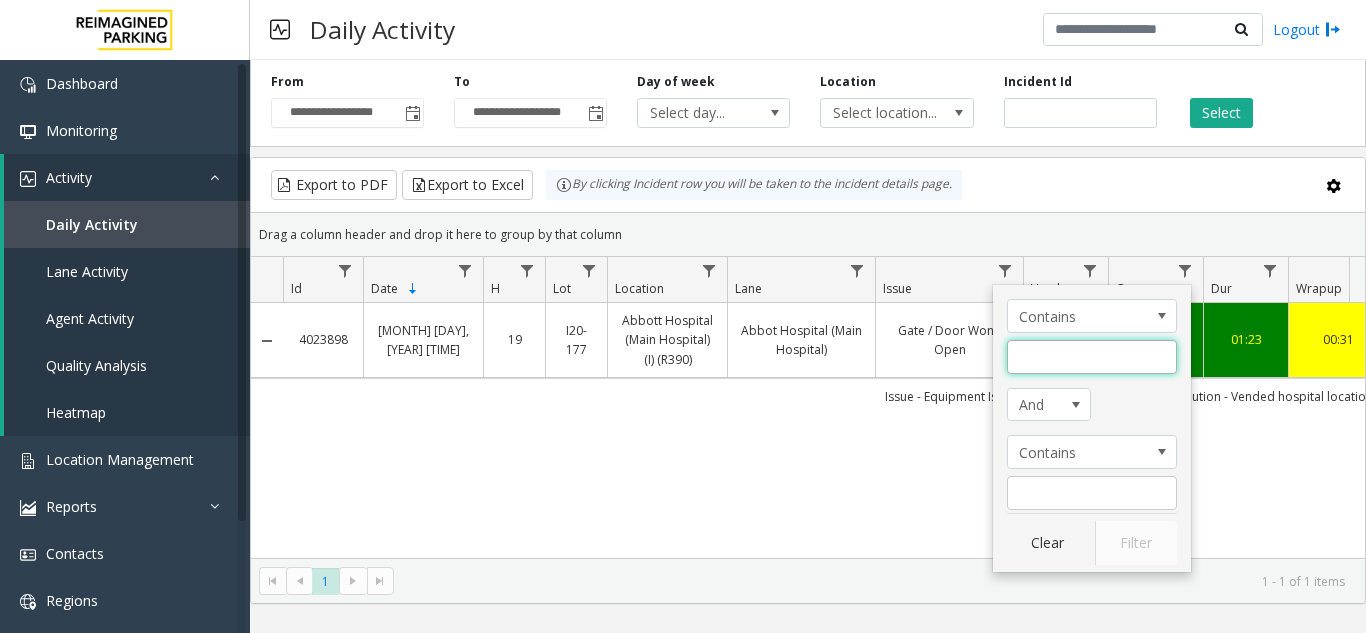 click 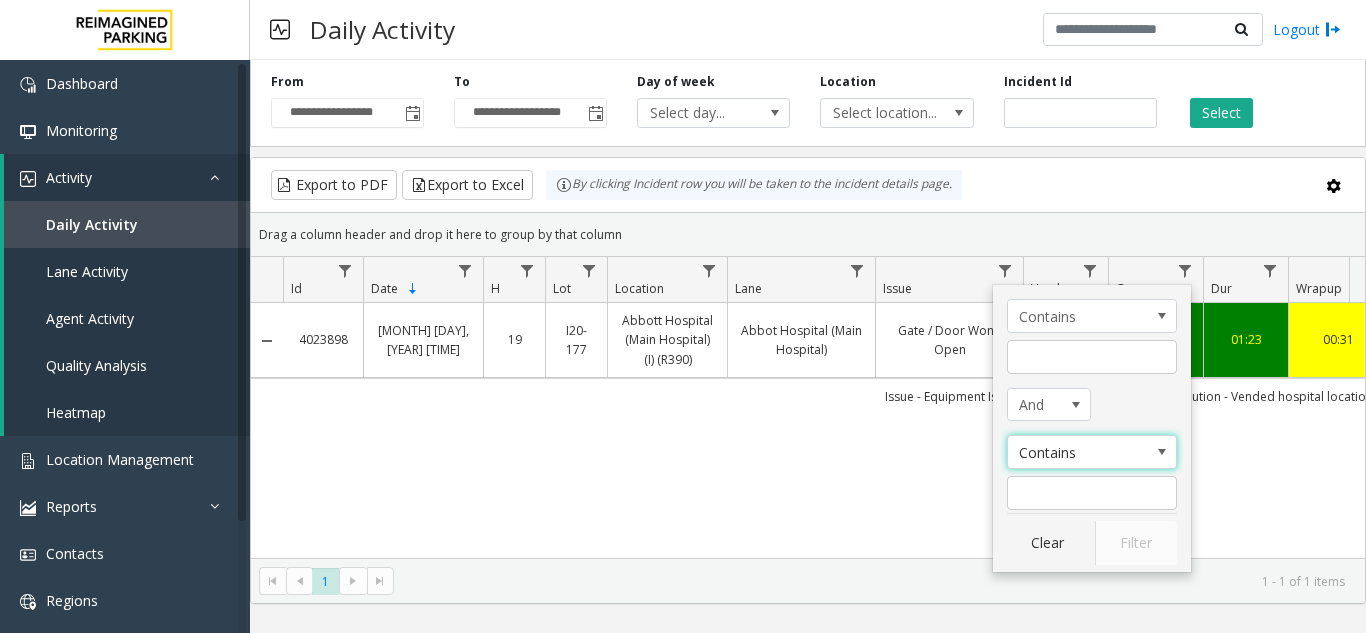 click at bounding box center [1162, 452] 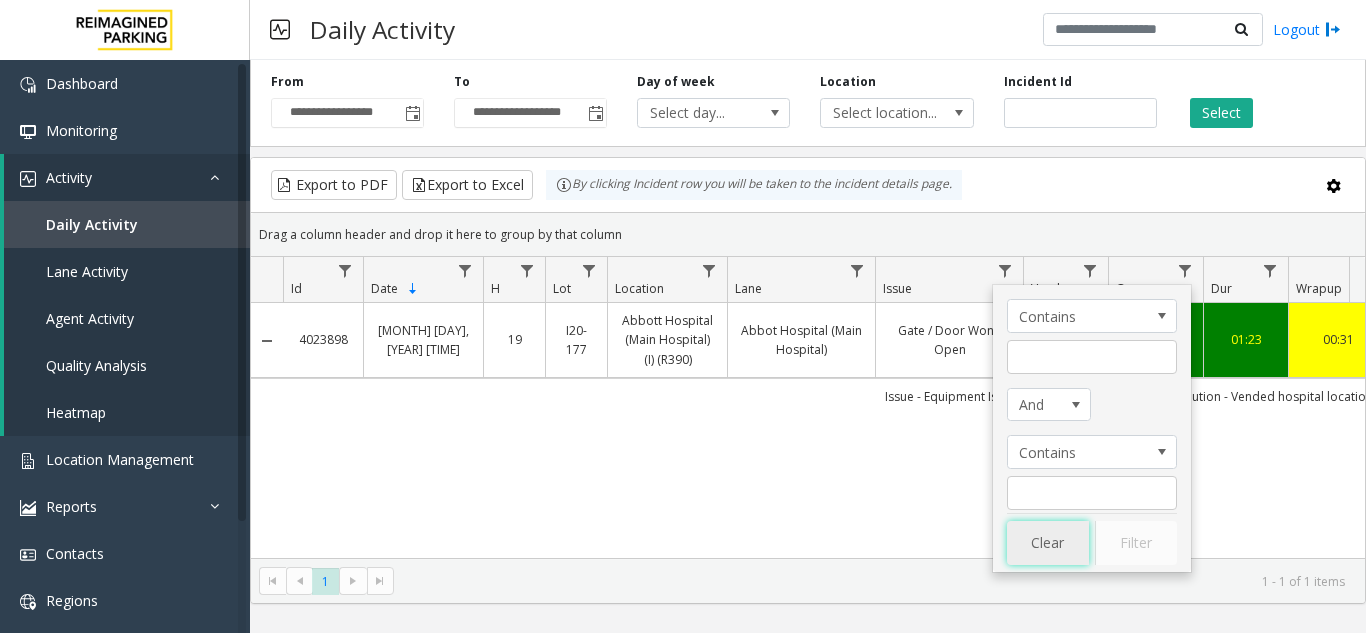 click on "Clear" 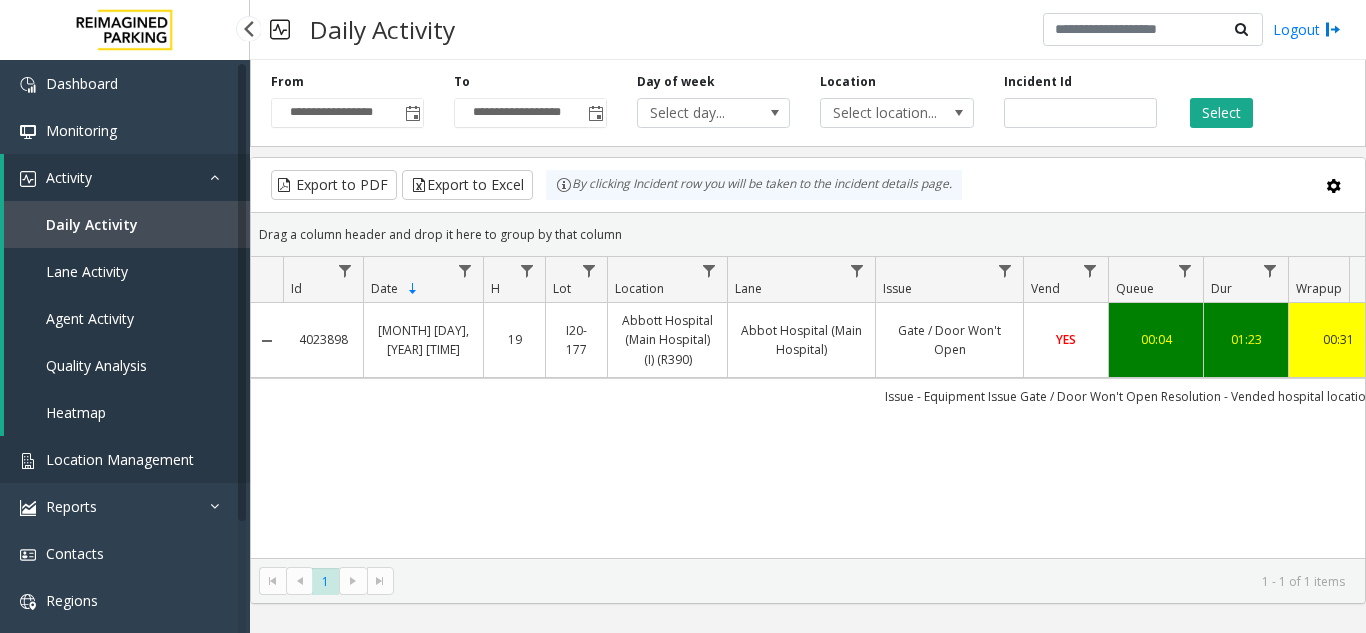 click on "Location Management" at bounding box center (120, 459) 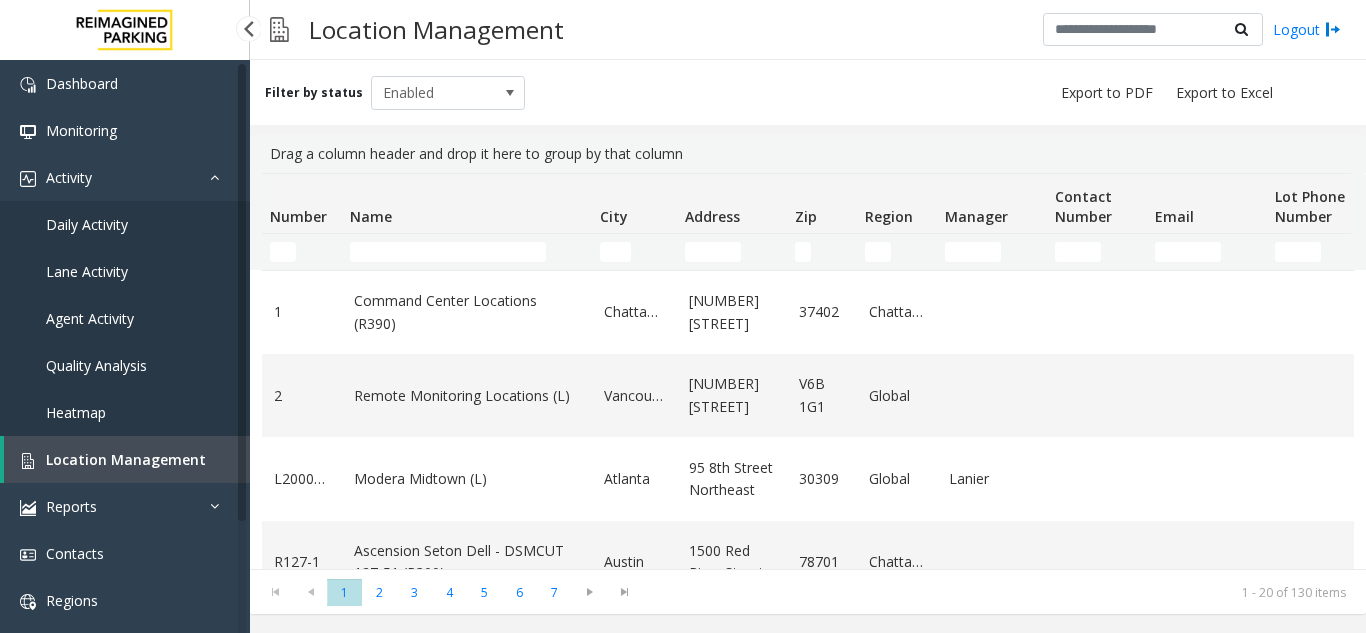 click on "Location Management" at bounding box center [126, 459] 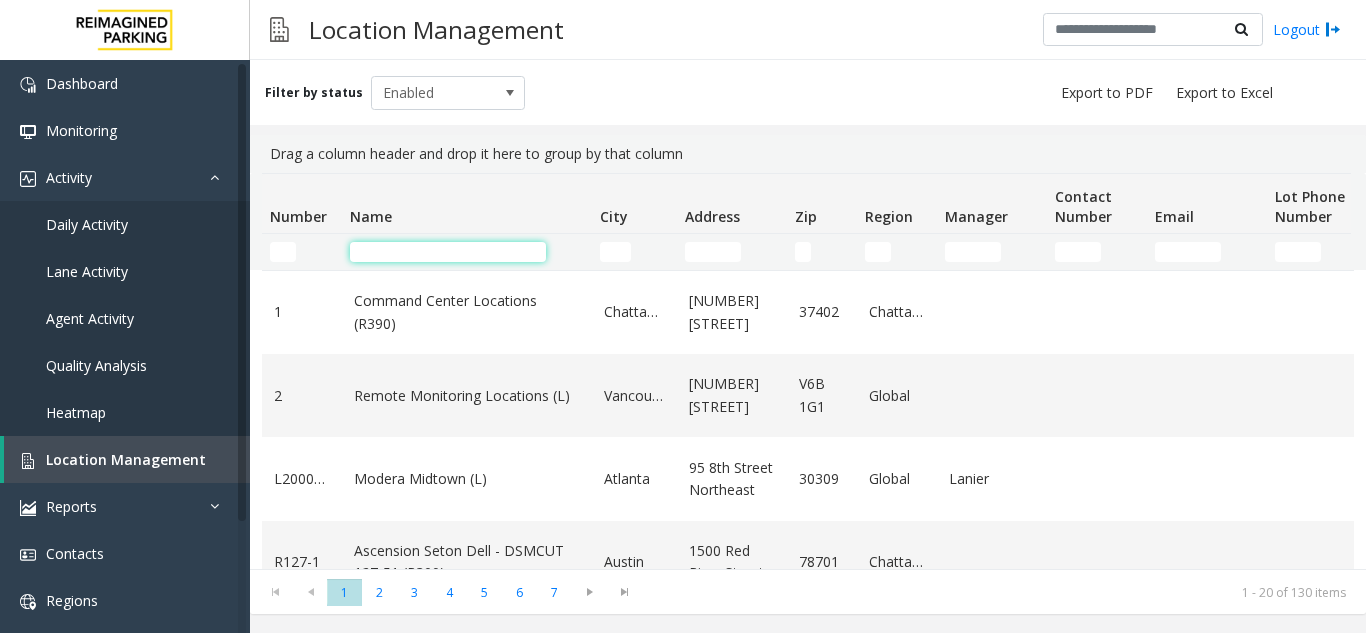 click 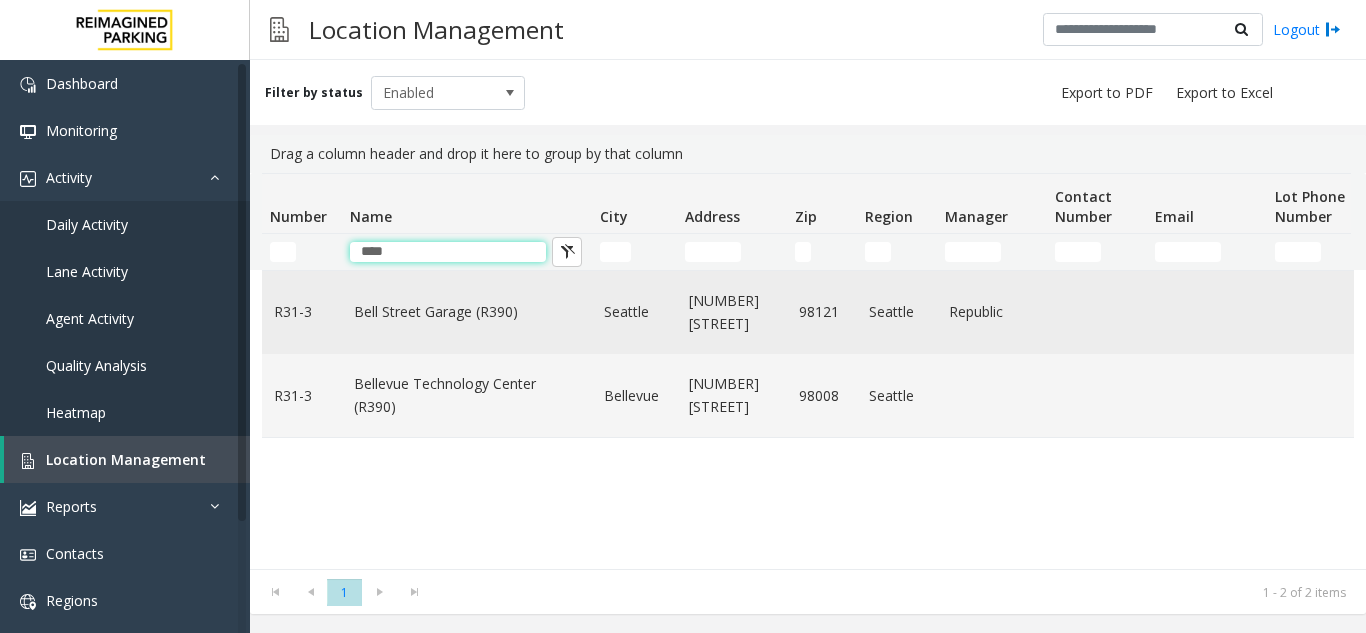 type on "****" 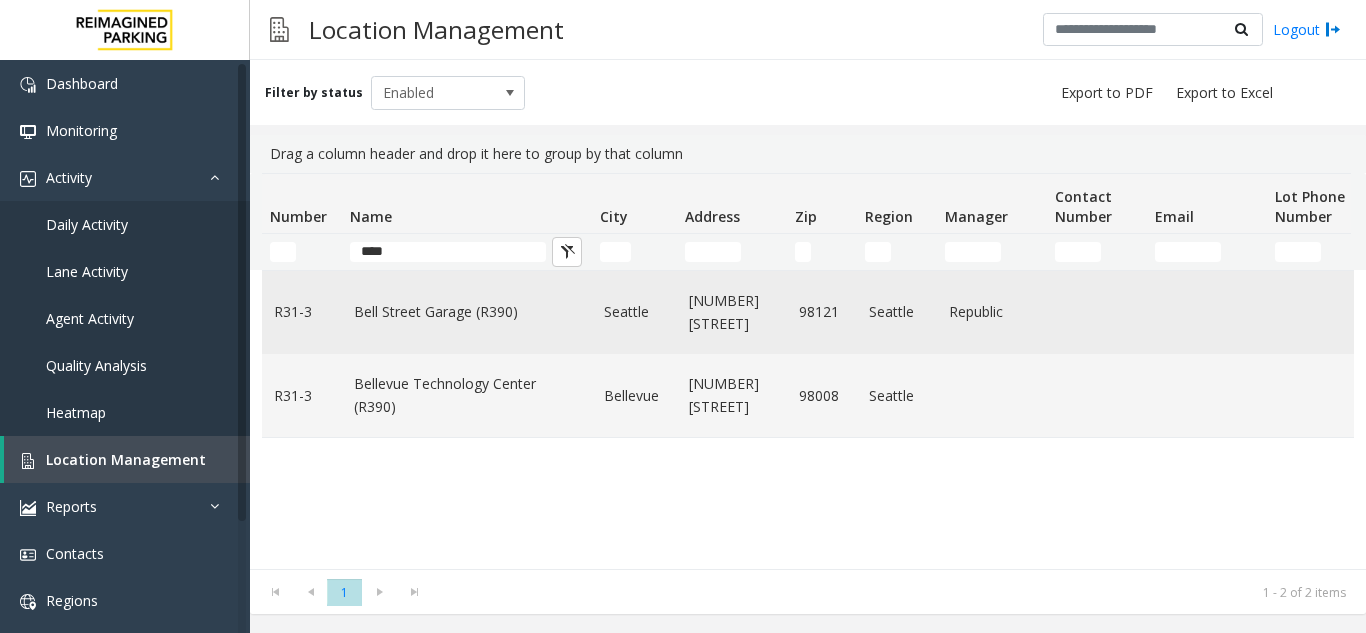 click on "Bell Street Garage (R390)" 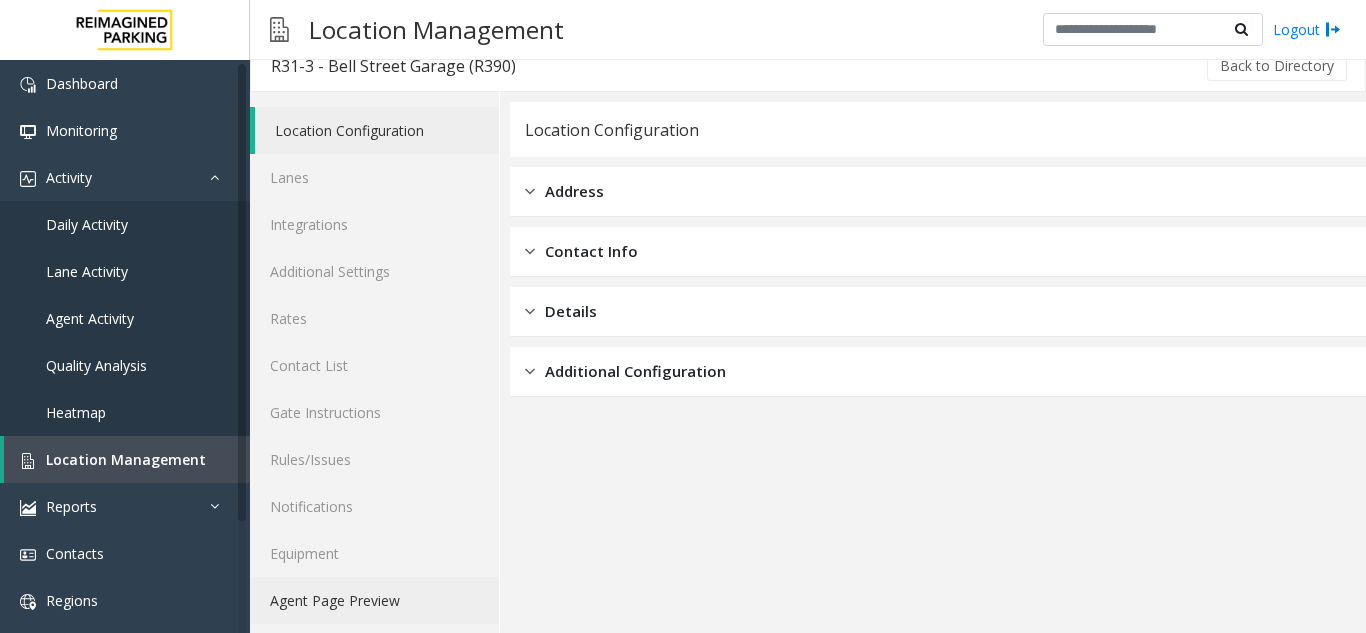 scroll, scrollTop: 26, scrollLeft: 0, axis: vertical 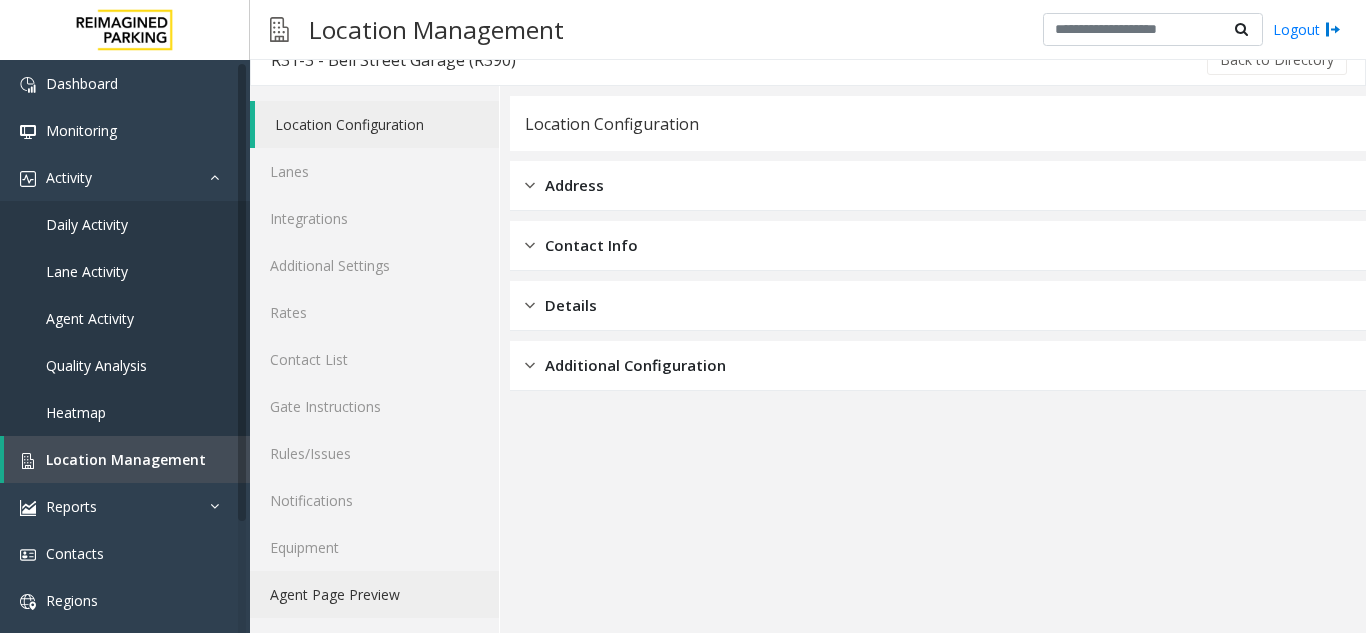 click on "Agent Page Preview" 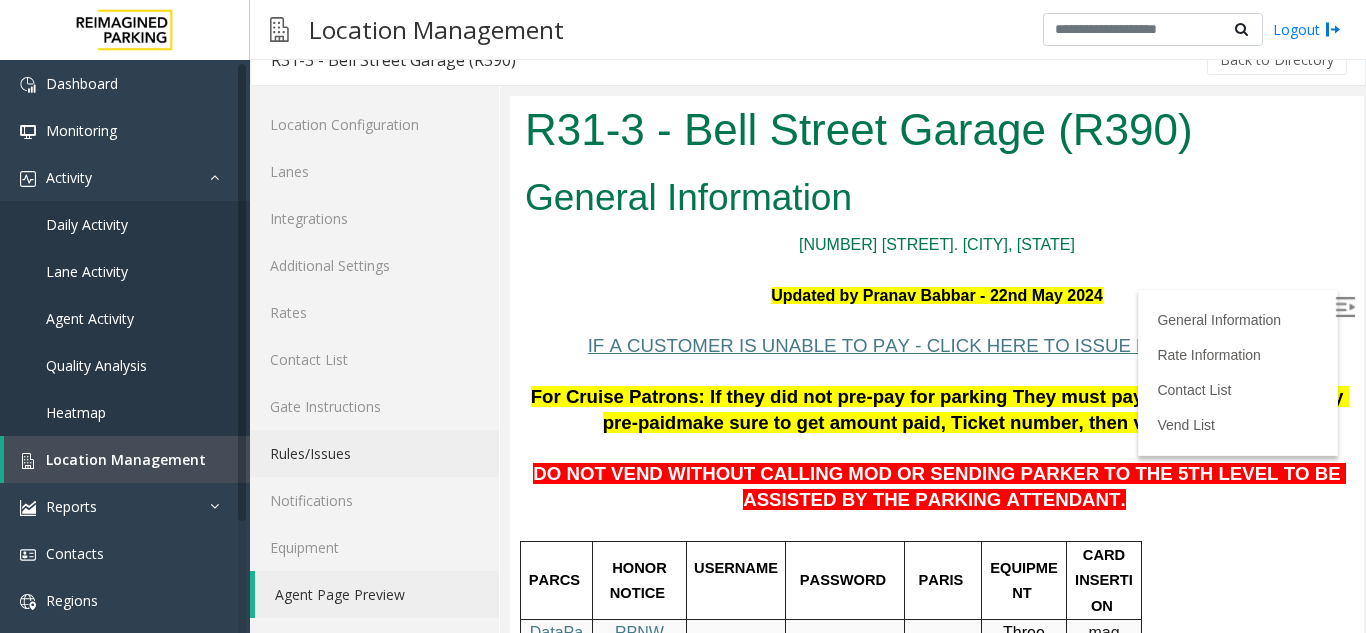 scroll, scrollTop: 0, scrollLeft: 0, axis: both 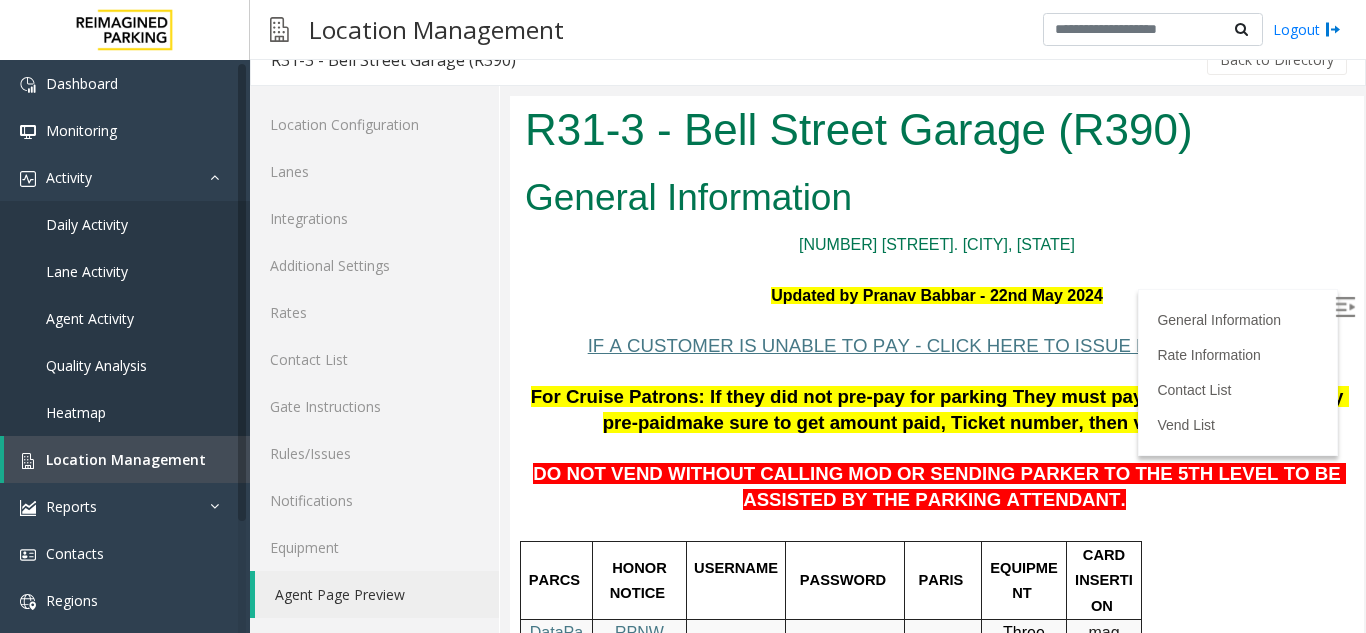 click at bounding box center [1345, 307] 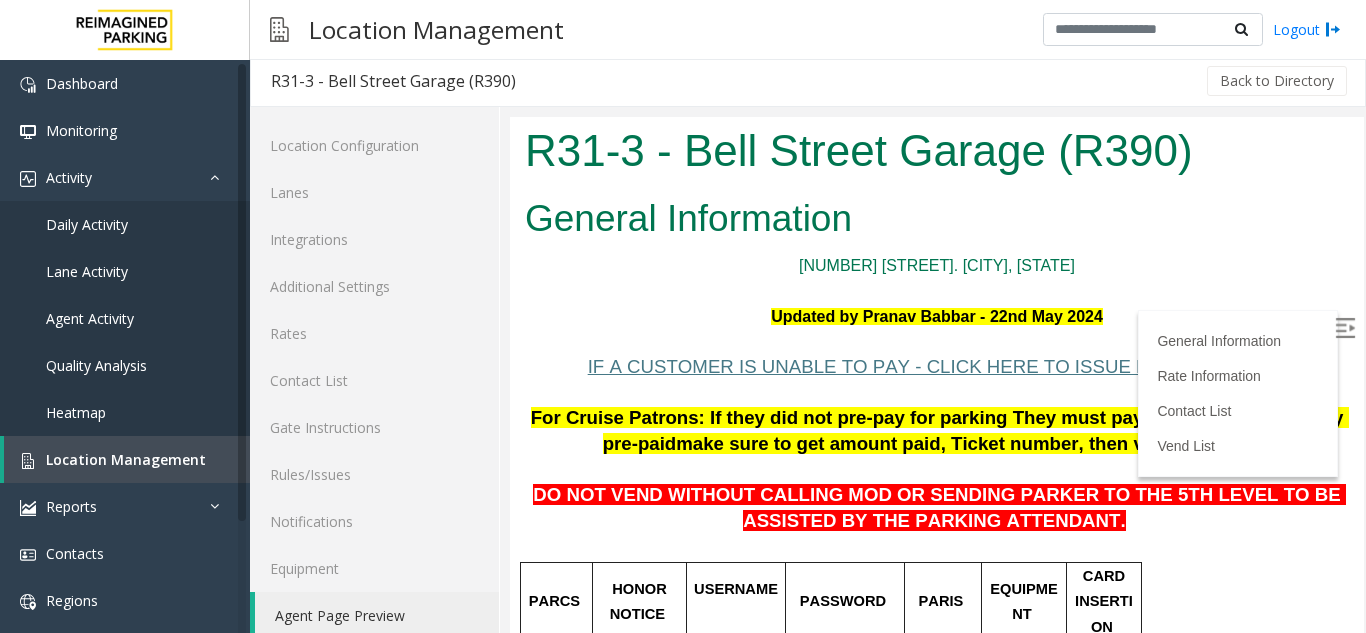 scroll, scrollTop: 0, scrollLeft: 0, axis: both 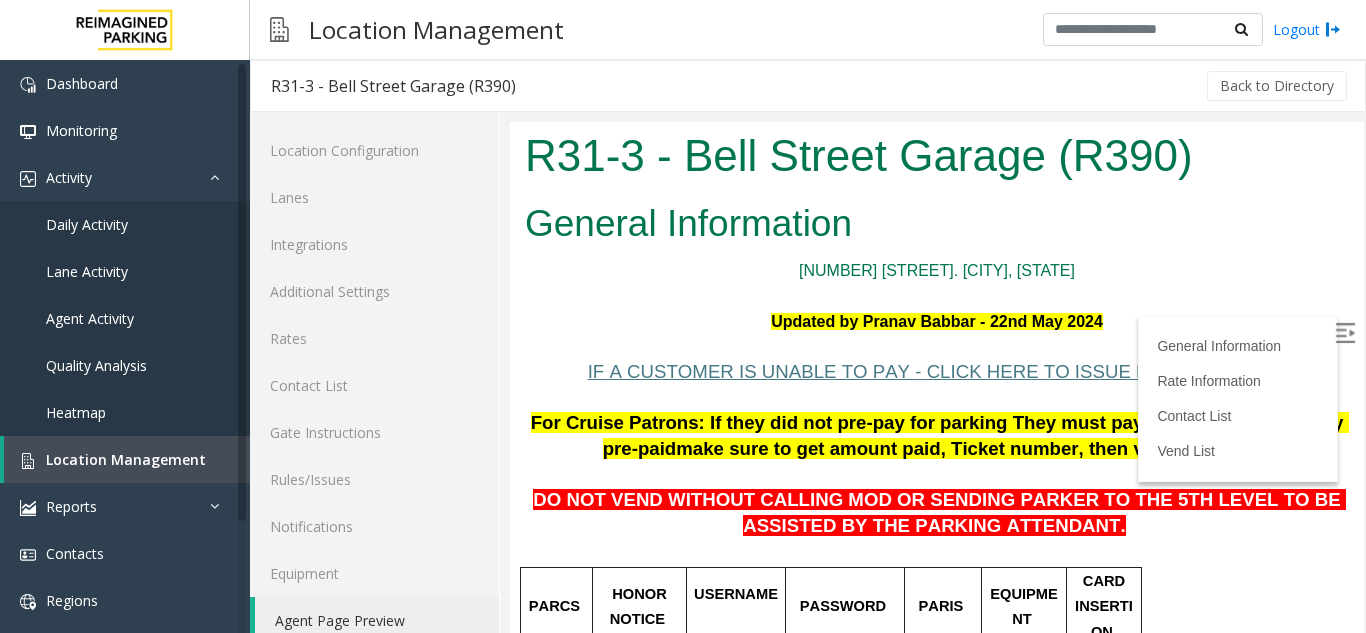 drag, startPoint x: 1343, startPoint y: 166, endPoint x: 1863, endPoint y: 255, distance: 527.56134 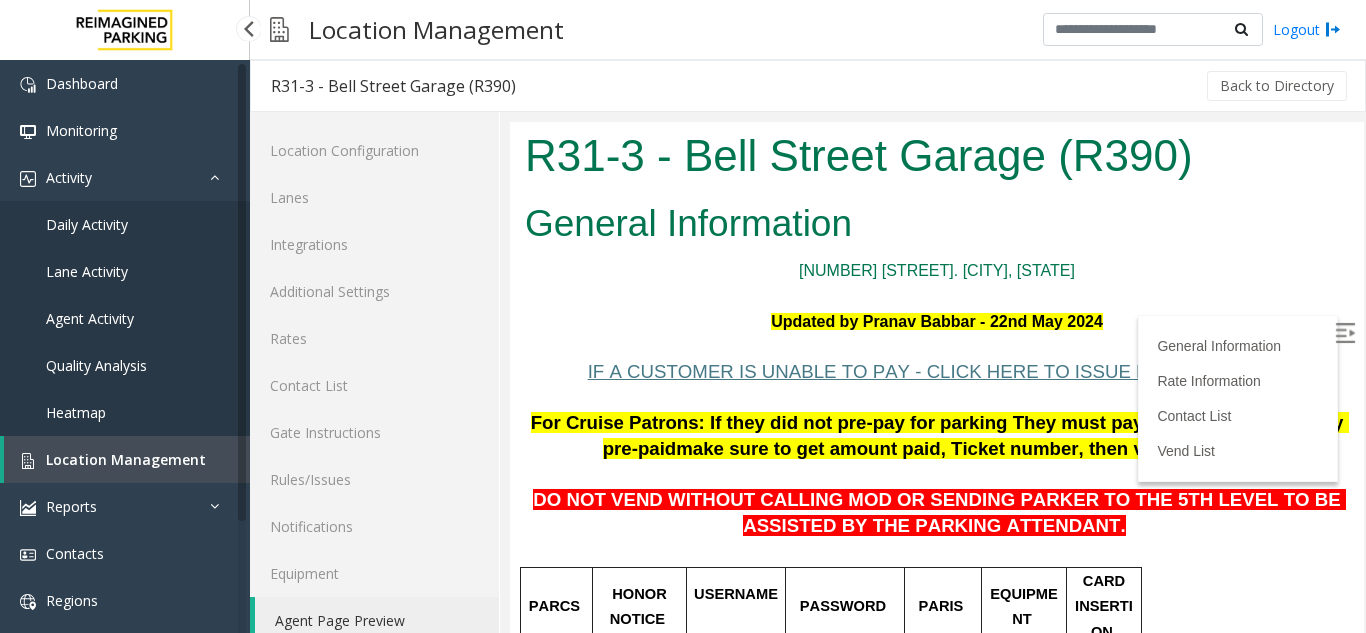 click on "Location Management" at bounding box center (126, 459) 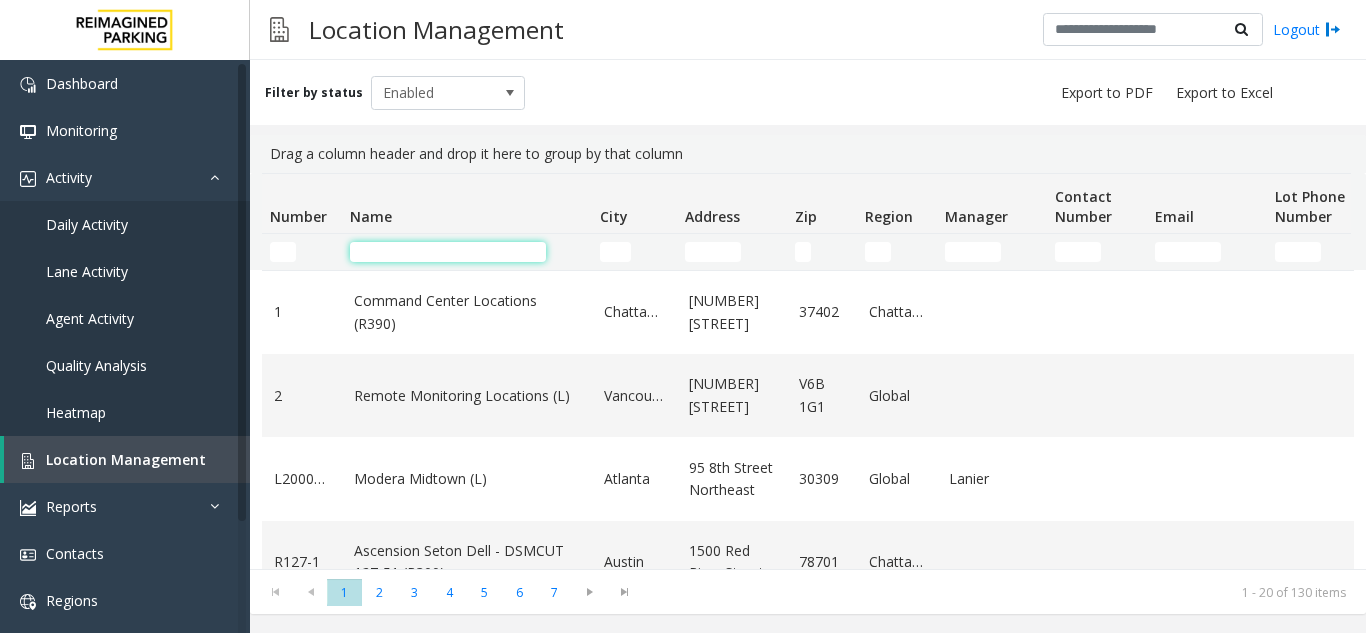 click 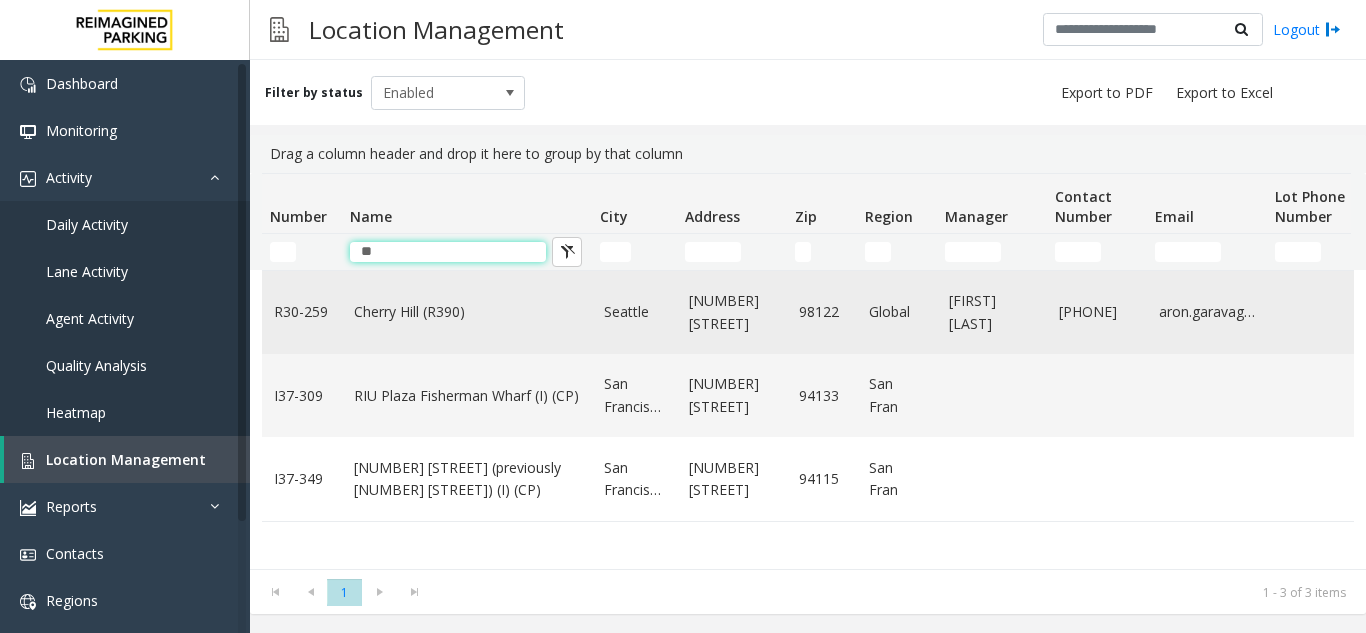type on "*" 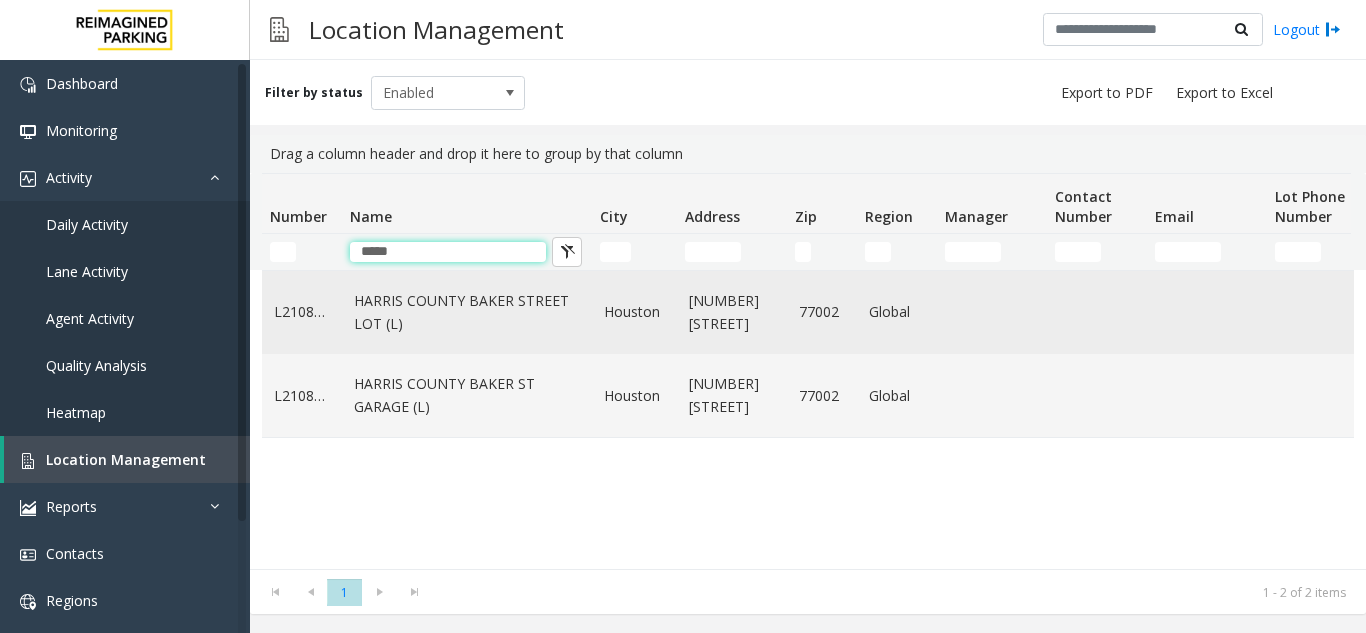 type on "*****" 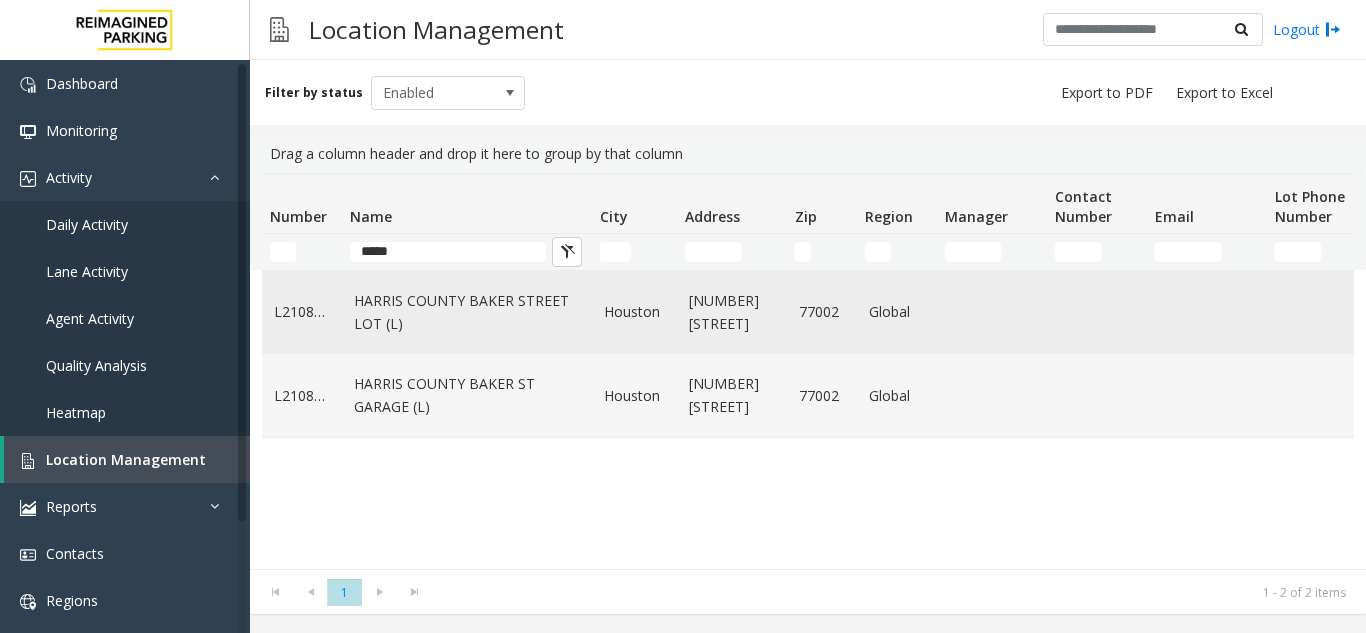 click on "HARRIS COUNTY BAKER STREET LOT (L)" 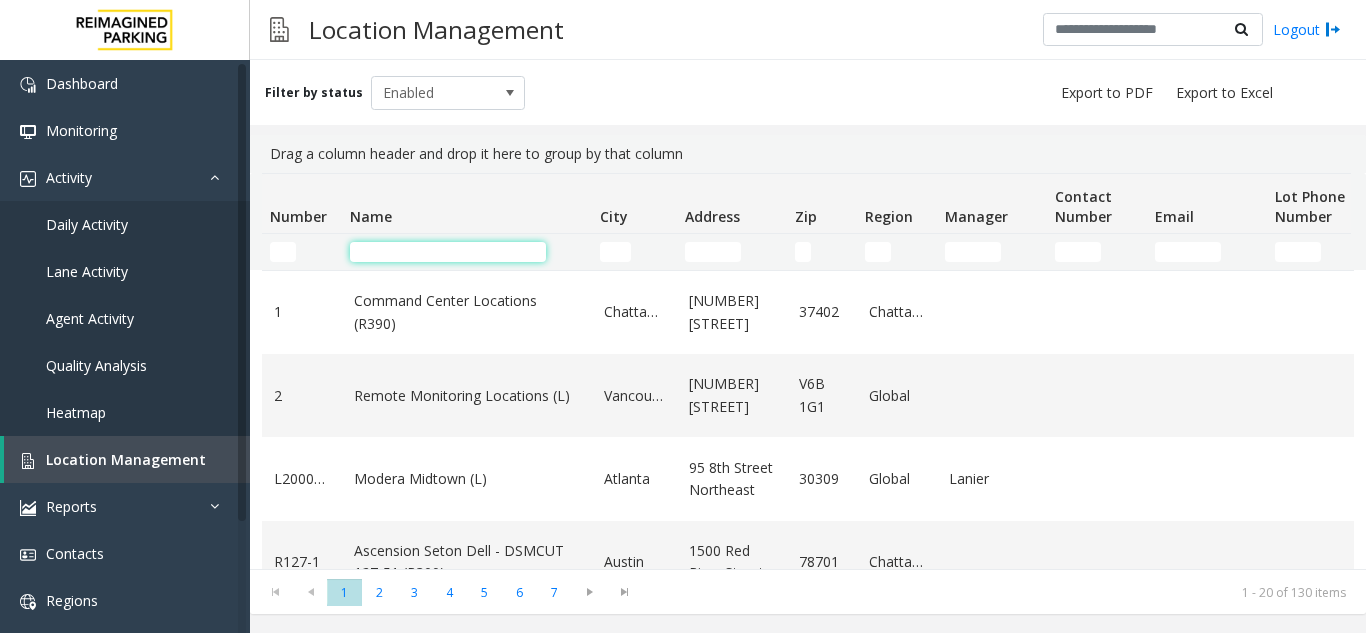 click 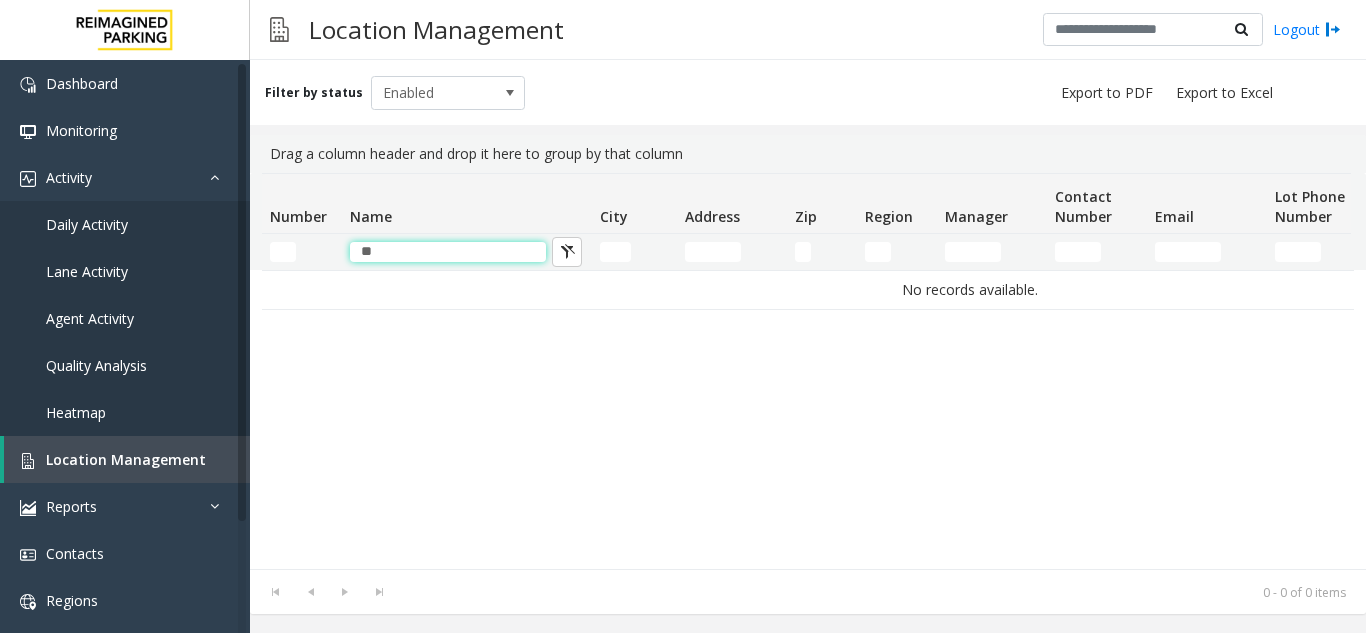 type on "*" 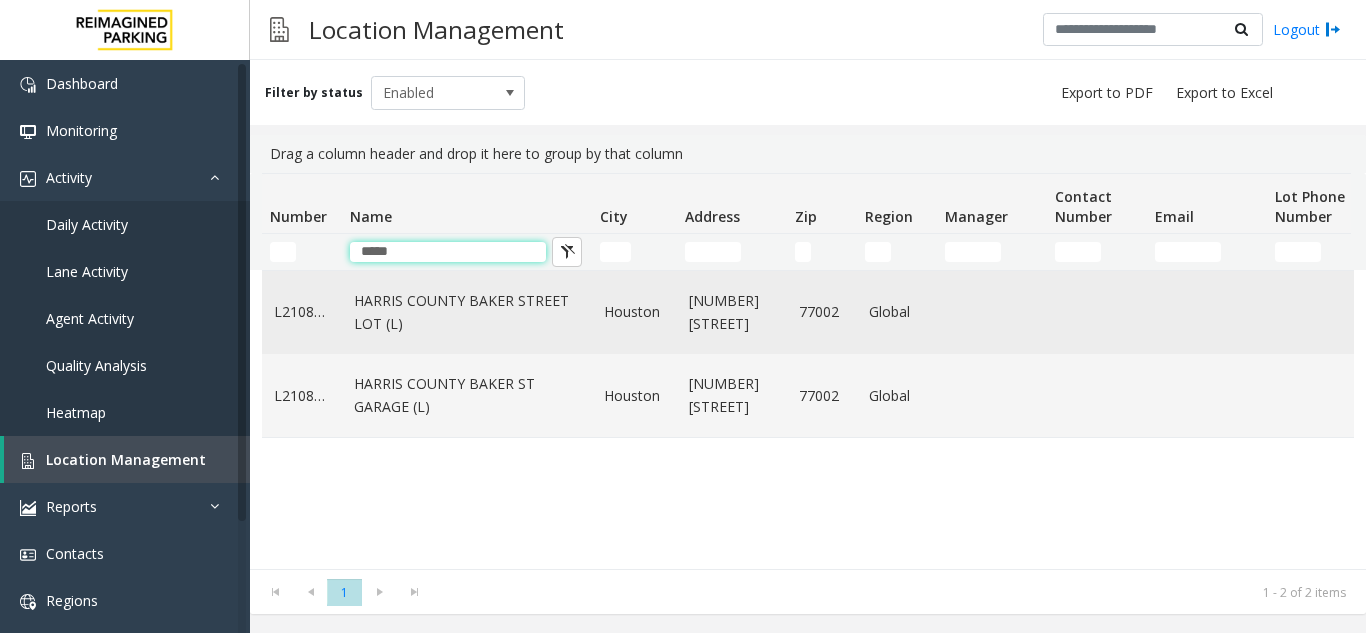 type on "*****" 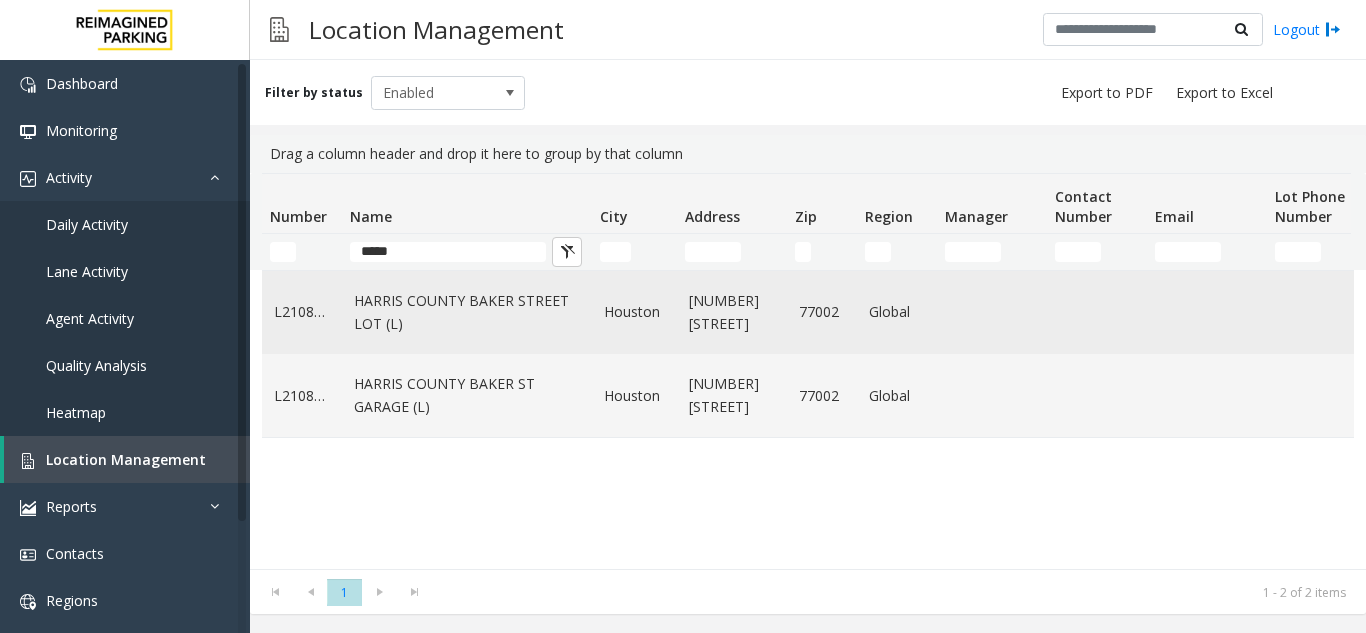 click on "HARRIS COUNTY BAKER STREET LOT (L)" 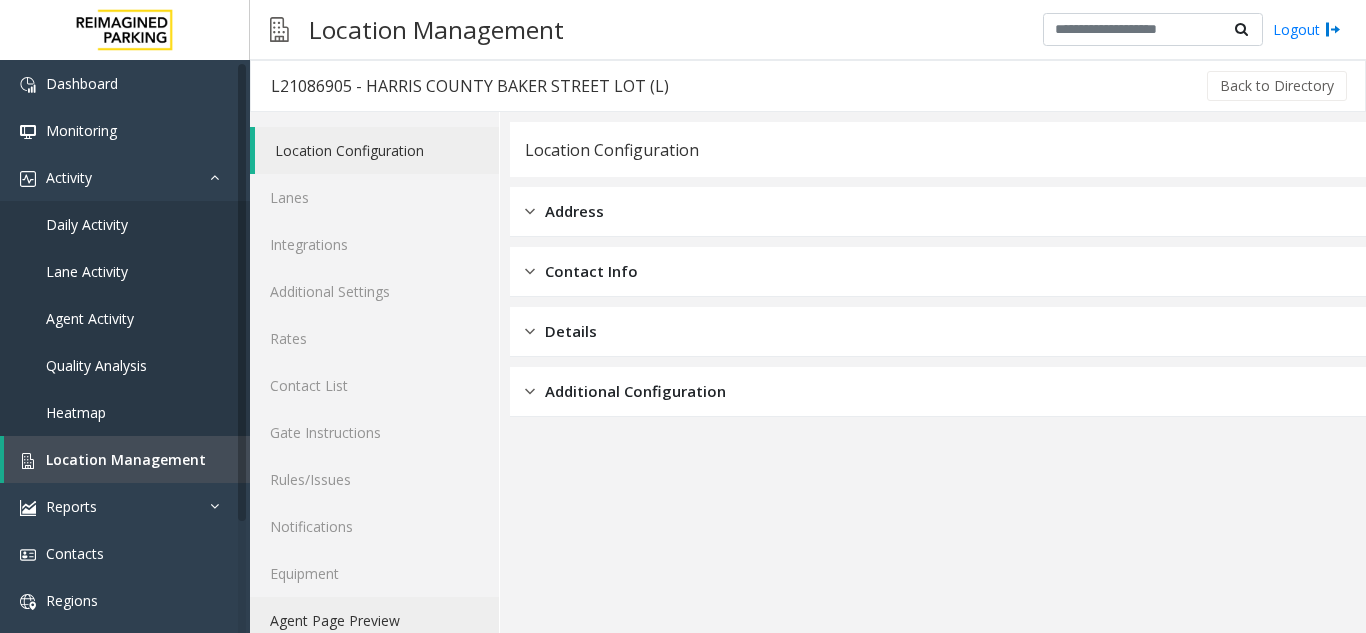 click on "Agent Page Preview" 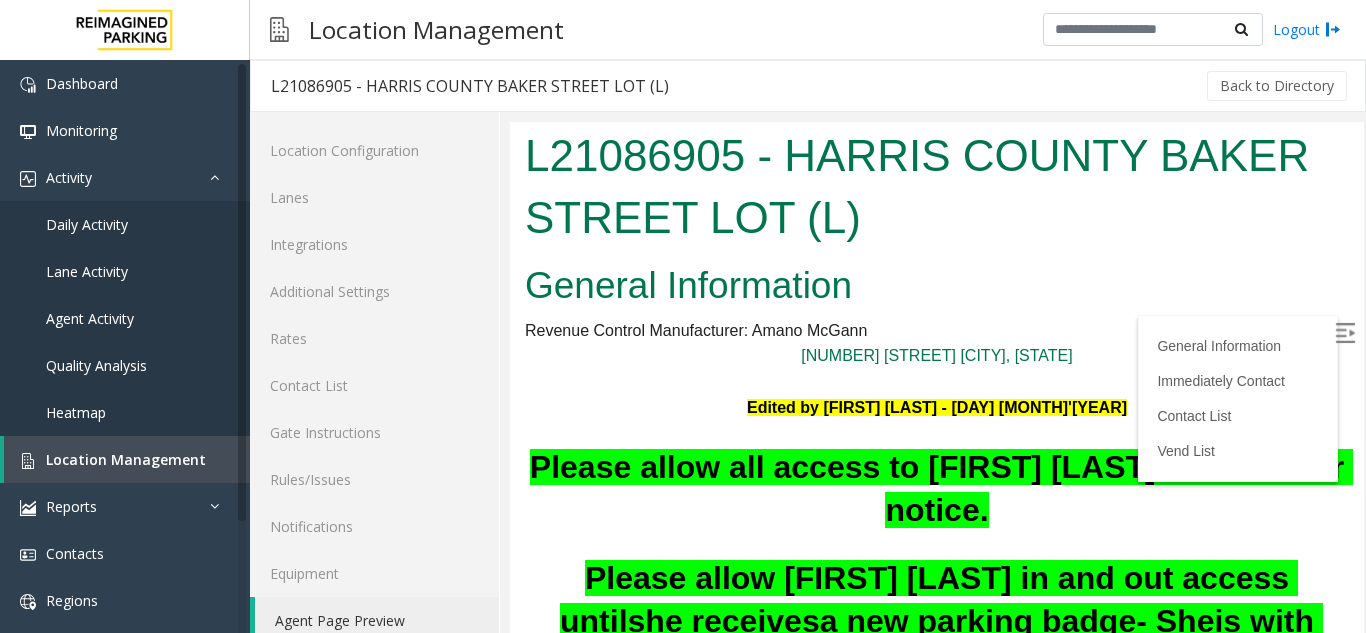 scroll, scrollTop: 0, scrollLeft: 0, axis: both 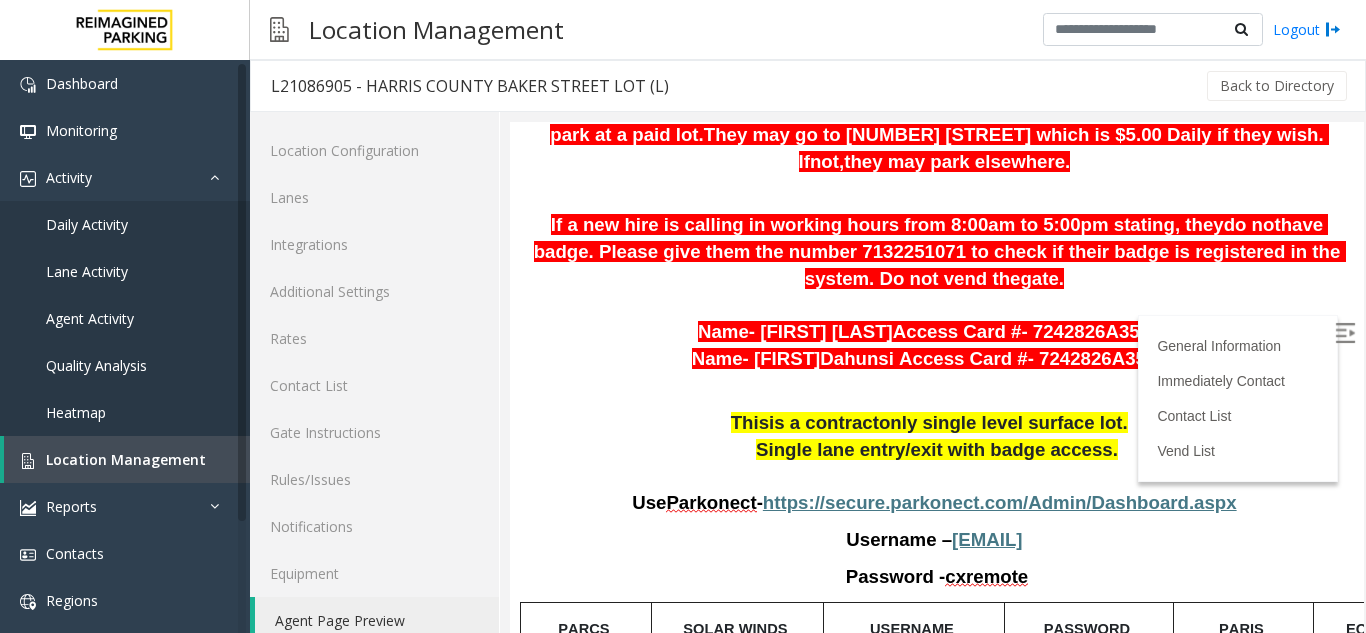 drag, startPoint x: 1340, startPoint y: 352, endPoint x: 1862, endPoint y: 440, distance: 529.36566 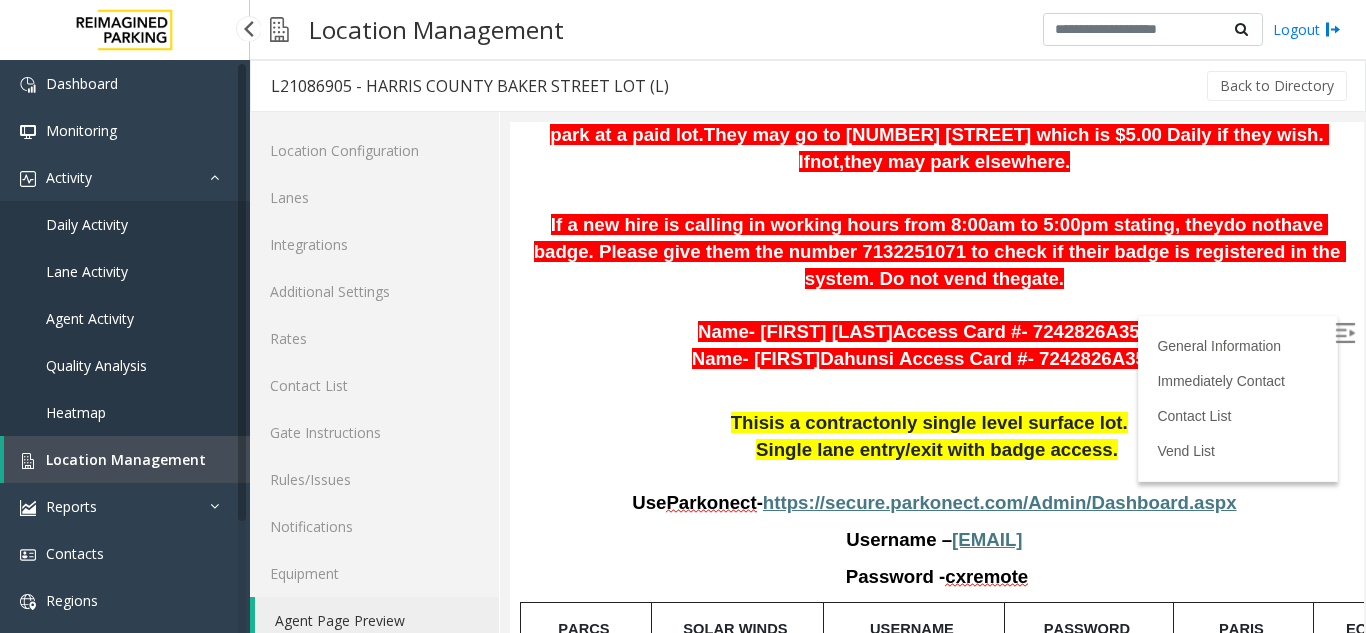 click on "Location Management" at bounding box center (126, 459) 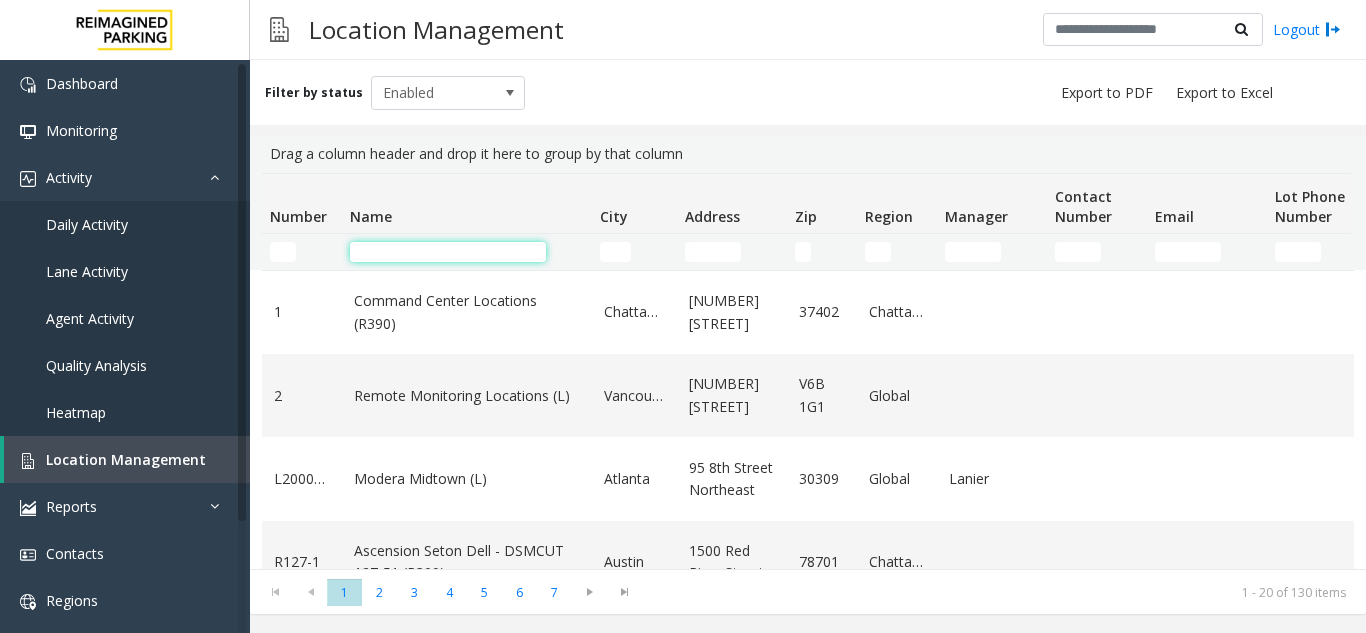 click 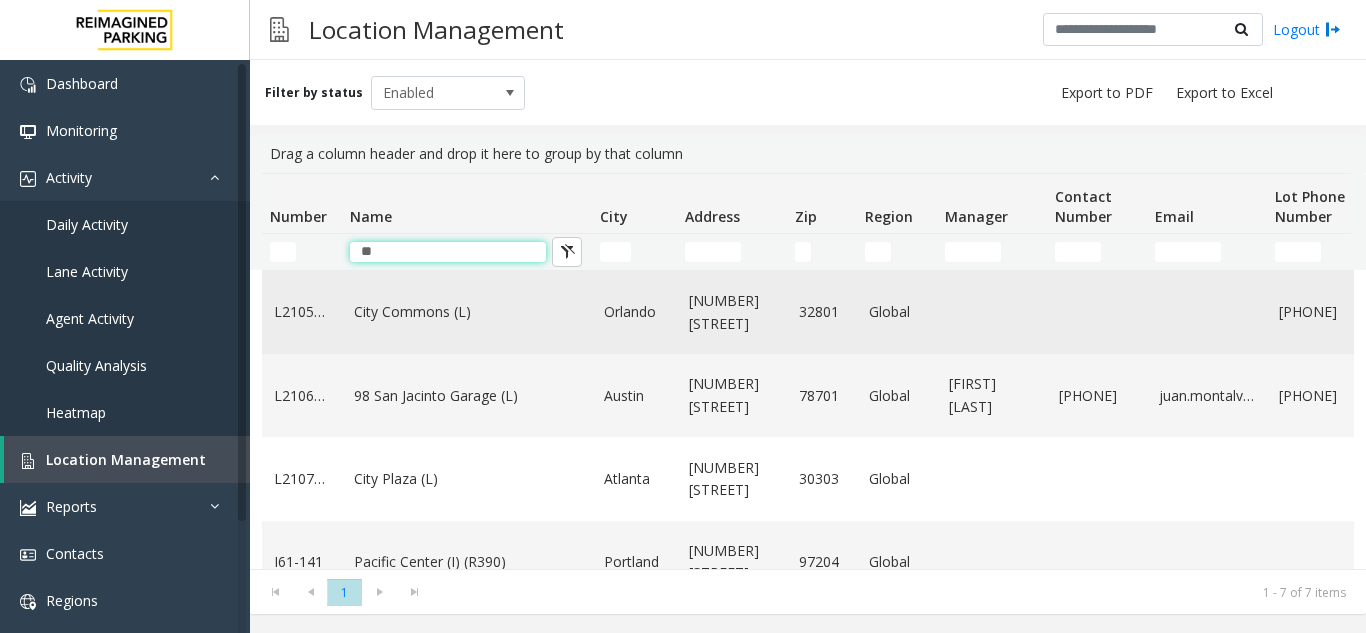 type on "**" 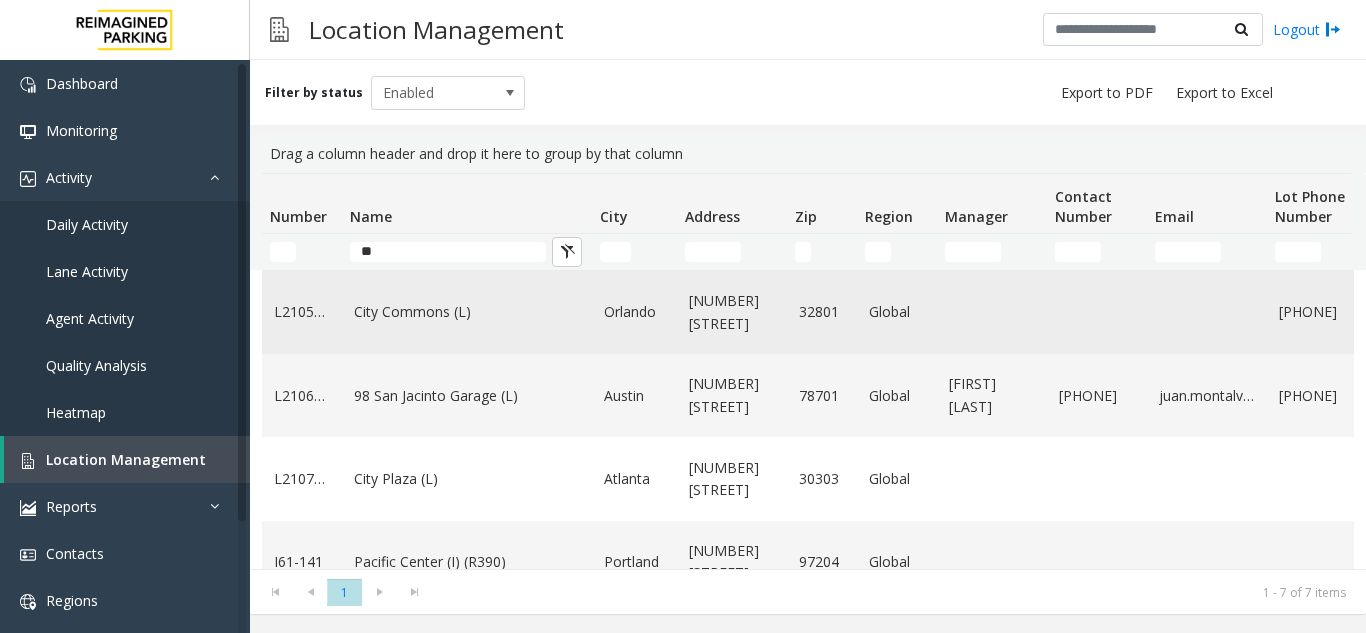 click on "City Commons (L)" 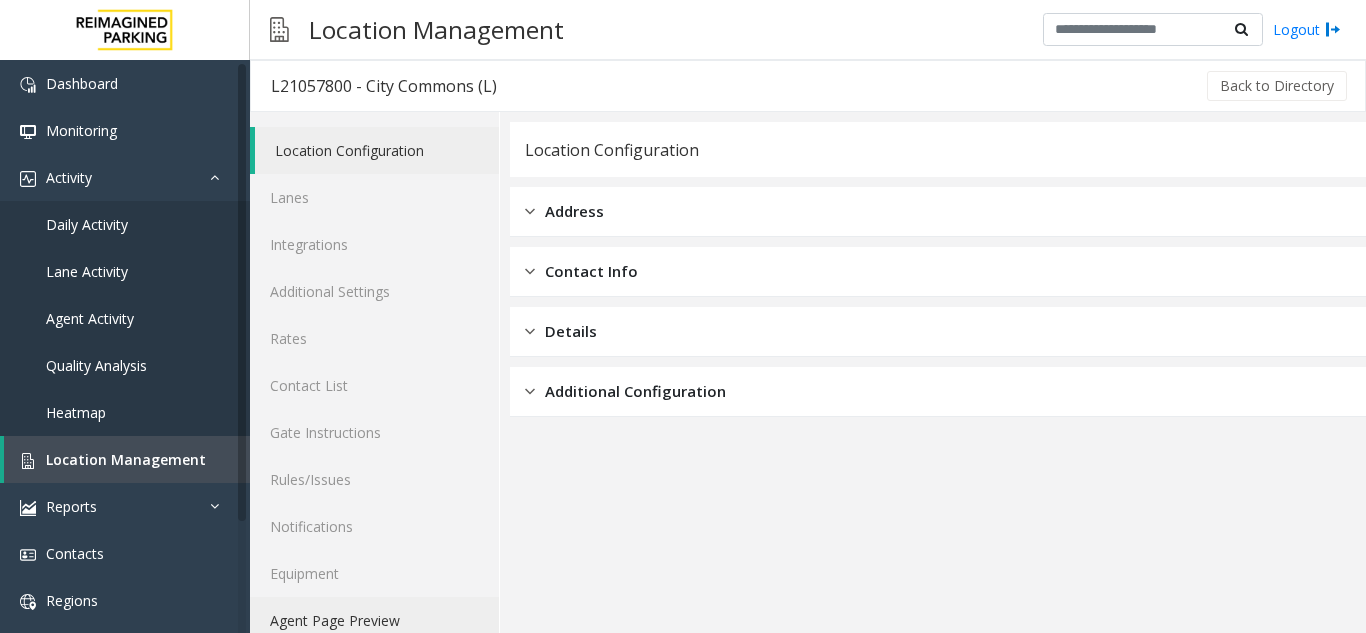 click on "Agent Page Preview" 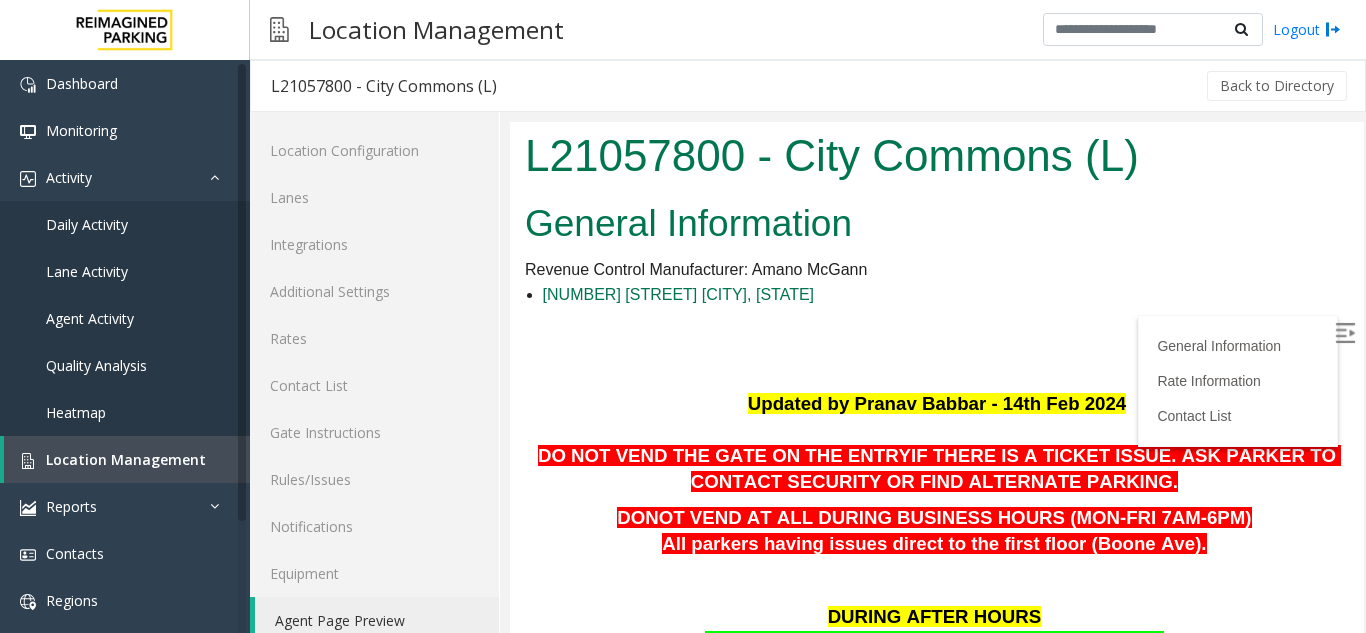scroll, scrollTop: 0, scrollLeft: 0, axis: both 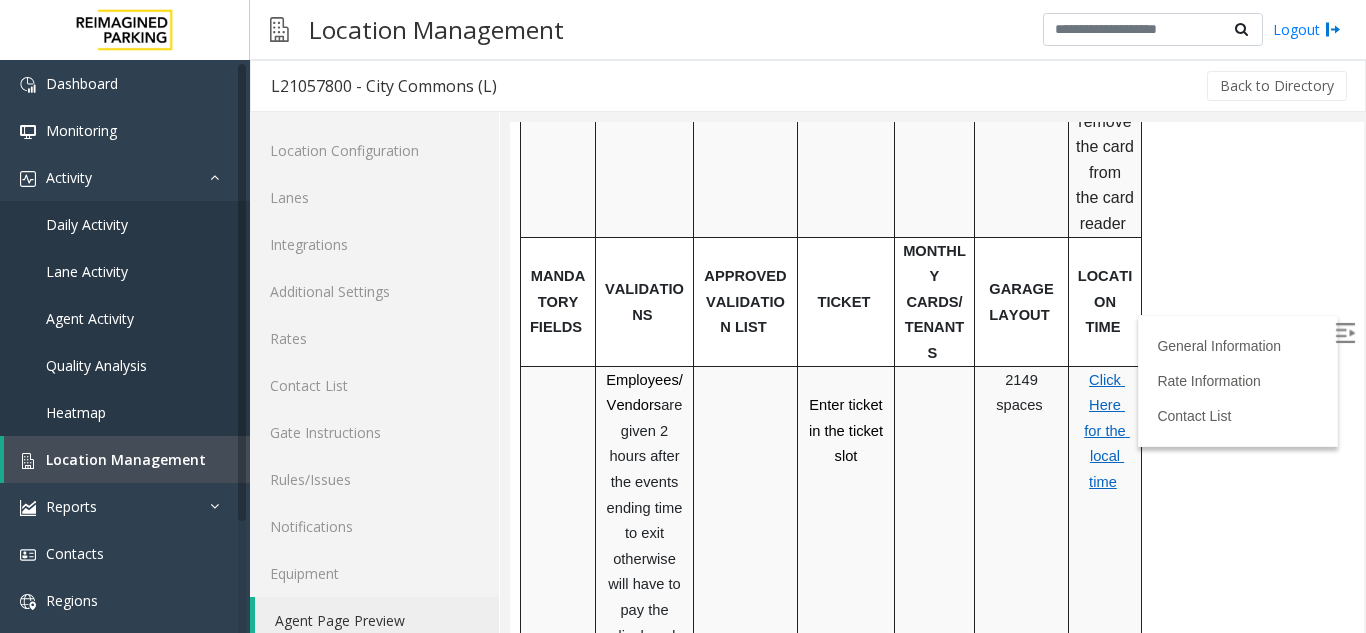 click on "Click Here for the local time" at bounding box center [1105, 431] 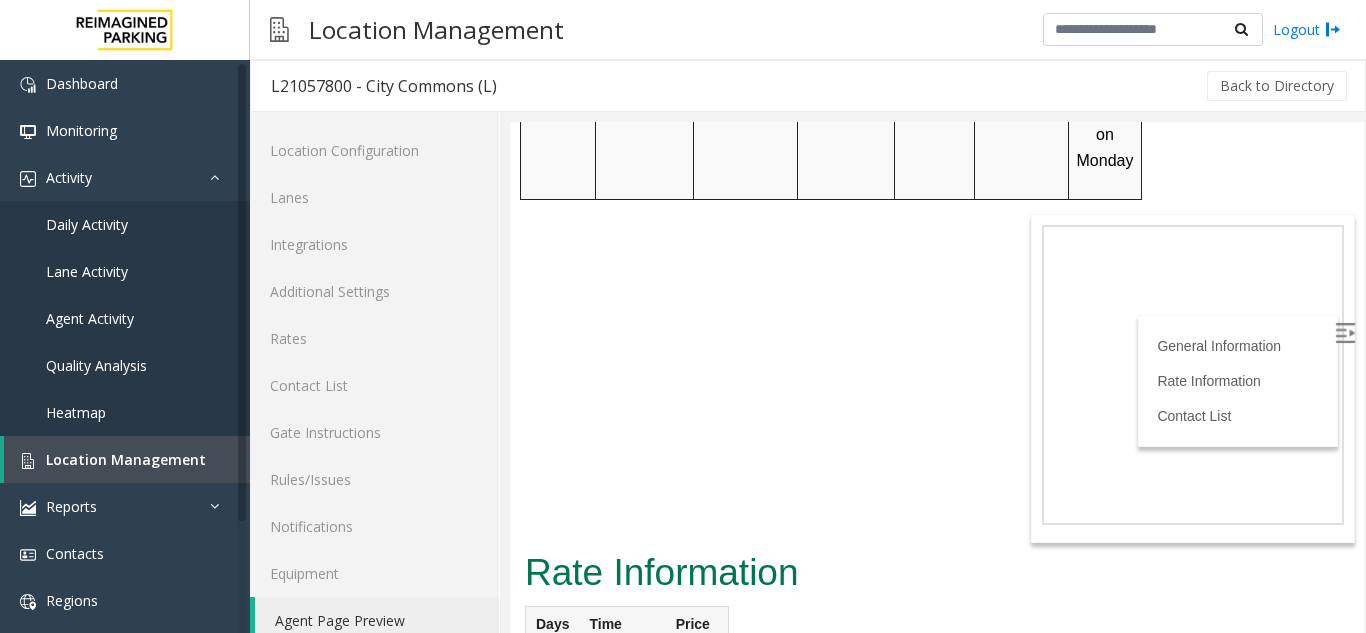 scroll, scrollTop: 3236, scrollLeft: 0, axis: vertical 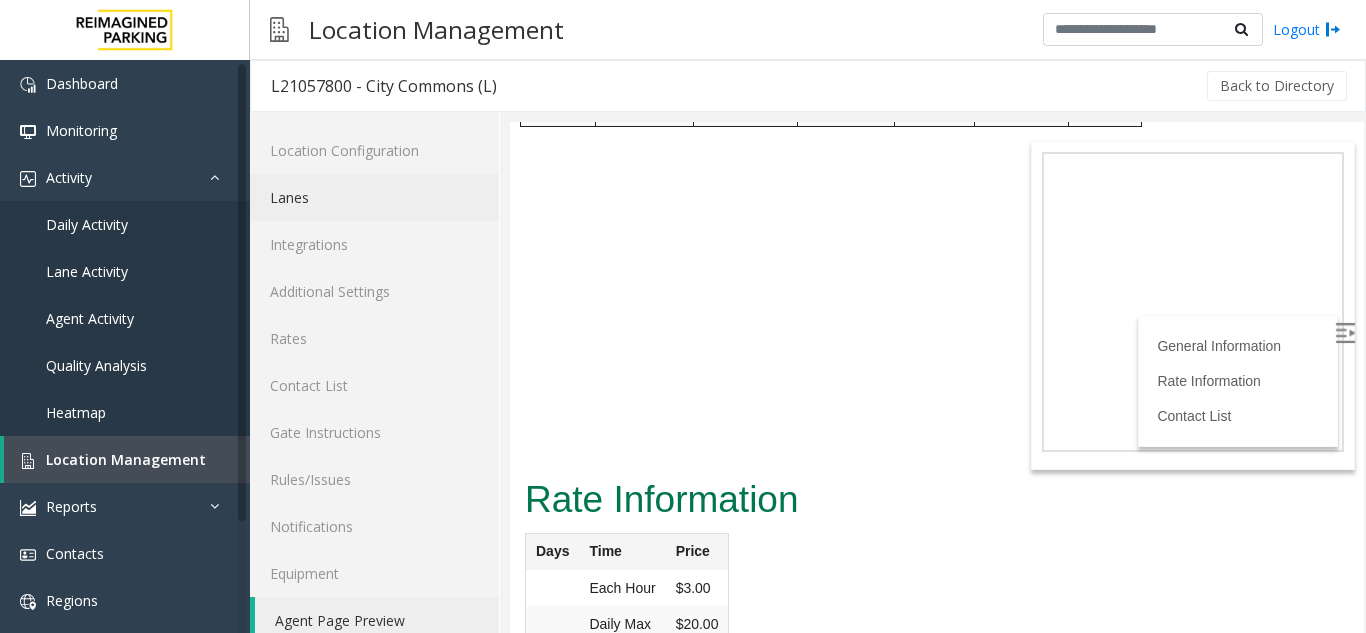 click on "Lanes" 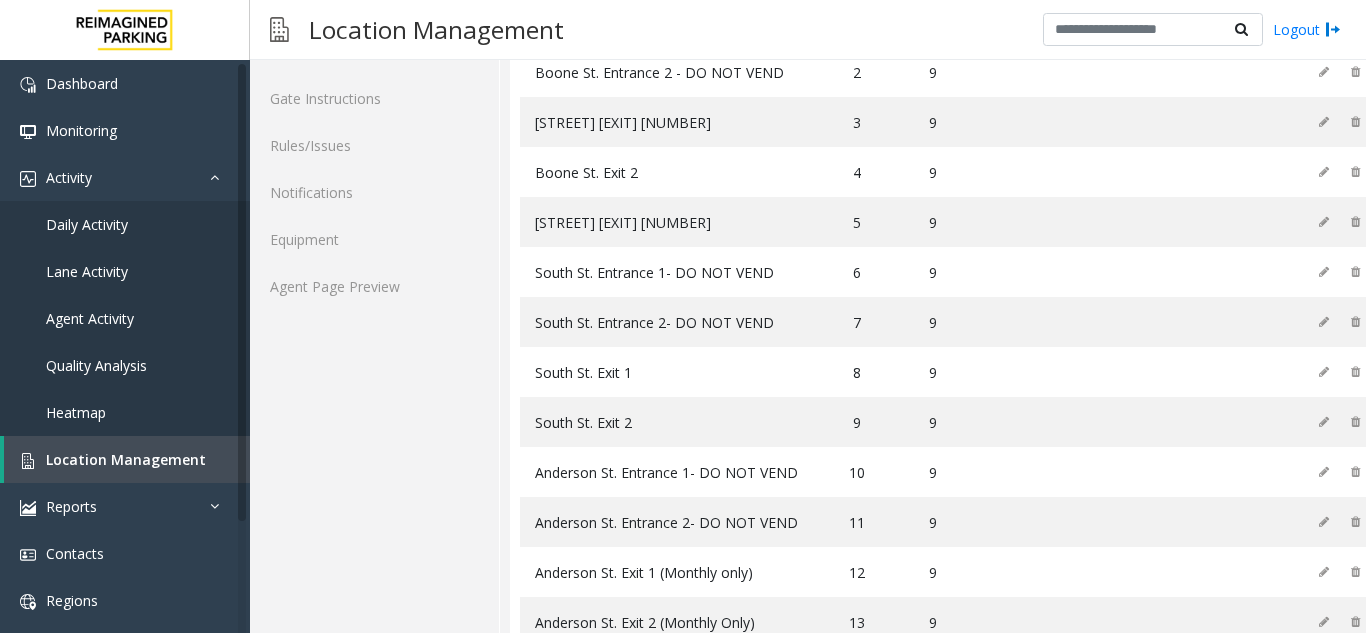 scroll, scrollTop: 403, scrollLeft: 0, axis: vertical 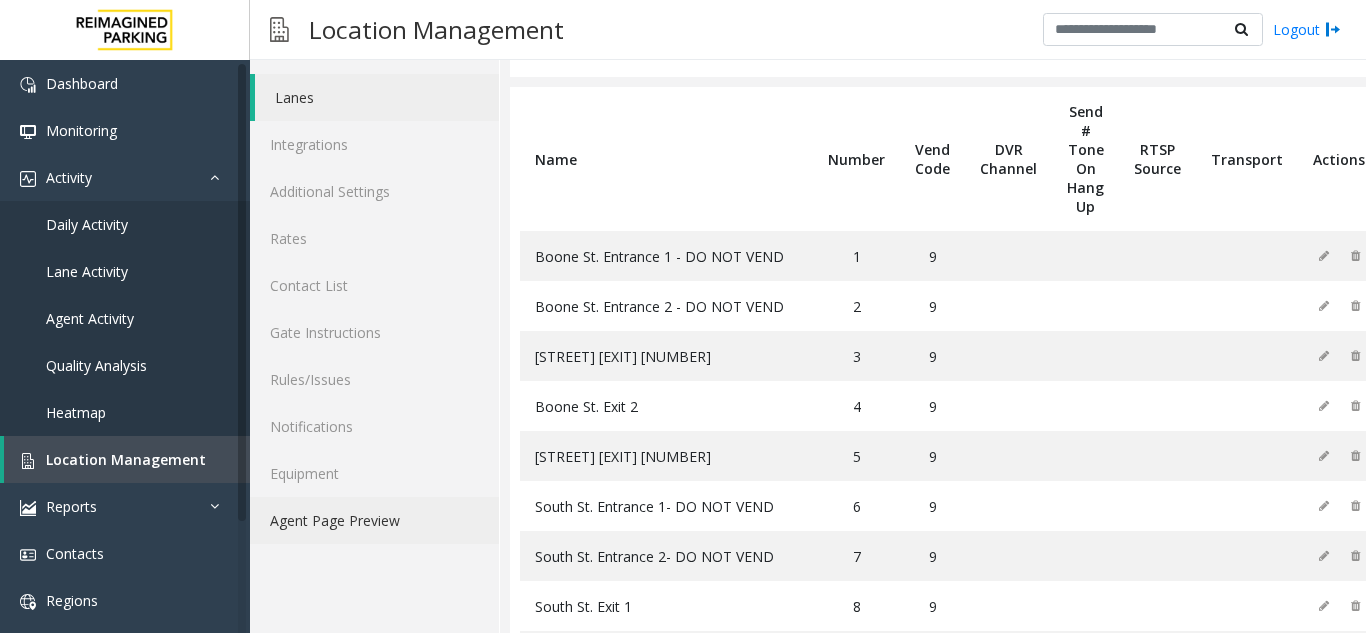 click on "Agent Page Preview" 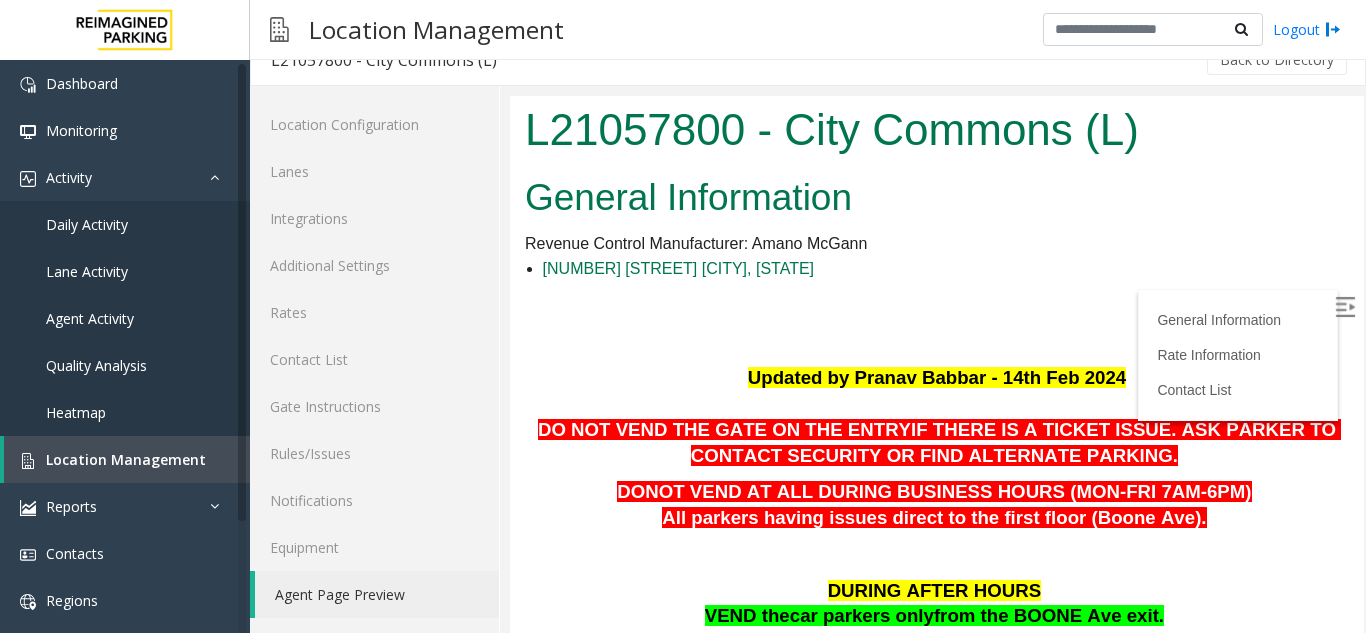 scroll, scrollTop: 0, scrollLeft: 0, axis: both 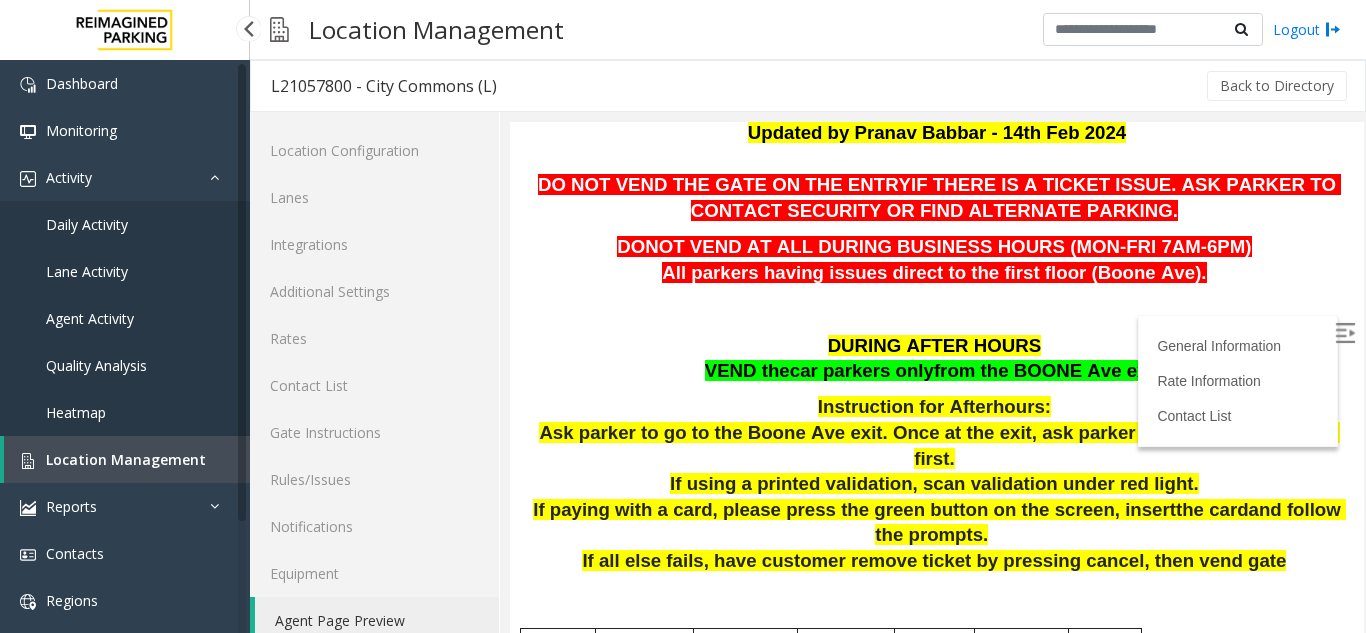 click on "Location Management" at bounding box center (126, 459) 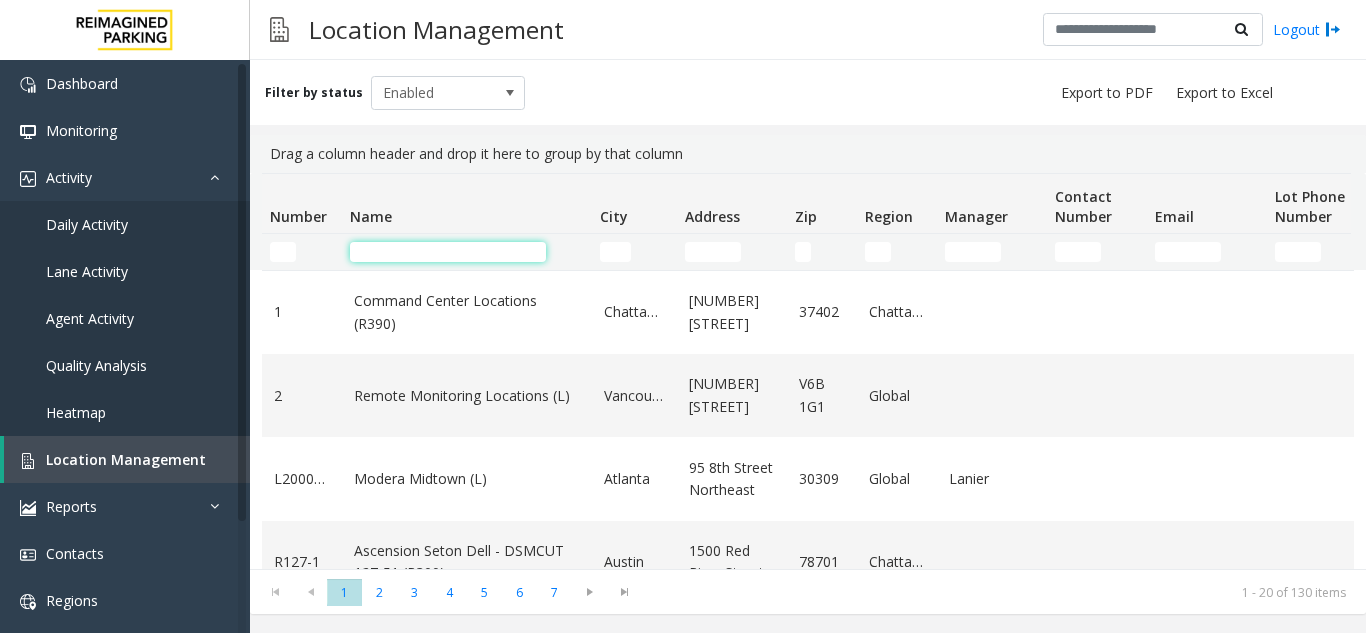click 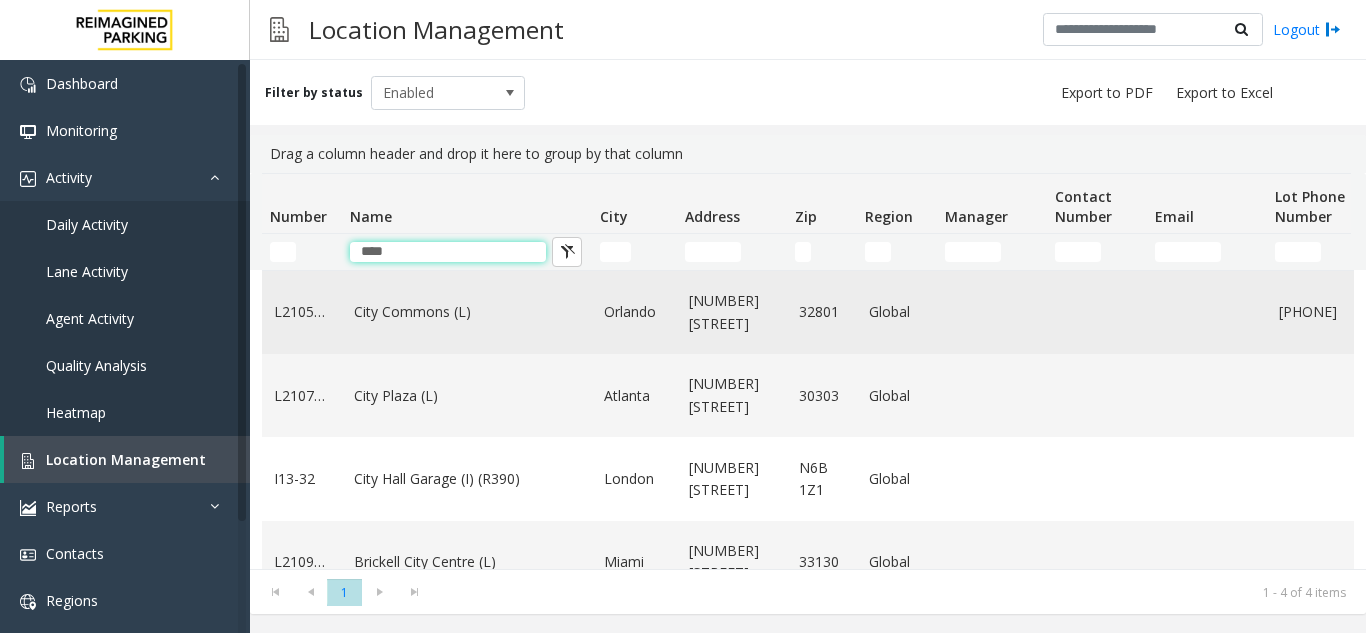type on "****" 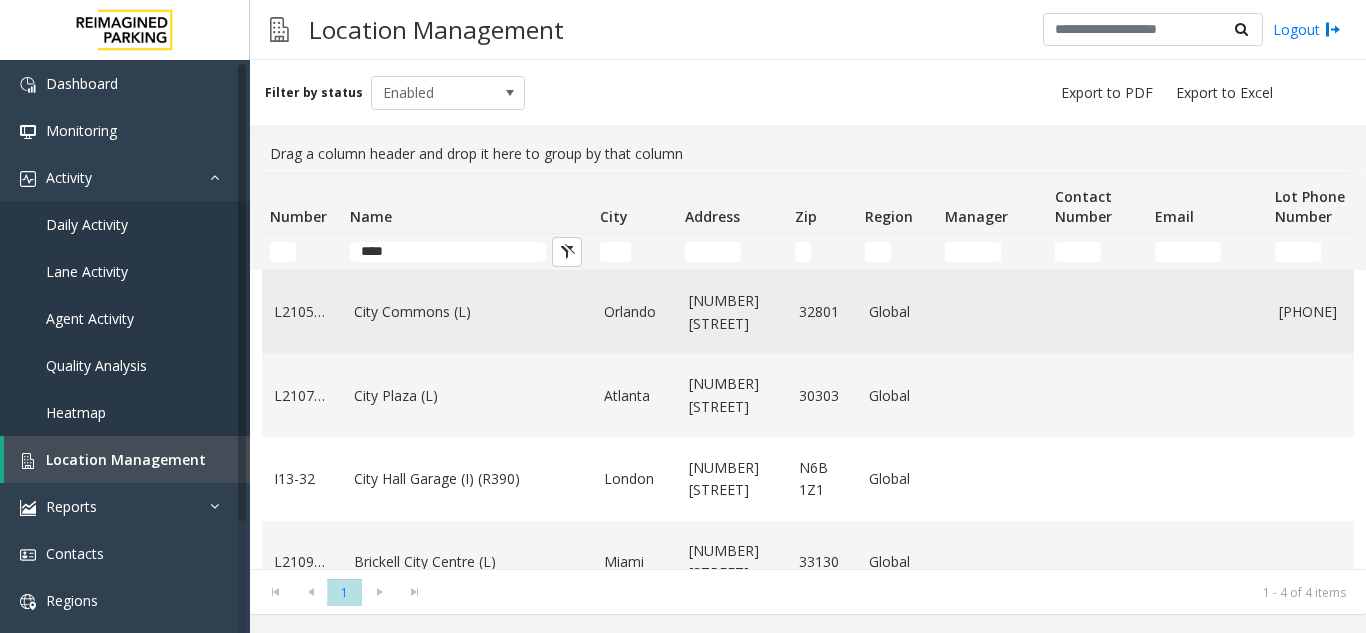 click on "City Commons (L)" 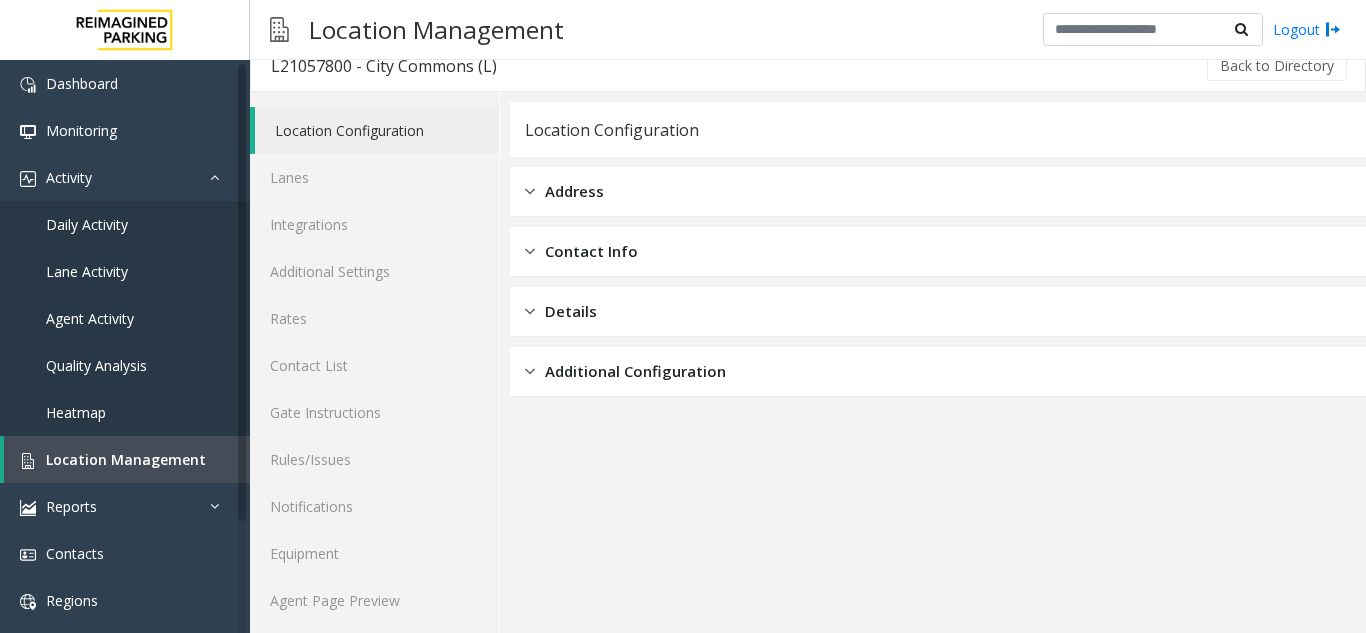 scroll, scrollTop: 26, scrollLeft: 0, axis: vertical 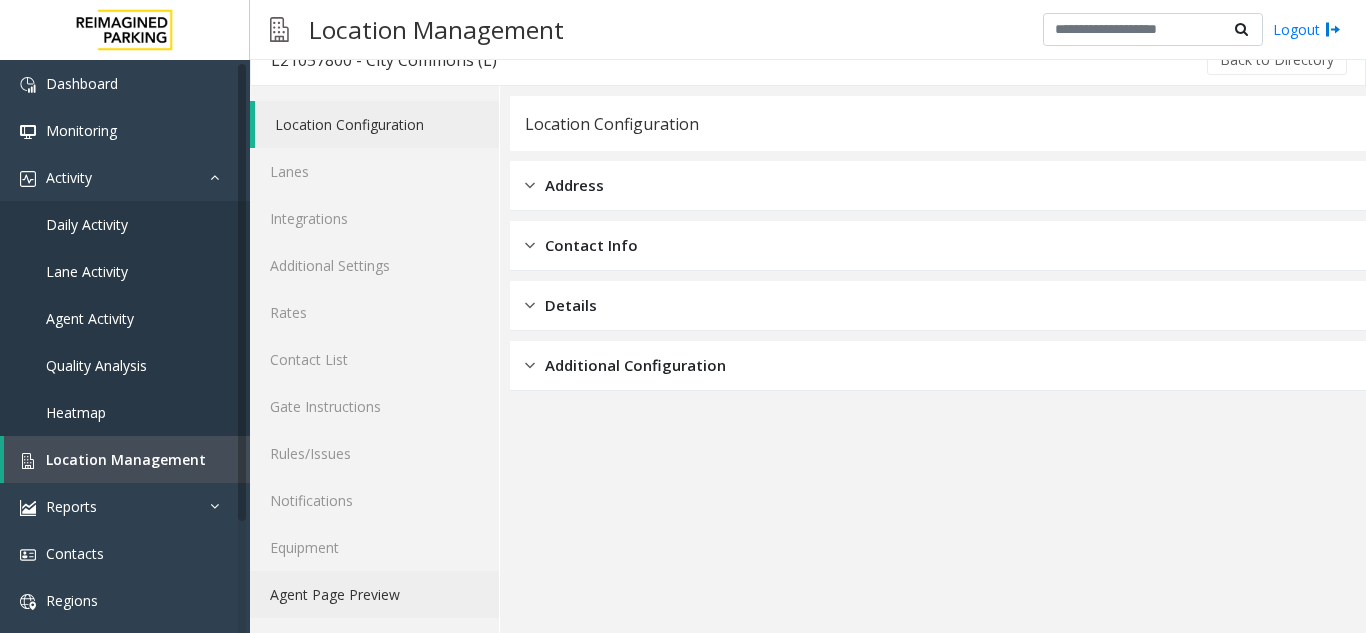 click on "Agent Page Preview" 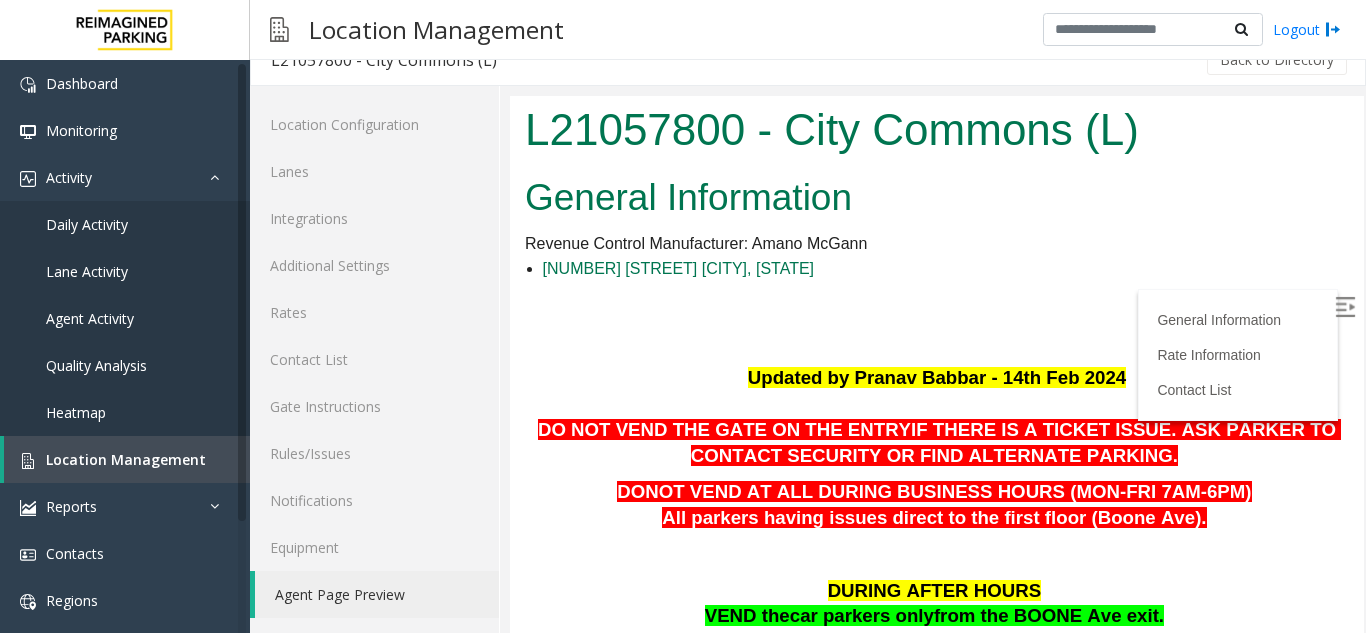 scroll, scrollTop: 0, scrollLeft: 0, axis: both 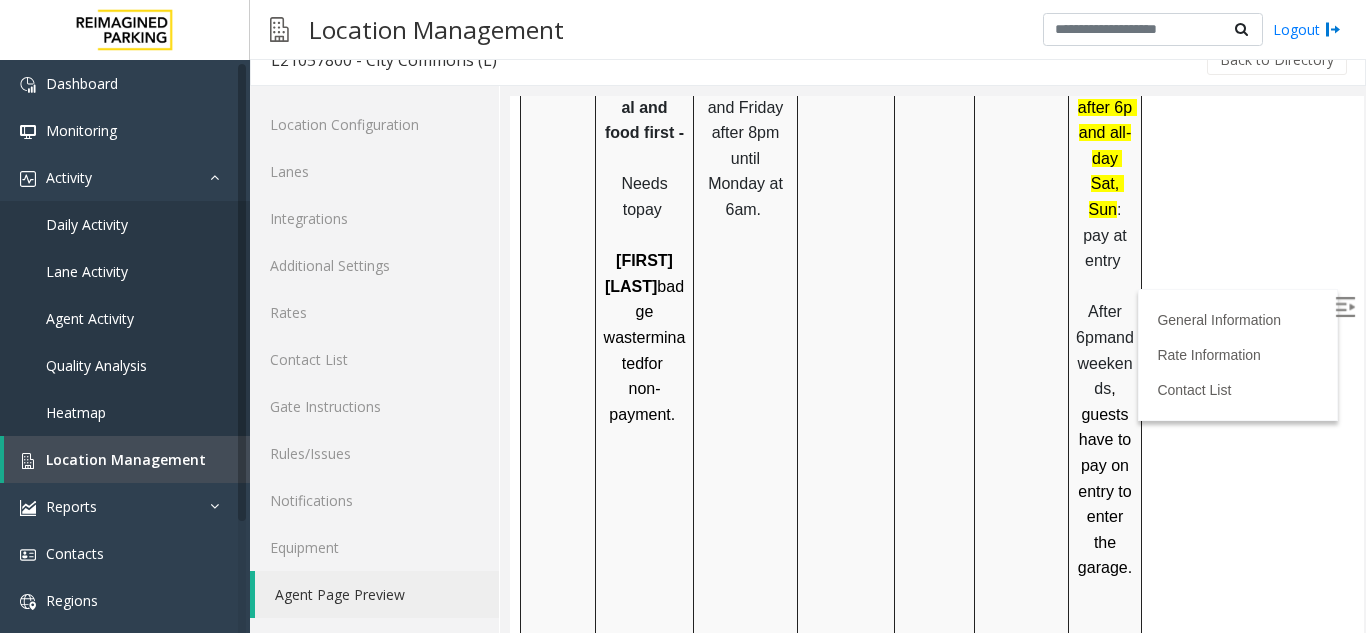 click on "PARCS     SOLAR WINDS   USERNAME   PASSWORD   PARIS   EQUIPMENT   CARD INSERTION   AMANO                   Accepts cash and CC     No POFs     If the Credit Card is not reading, direct the parker to  press the flashing BLUE LIGHT T O ACCEPT THE PAYMENT       Press the green “Pay by Credit” button on the  display. Follow  the prompts and display will process card and prompt on when to remove the card from the card reader   MANDATORY FIELDS   VALIDATIONS   APPROVED VALIDATION LIST   TICKET   MONTHLY CARDS/TENANTS   GARAGE LAYOUT   LOCATION TIME     Employees/Vendors  are  given 2 hours after the events ending time to exit otherwise will have to pay the displayed rate.          Enter ticket in the ticket slot     2149 spaces   Click Here for the local time   APPROVED VENDORS   DO NOT VEND FOR   ENTRANCE/EXIT LANE INFO   LOST TICKET RATE   COMMON ISSUES   SPECIAL INSTRUCTIONS   HOURS OF OPERATION       KPMG -   Needs to pay       Needs to  pay" at bounding box center [934, -138] 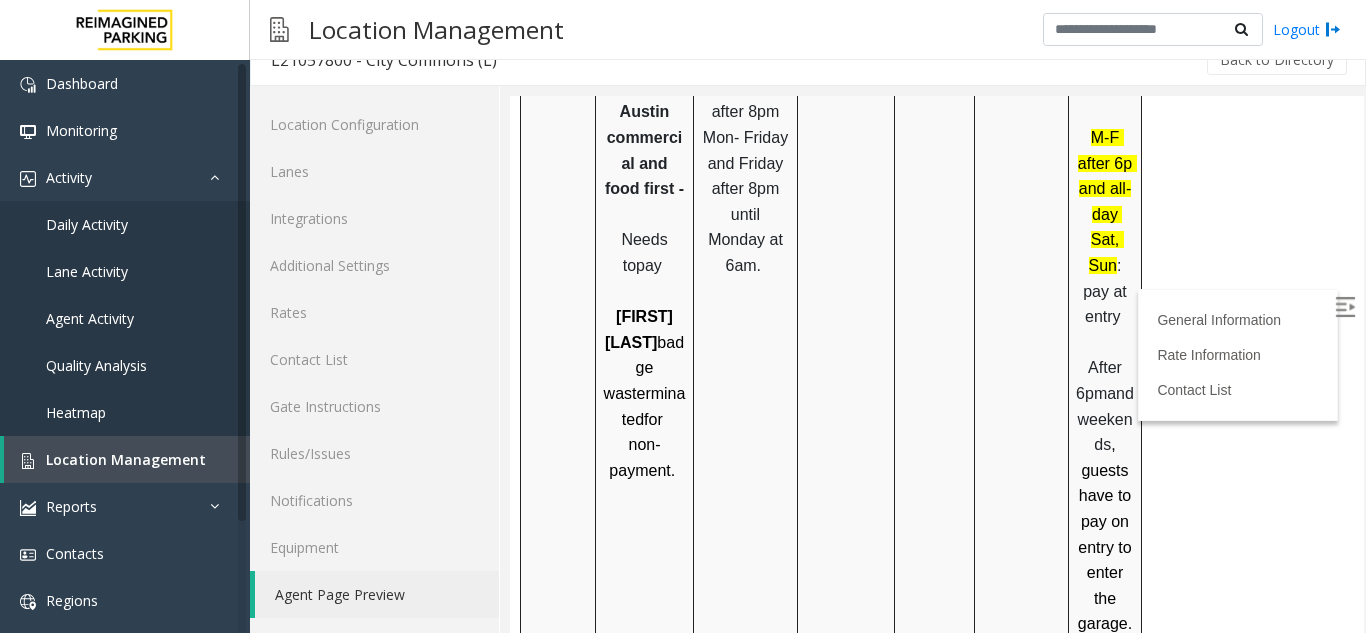 scroll, scrollTop: 2143, scrollLeft: 0, axis: vertical 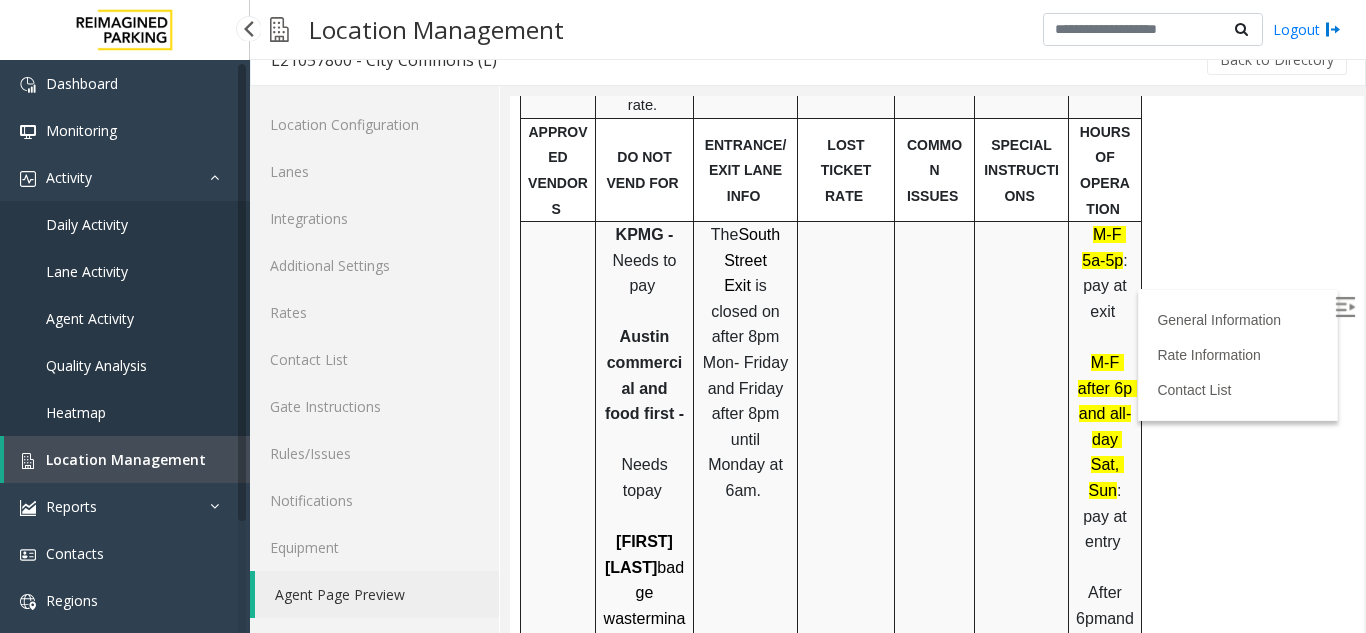click on "Location Management" at bounding box center (126, 459) 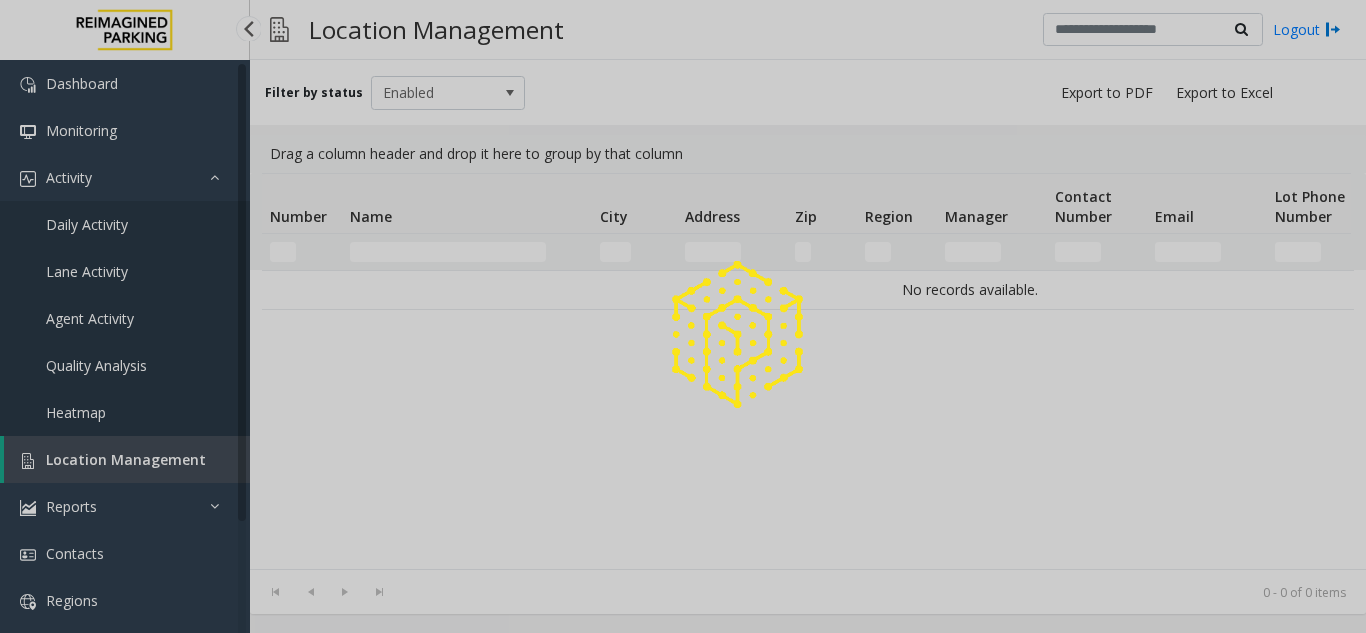 scroll, scrollTop: 0, scrollLeft: 0, axis: both 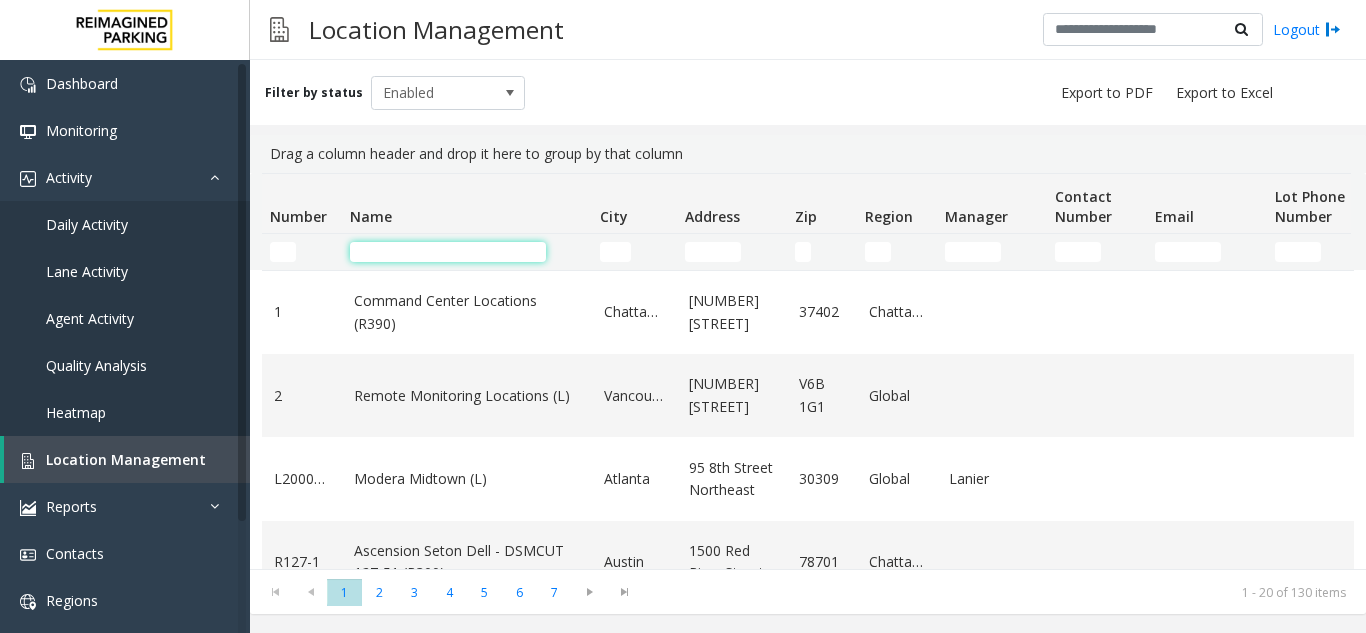 click 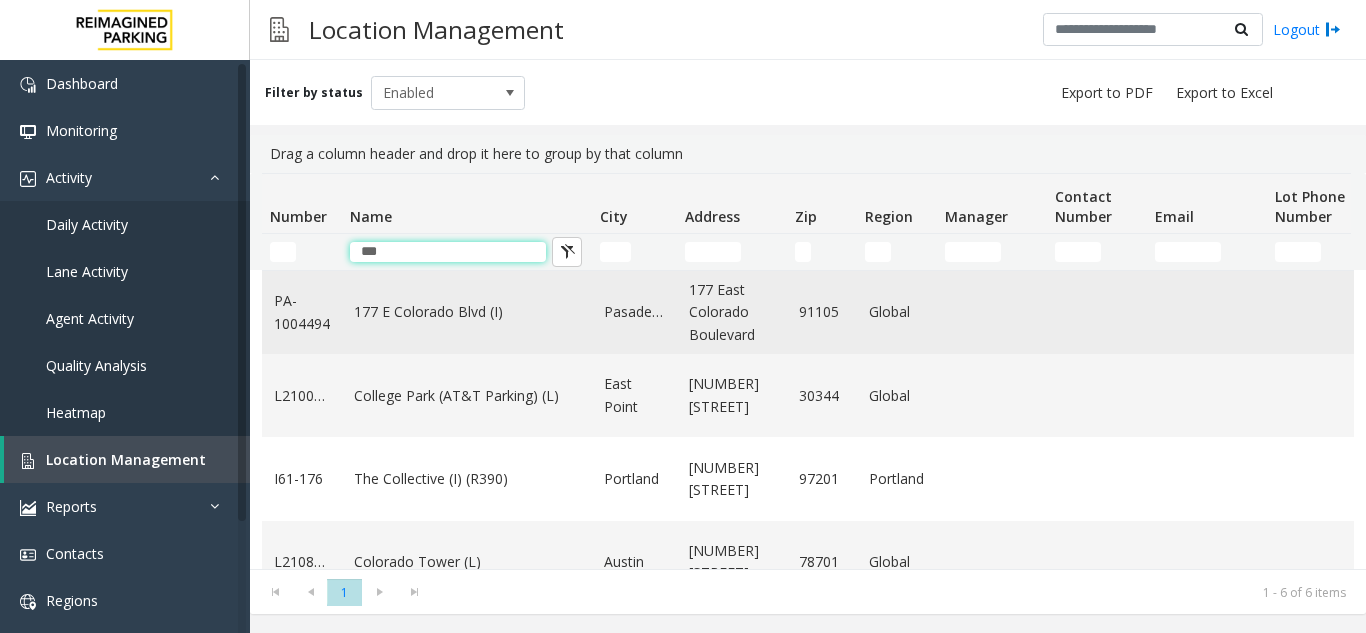type on "***" 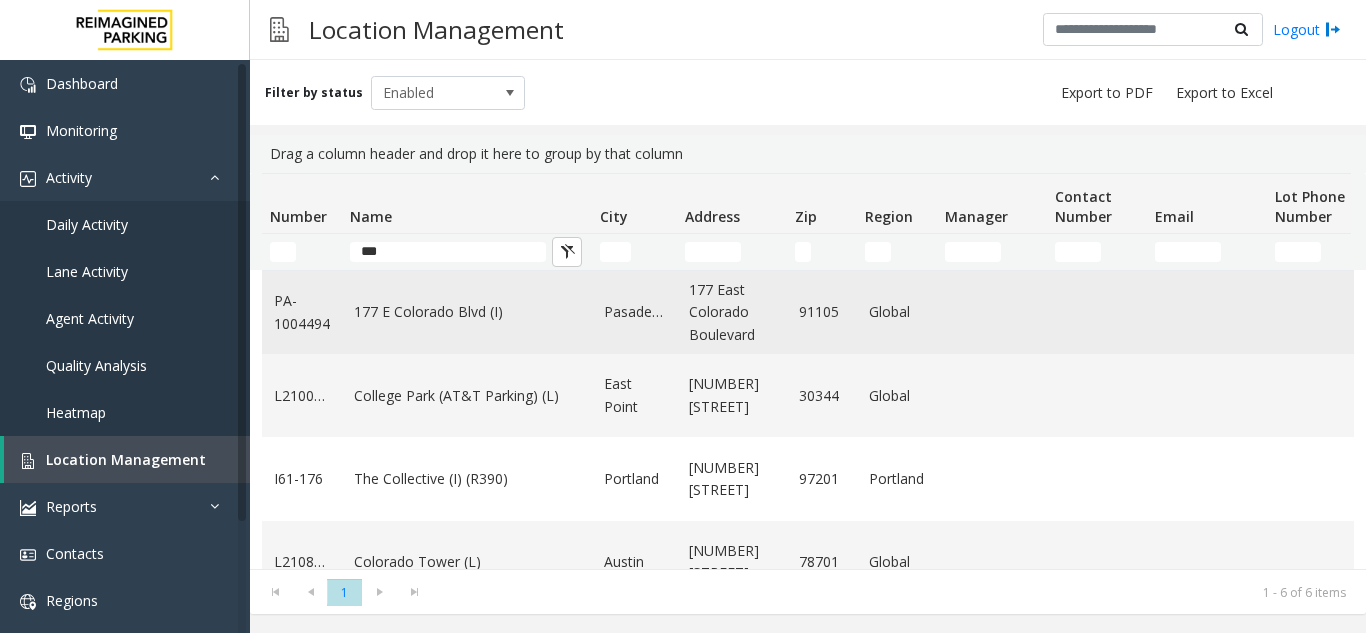 click on "177 E Colorado Blvd (I)" 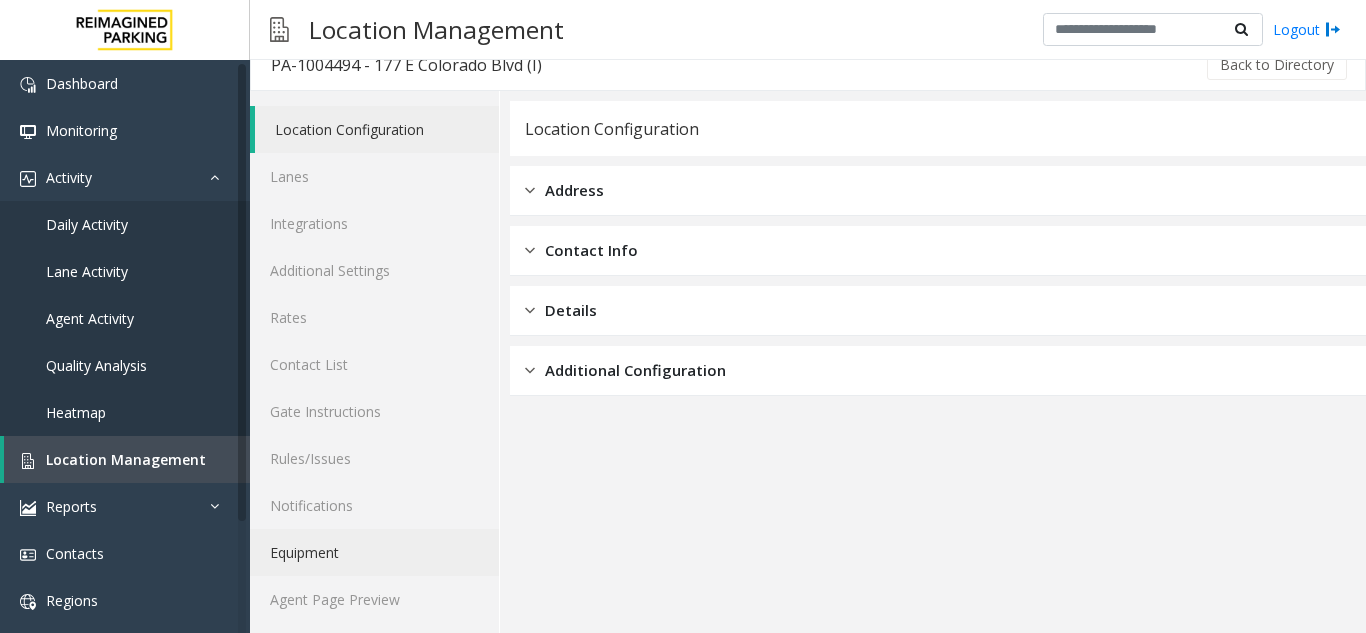 scroll, scrollTop: 26, scrollLeft: 0, axis: vertical 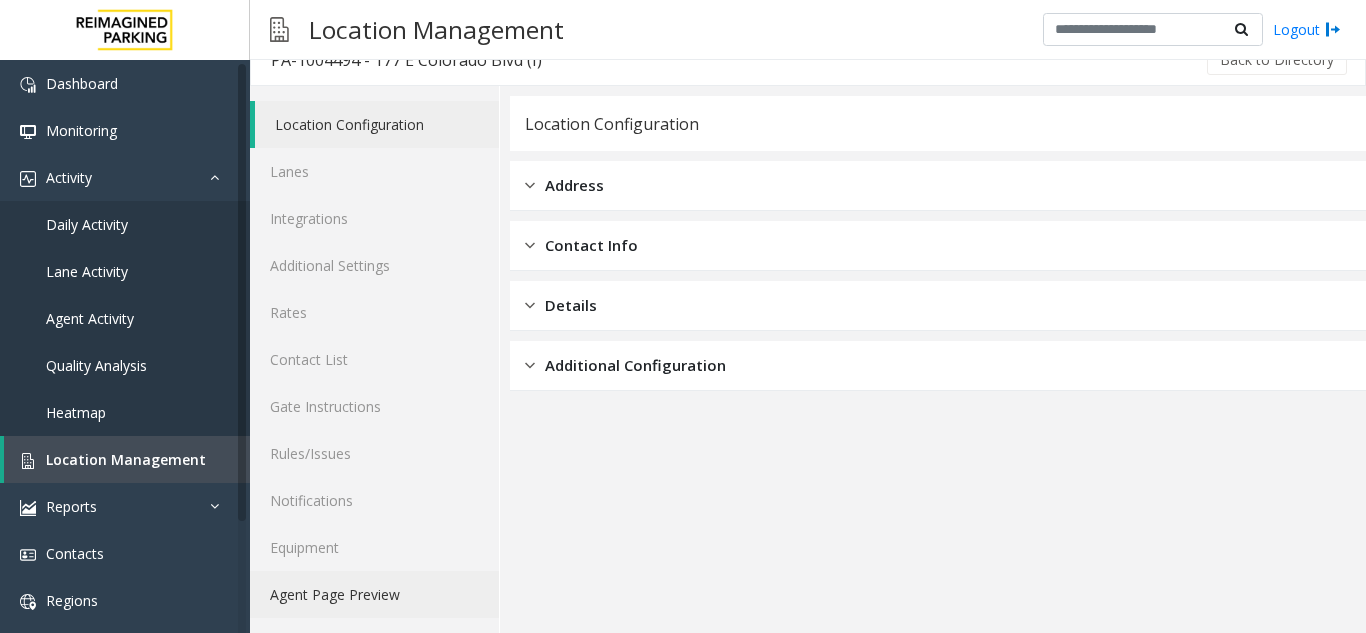 click on "Agent Page Preview" 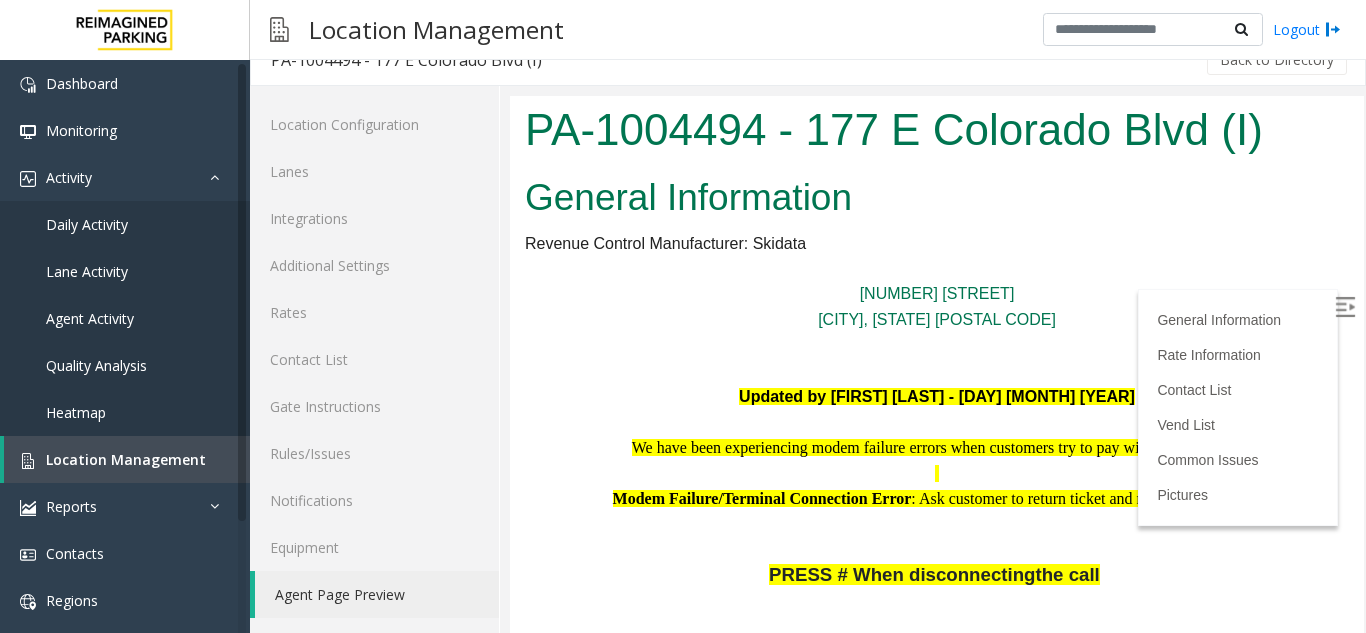 scroll, scrollTop: 0, scrollLeft: 0, axis: both 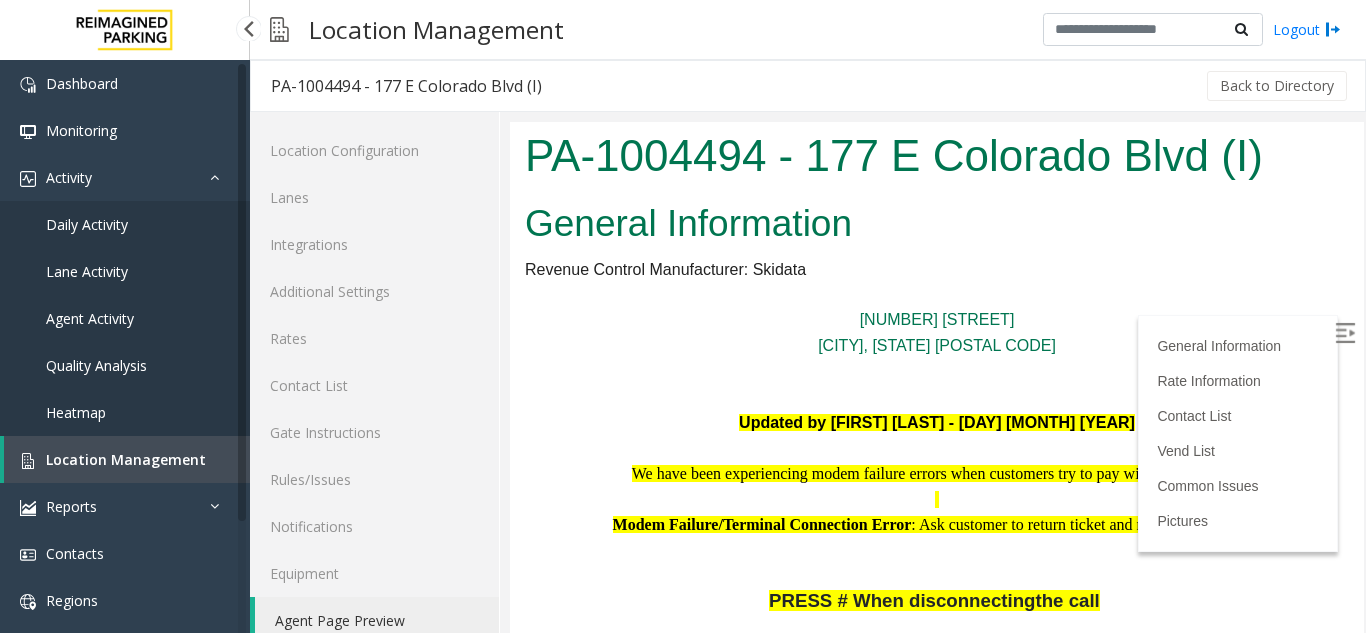 click on "Location Management" at bounding box center (126, 459) 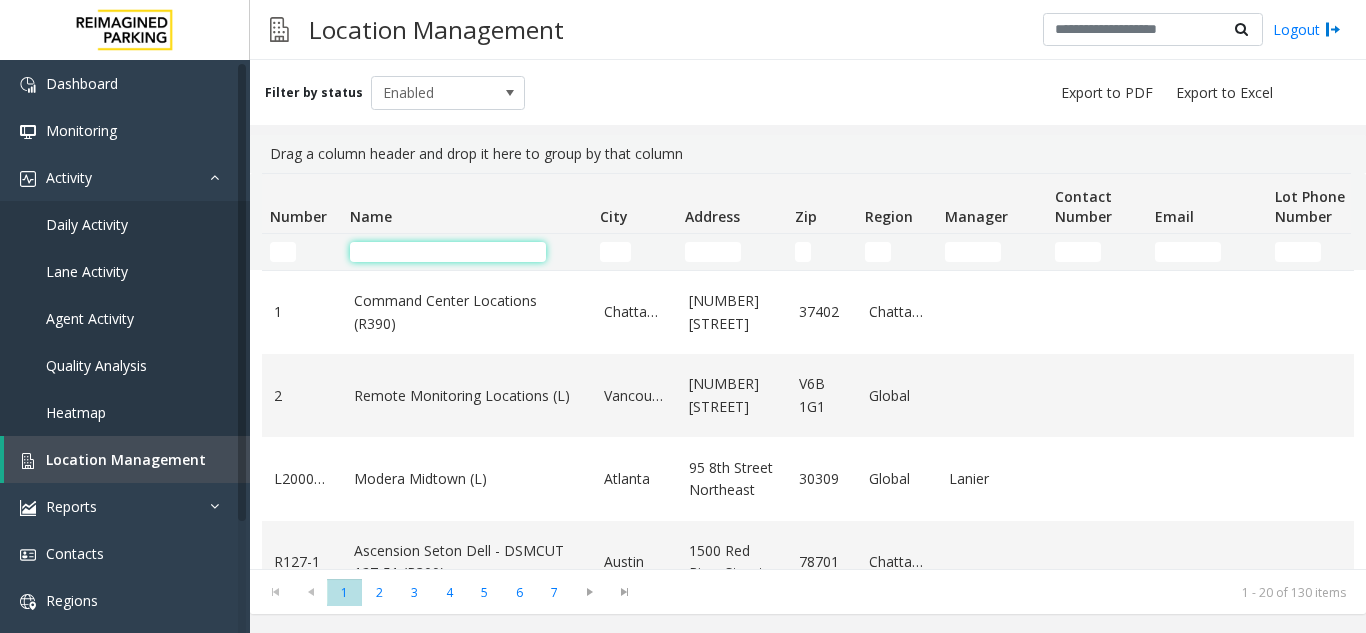 click 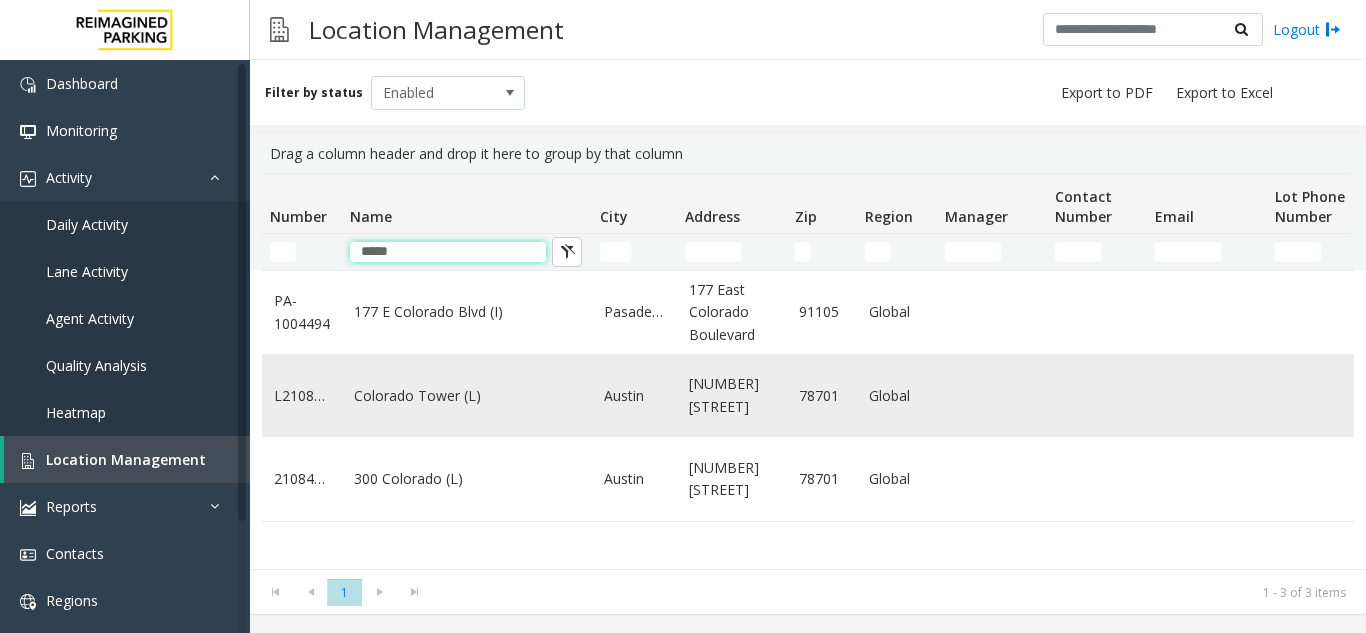 type on "*****" 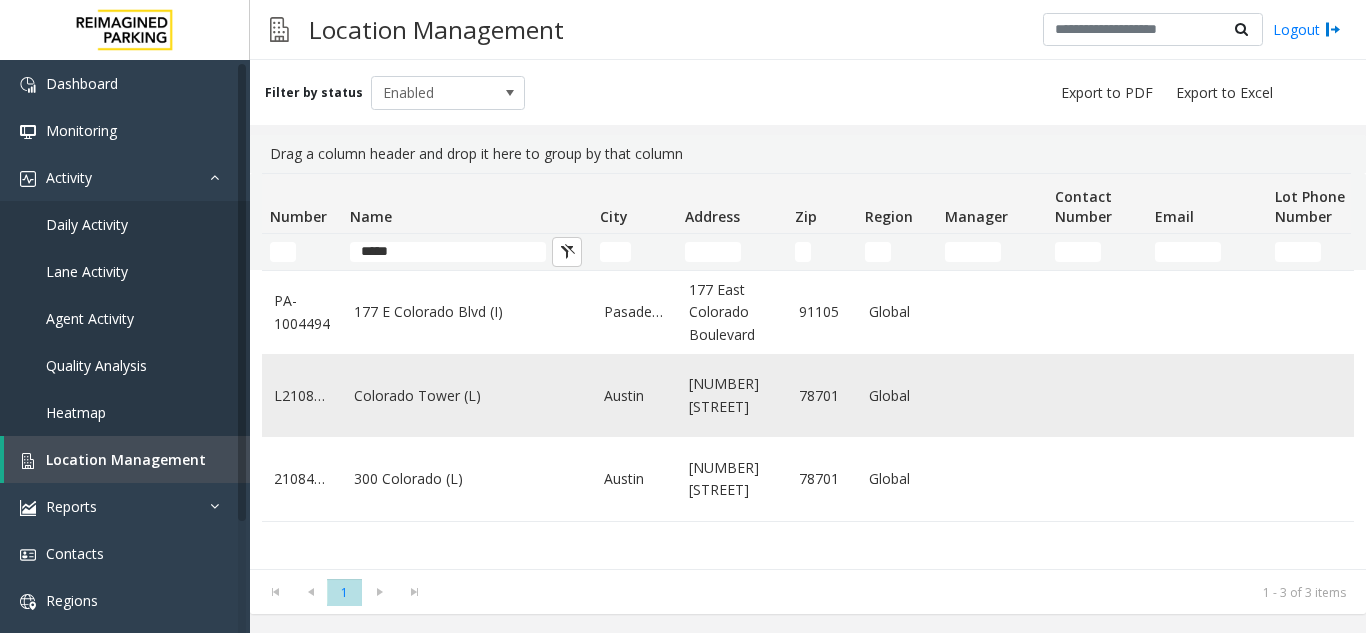 click on "Colorado Tower (L)" 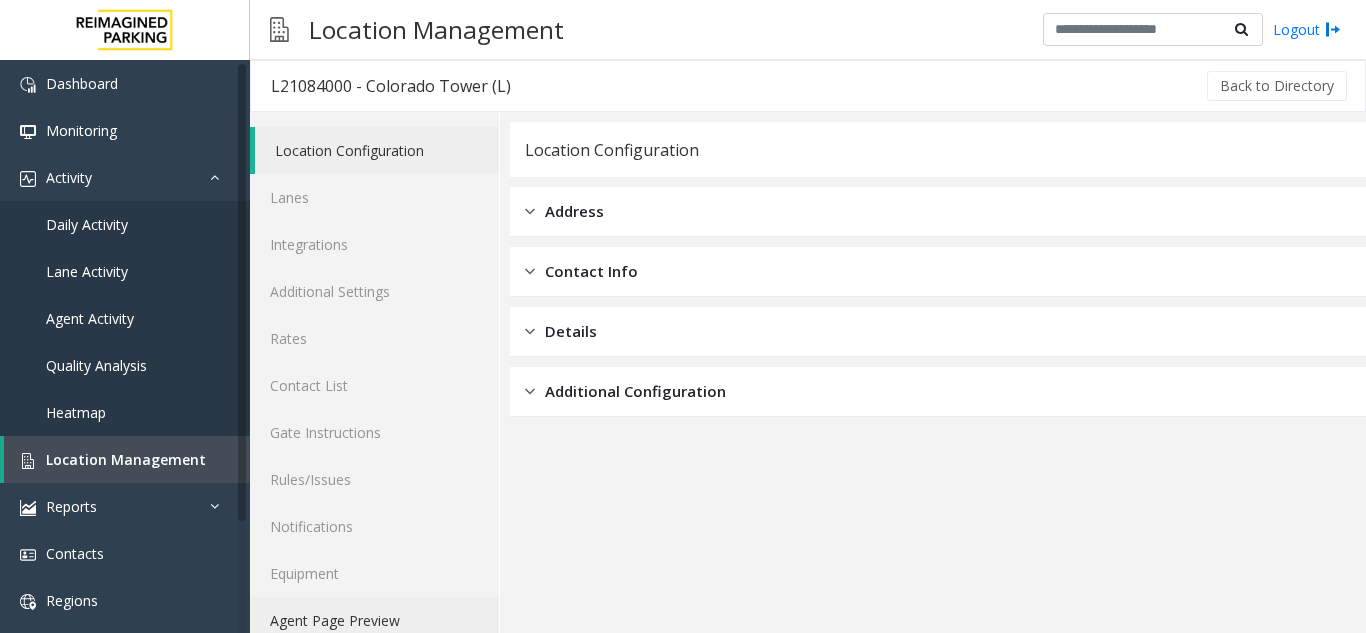 click on "Agent Page Preview" 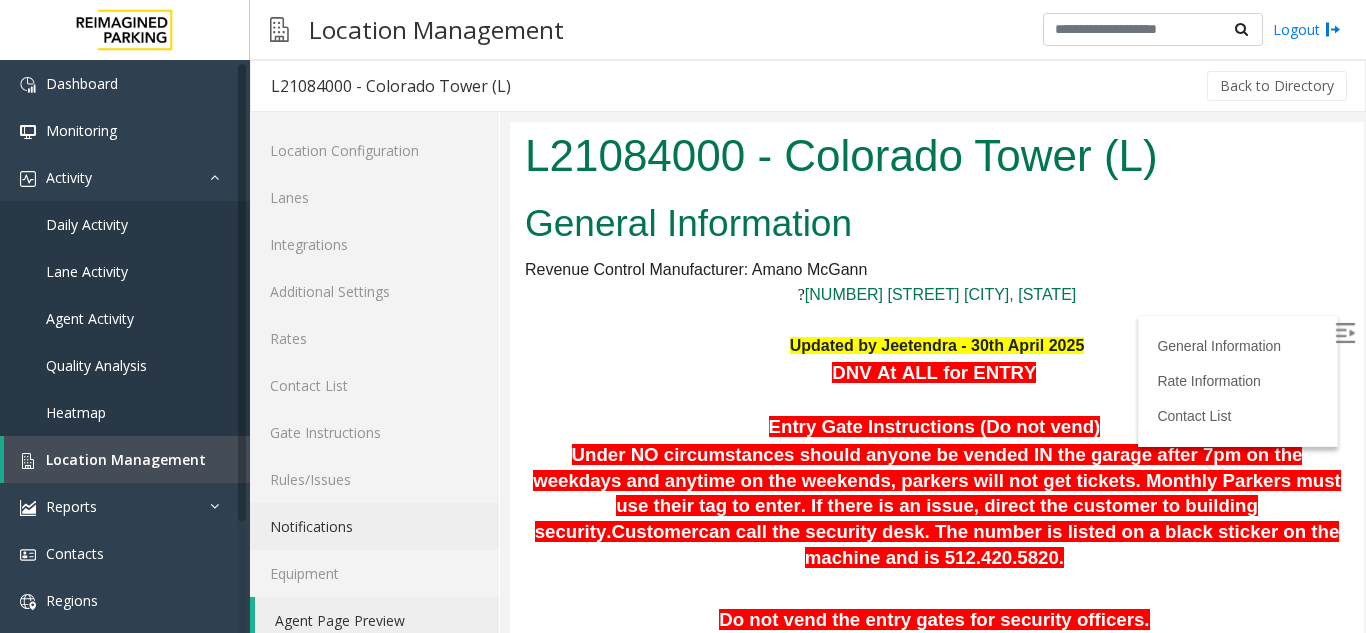 scroll, scrollTop: 0, scrollLeft: 0, axis: both 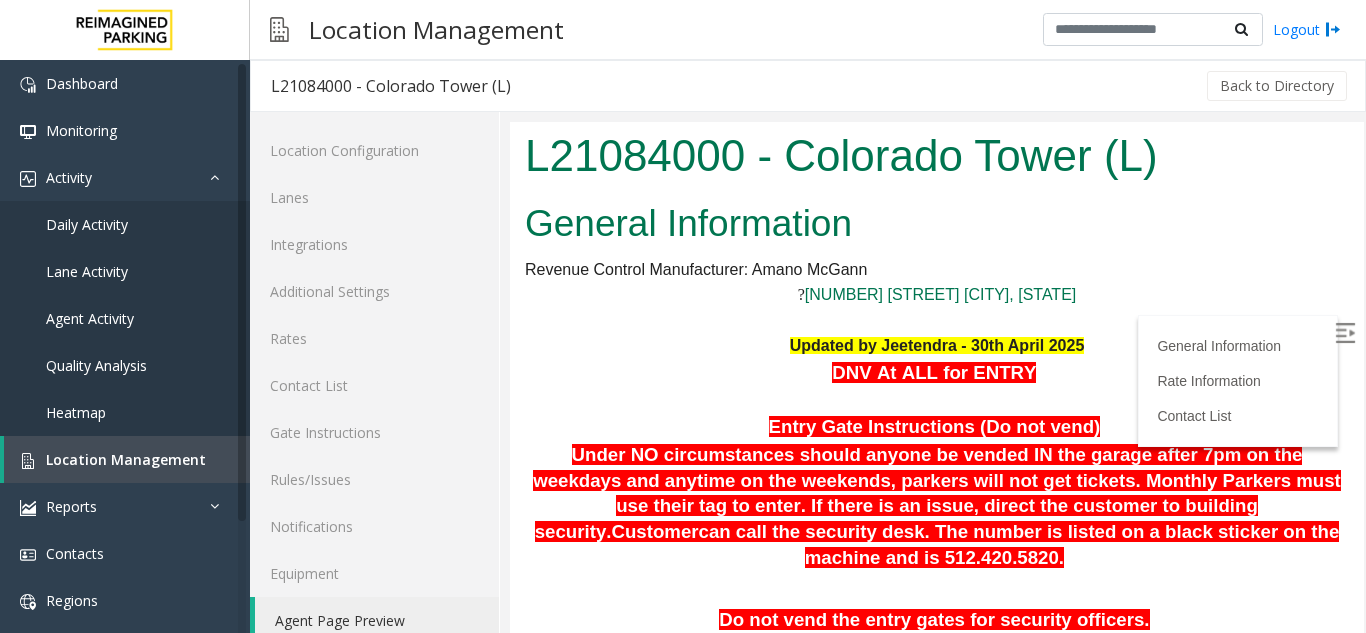 click at bounding box center [1345, 333] 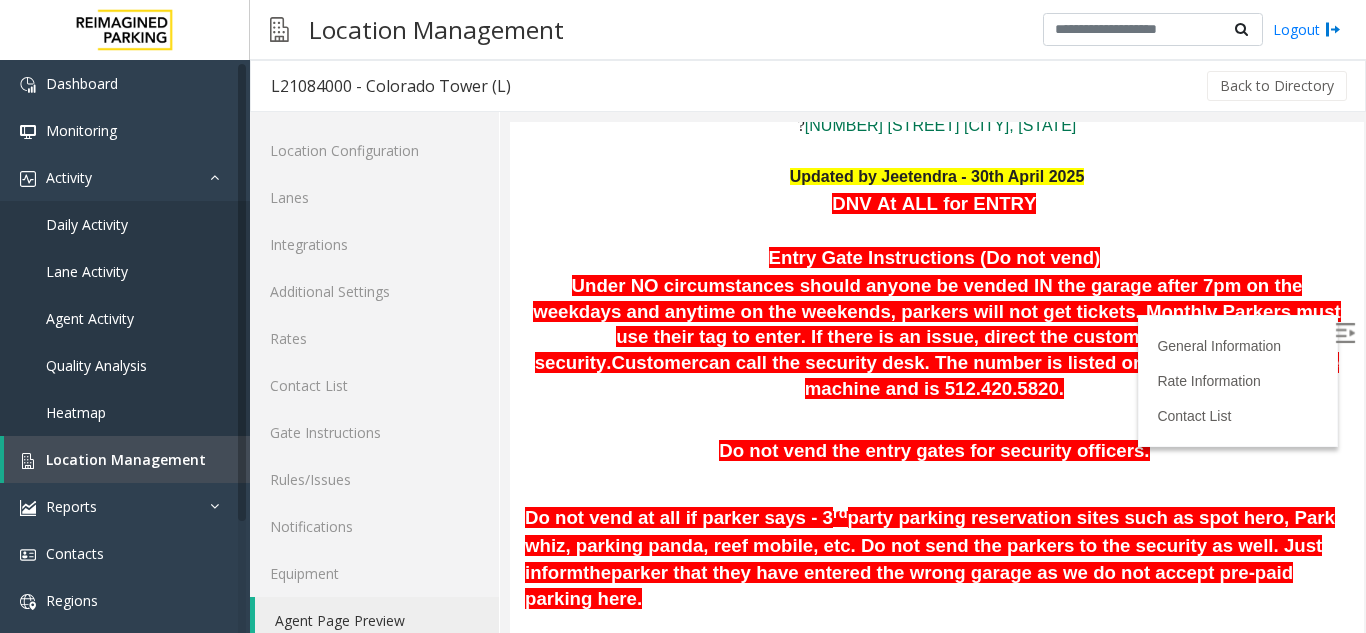 scroll, scrollTop: 200, scrollLeft: 0, axis: vertical 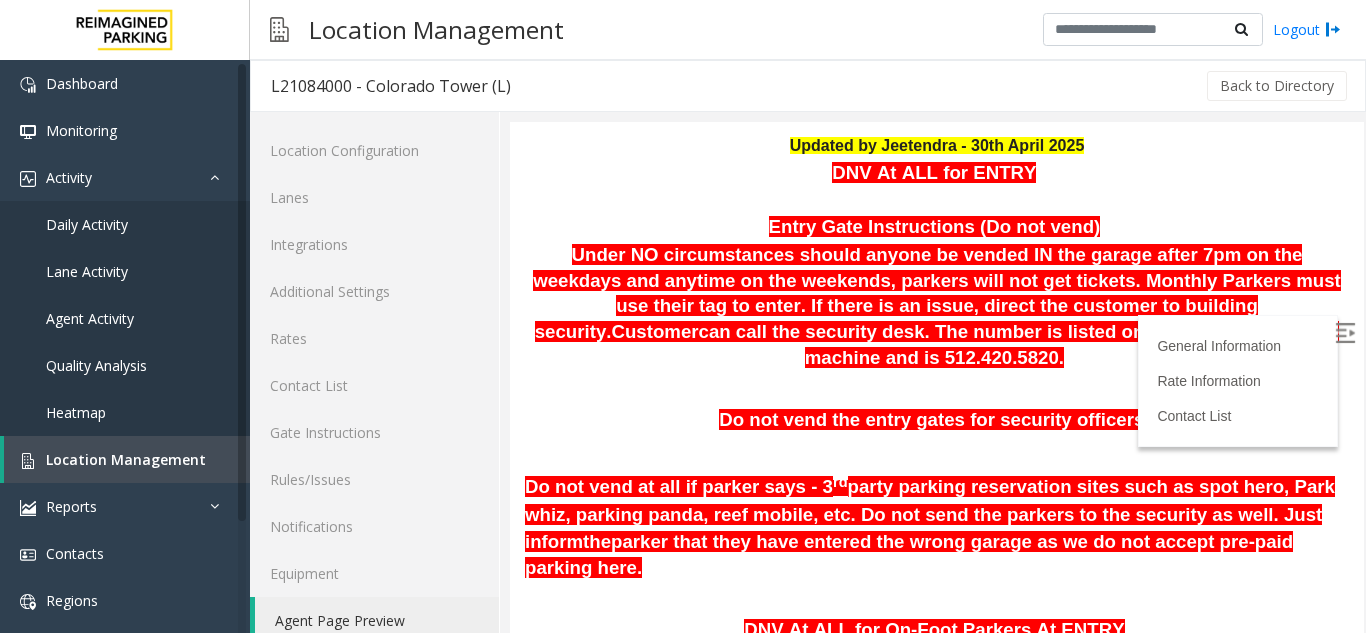 drag, startPoint x: 969, startPoint y: 560, endPoint x: 1018, endPoint y: 529, distance: 57.982758 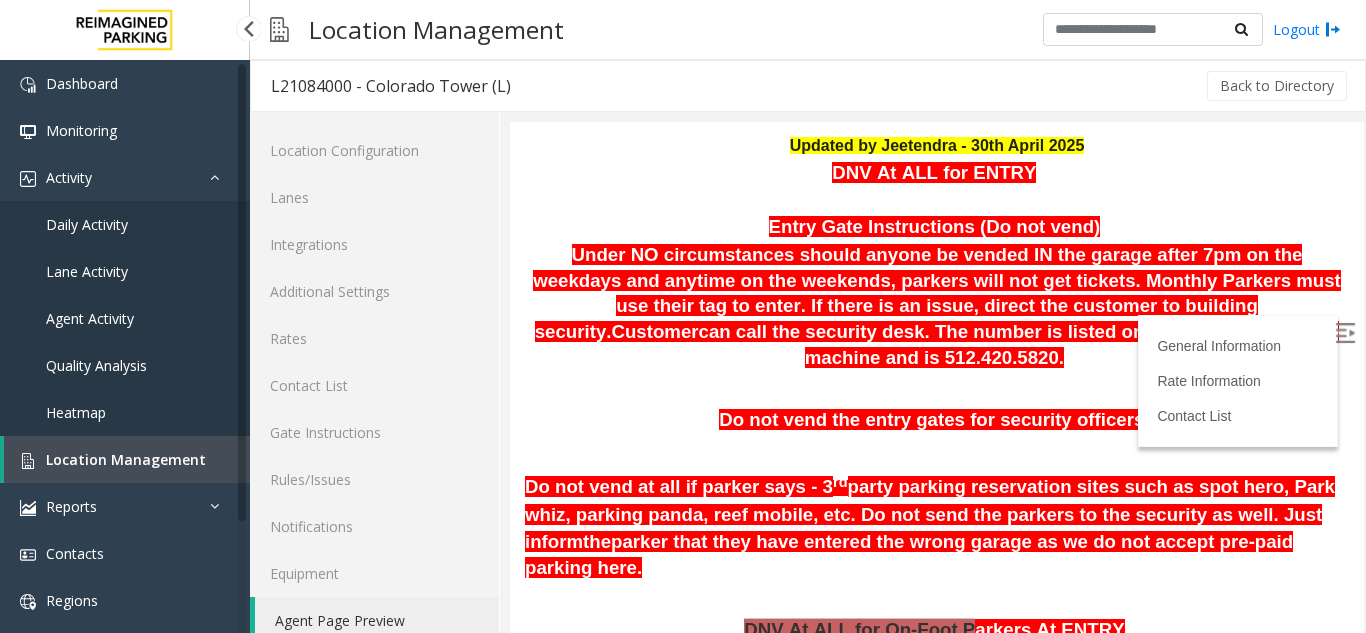click on "Location Management" at bounding box center [127, 459] 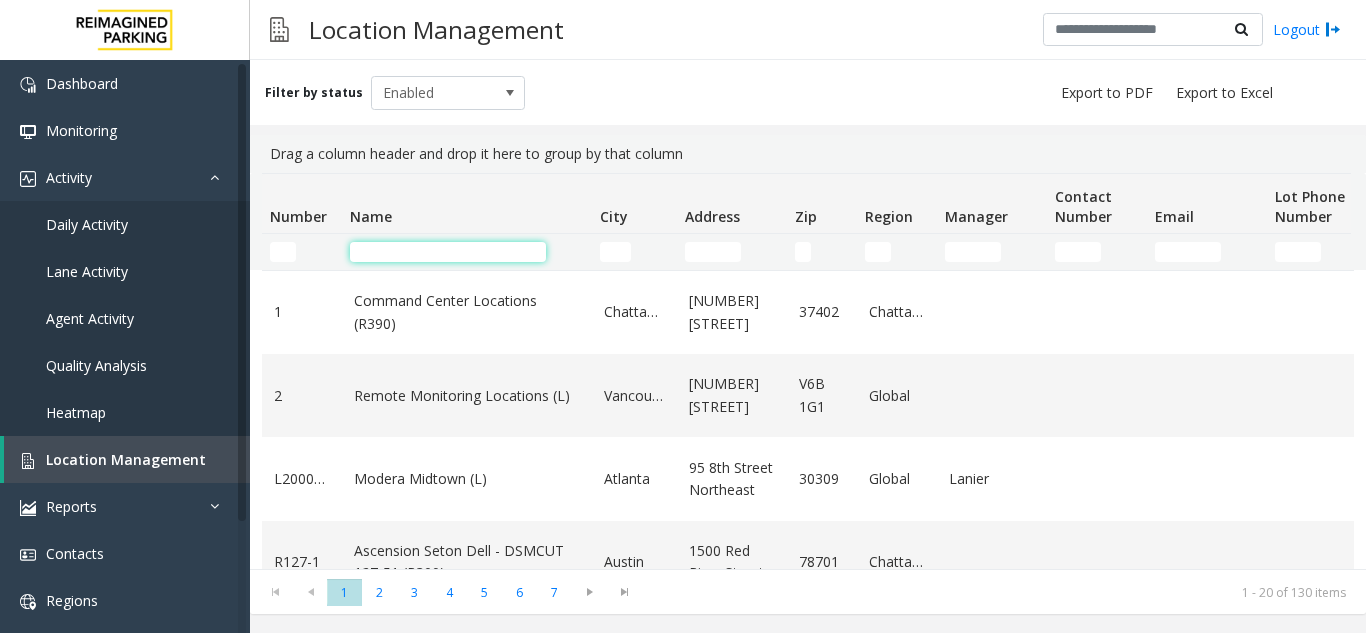 click 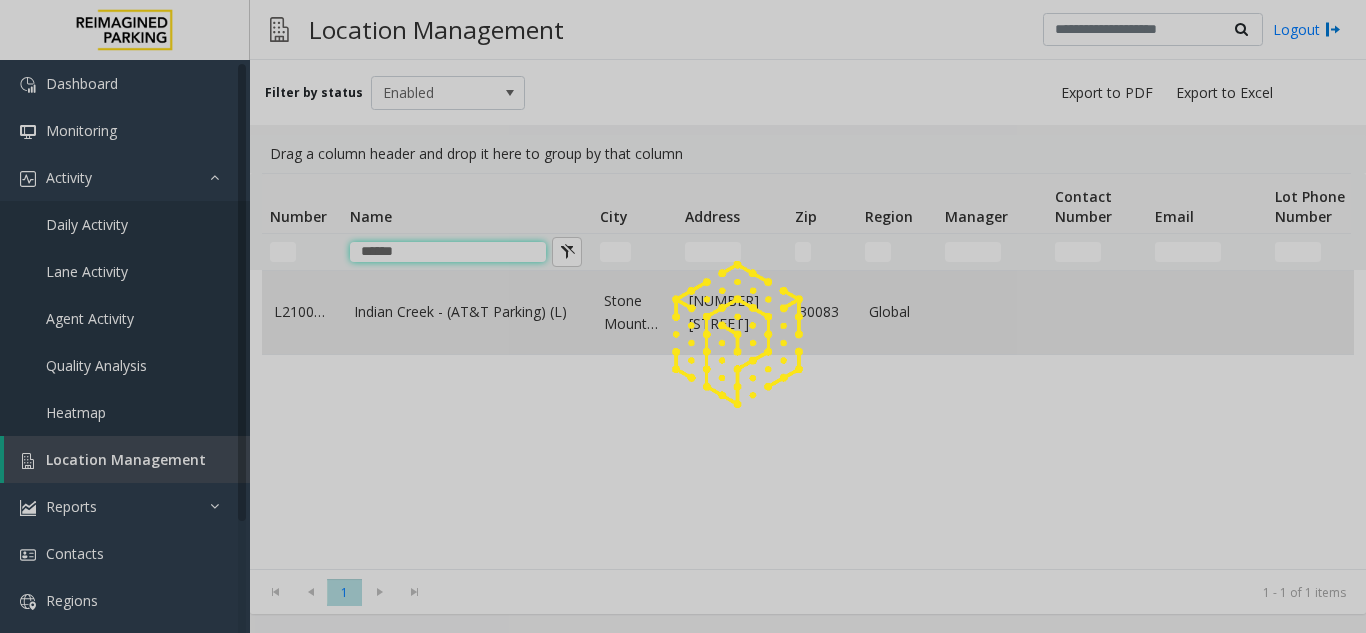 type on "******" 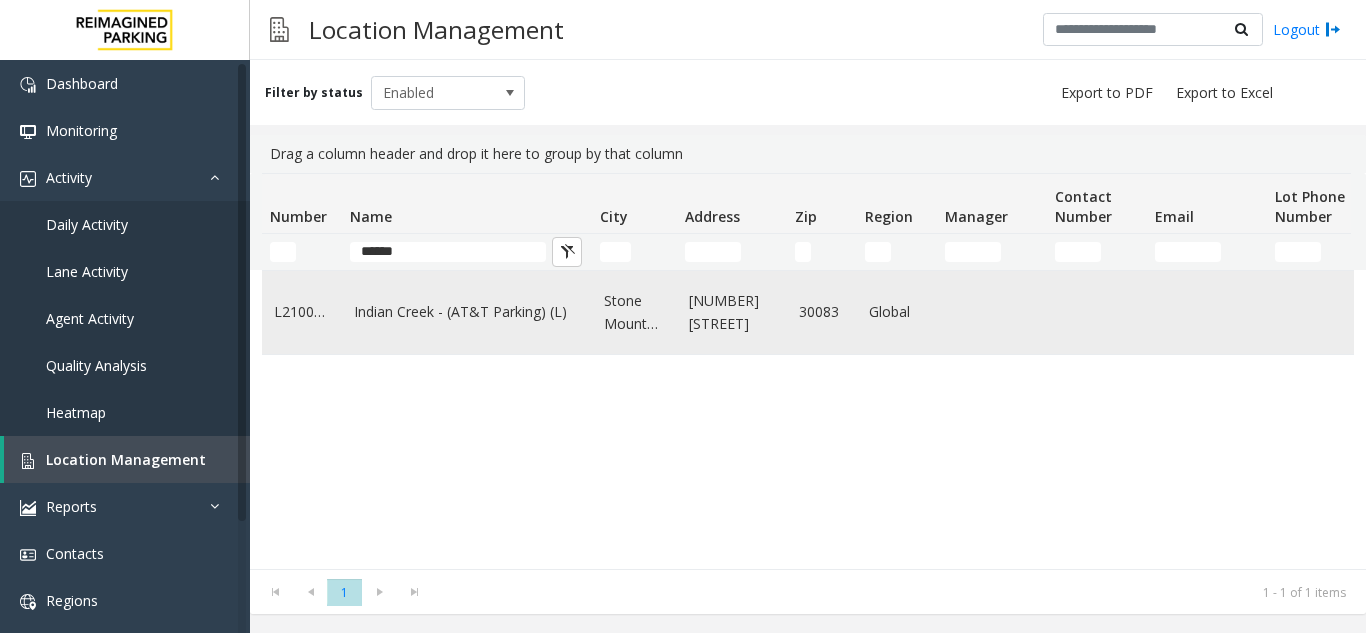 click on "Indian Creek - (AT&T Parking) (L)" 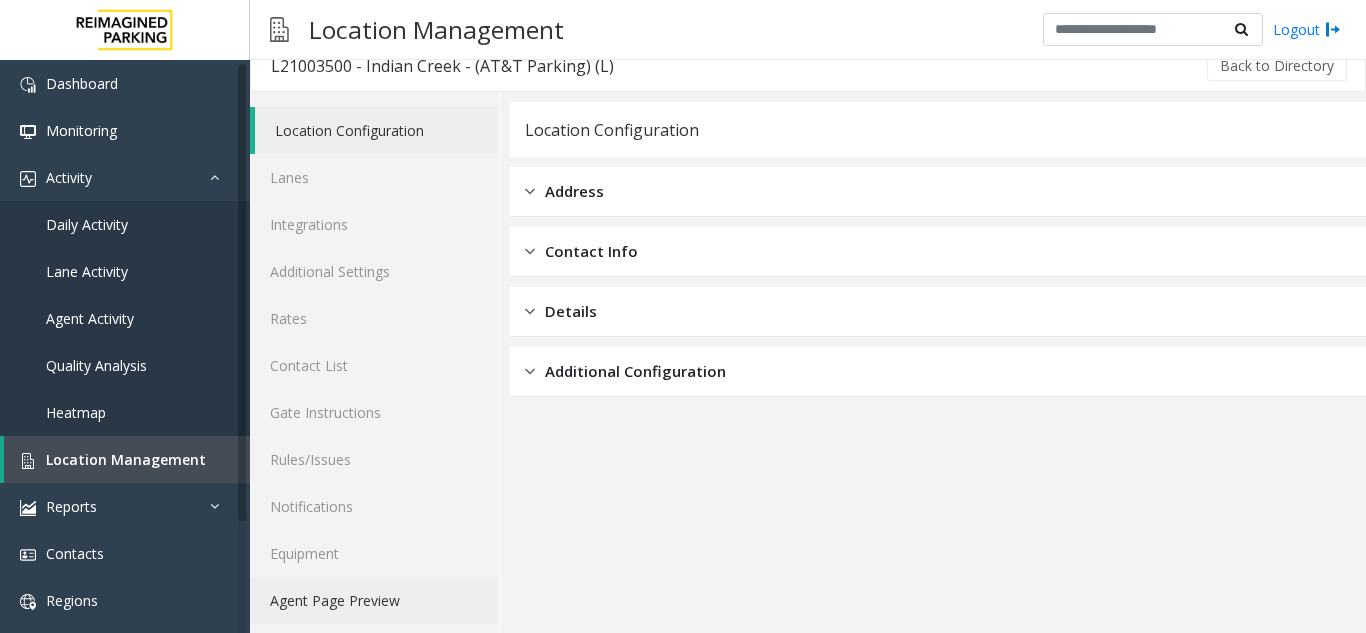 scroll, scrollTop: 26, scrollLeft: 0, axis: vertical 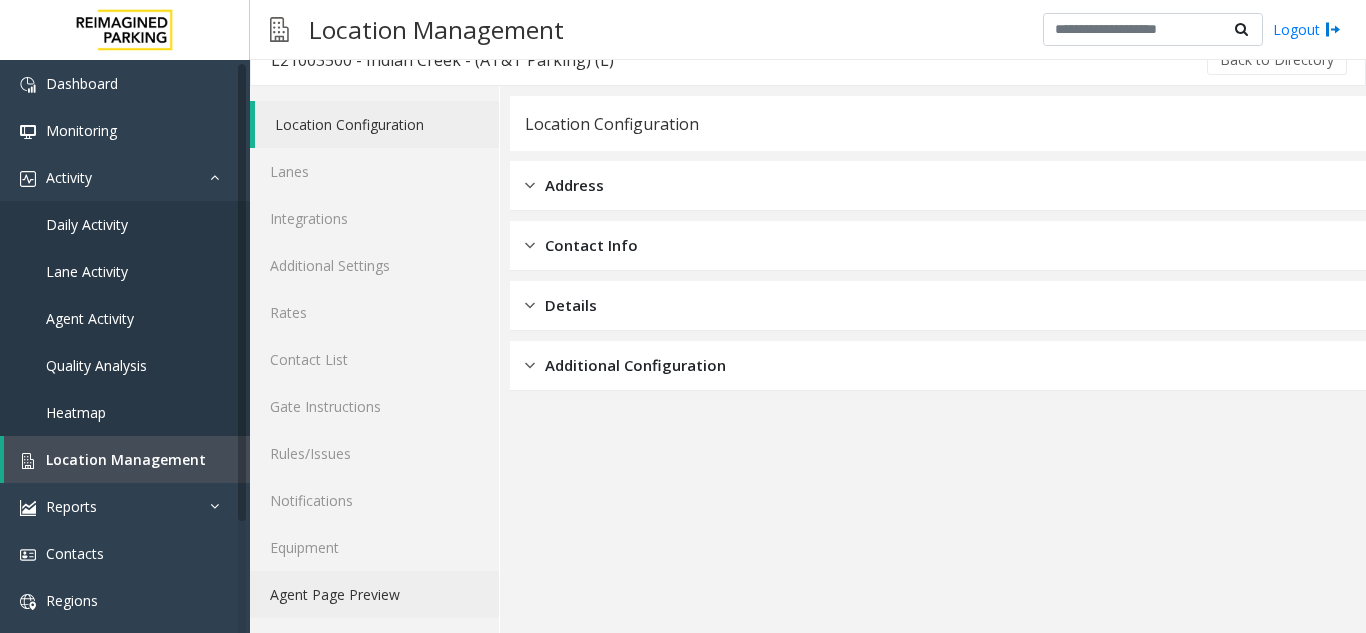 click on "Agent Page Preview" 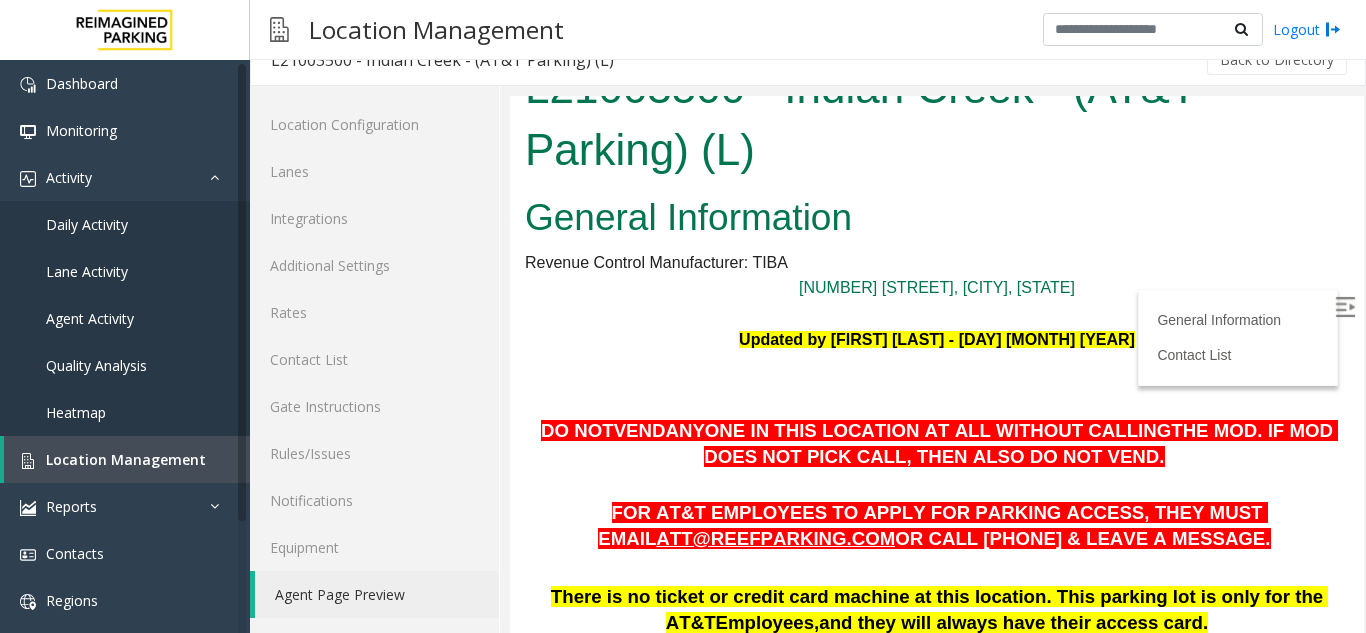 scroll, scrollTop: 0, scrollLeft: 0, axis: both 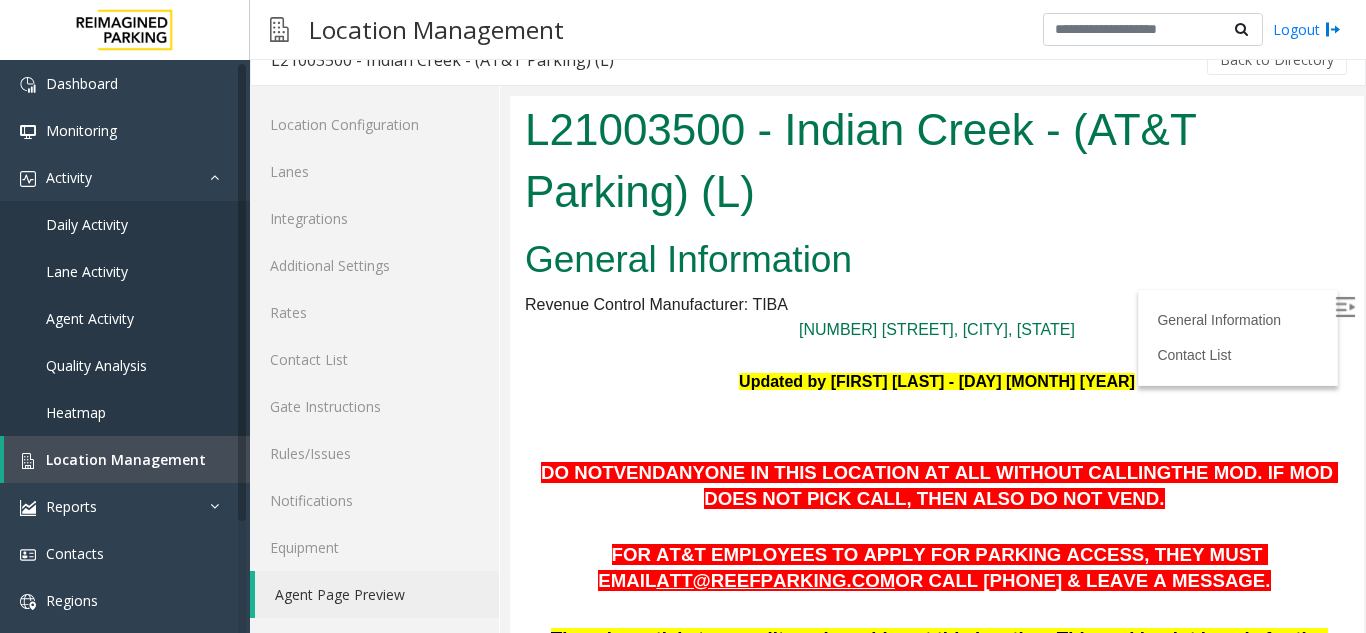 drag, startPoint x: 1324, startPoint y: 300, endPoint x: 1305, endPoint y: 304, distance: 19.416489 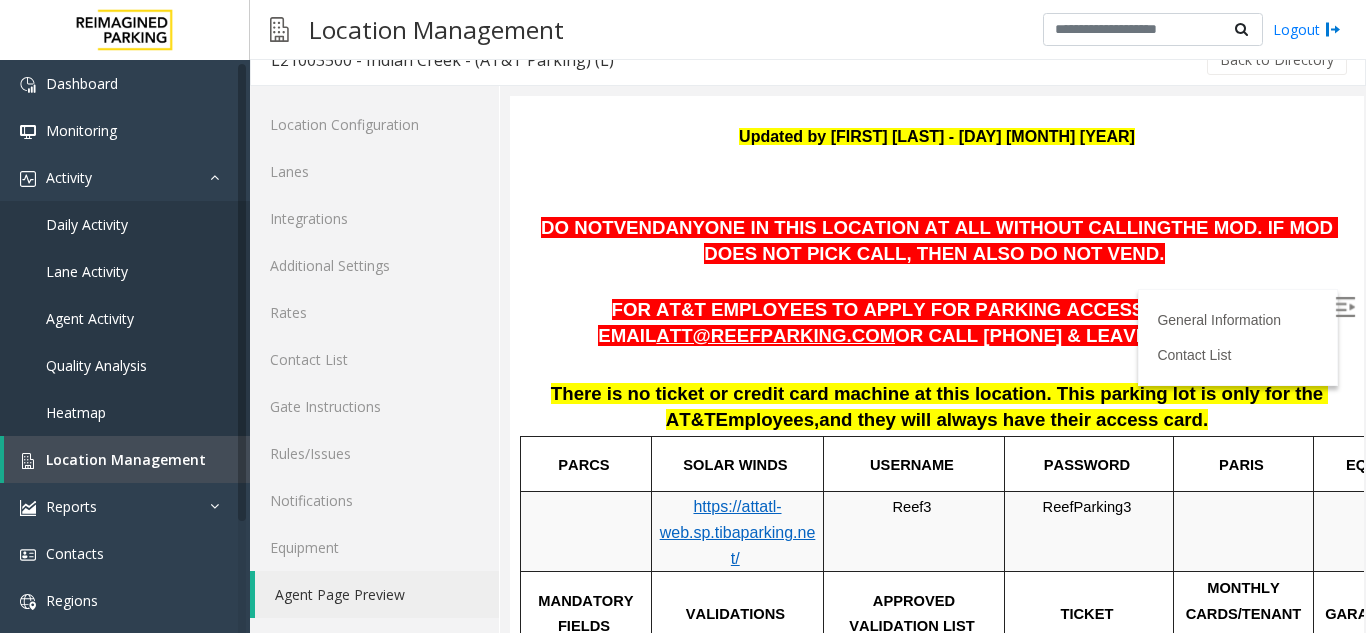 scroll, scrollTop: 290, scrollLeft: 0, axis: vertical 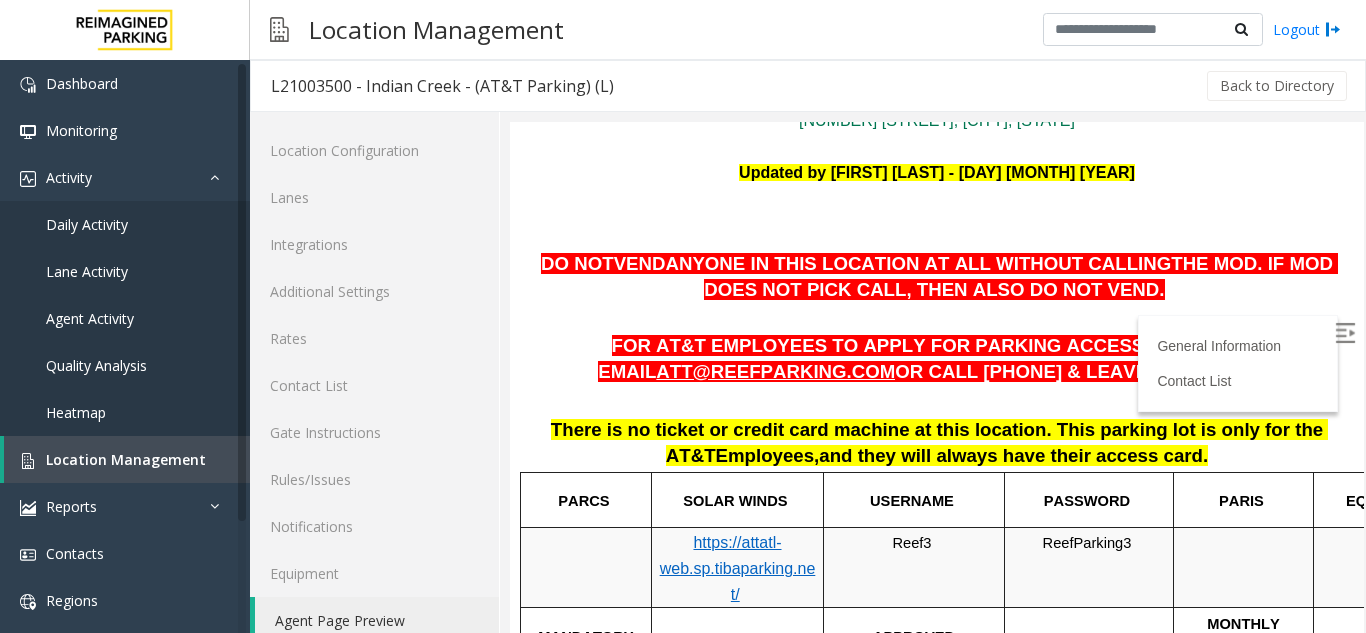 click at bounding box center (937, 401) 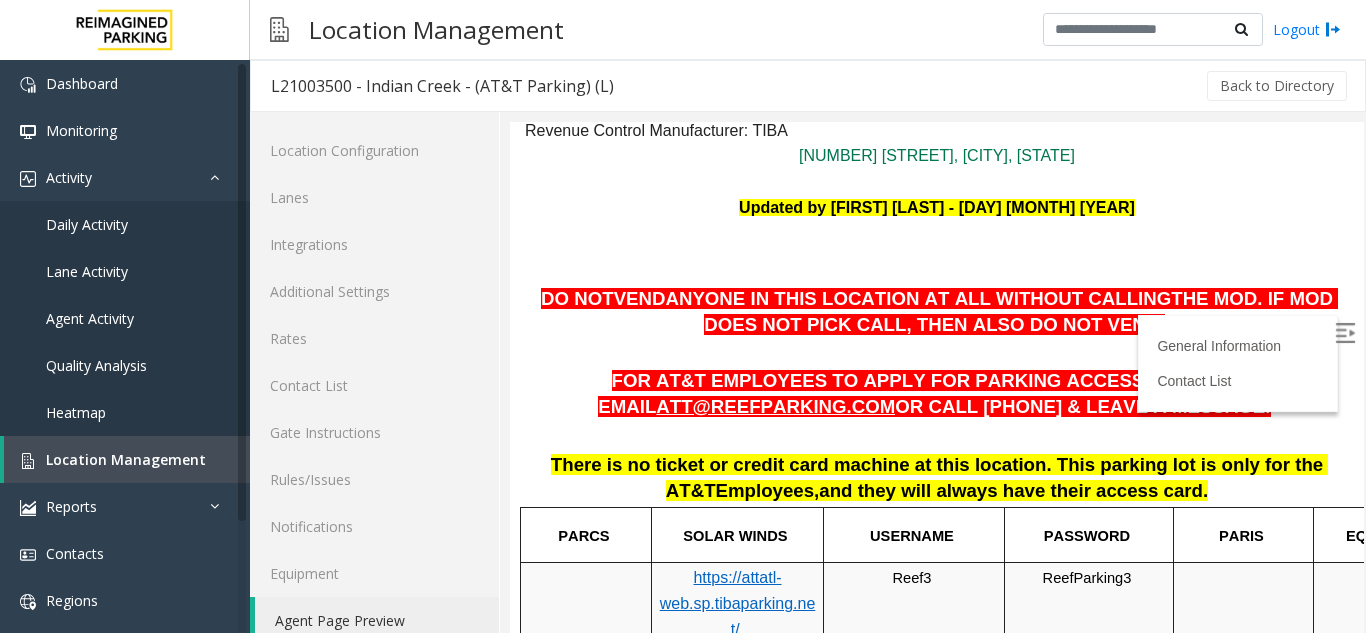 scroll, scrollTop: 235, scrollLeft: 0, axis: vertical 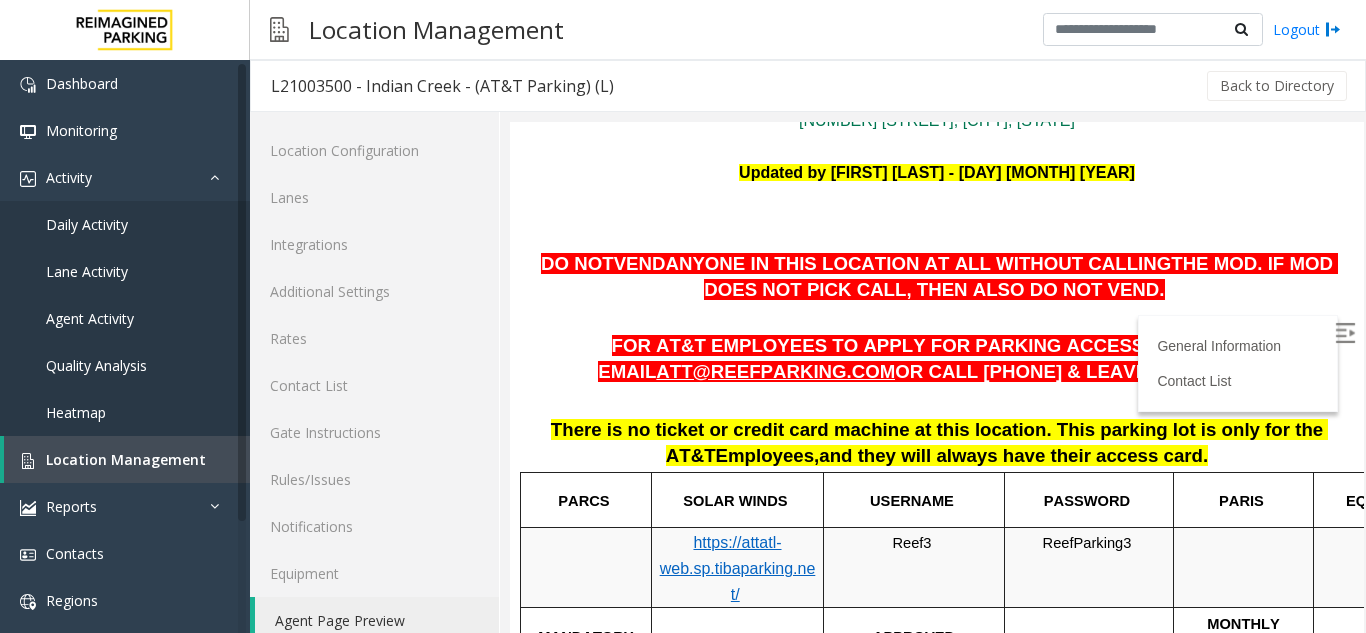 click at bounding box center [937, 224] 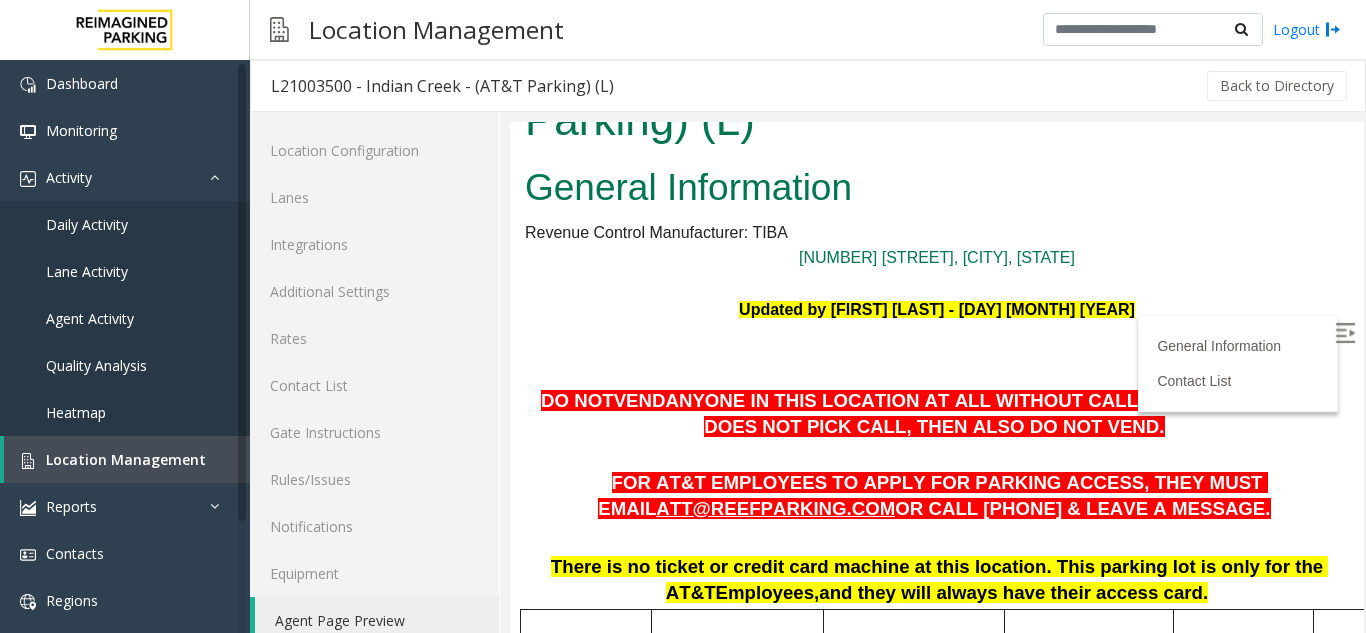 scroll, scrollTop: 65, scrollLeft: 0, axis: vertical 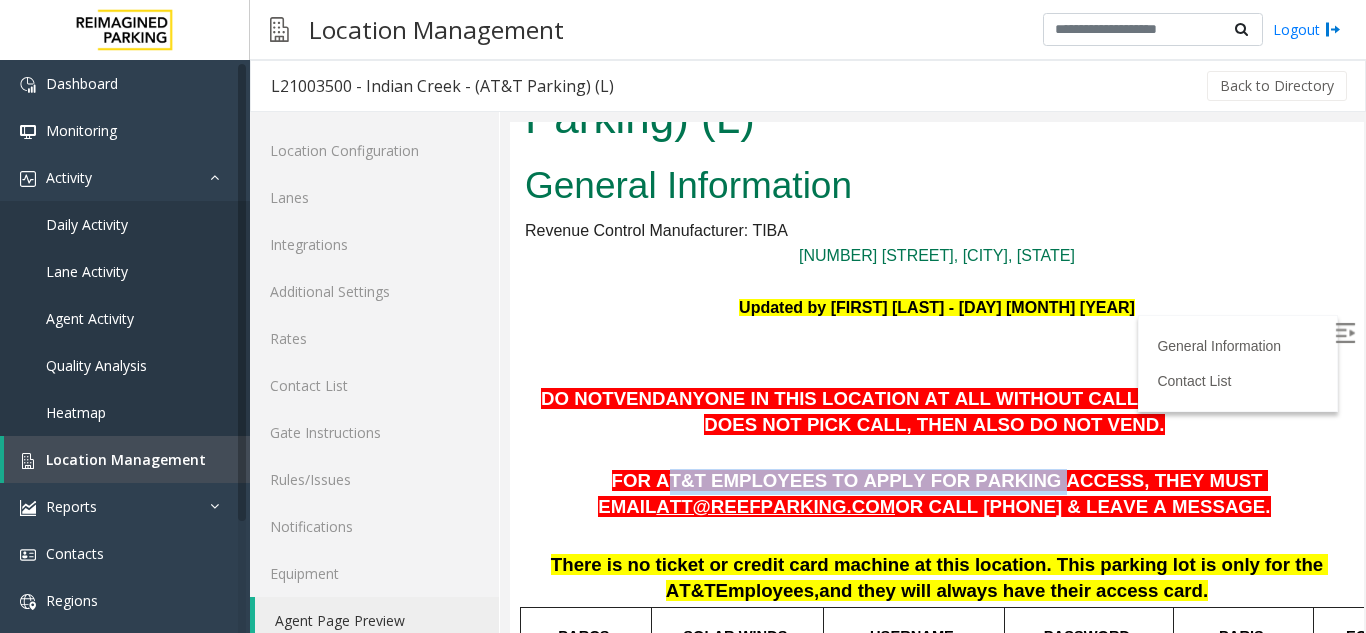 drag, startPoint x: 580, startPoint y: 479, endPoint x: 904, endPoint y: 484, distance: 324.03857 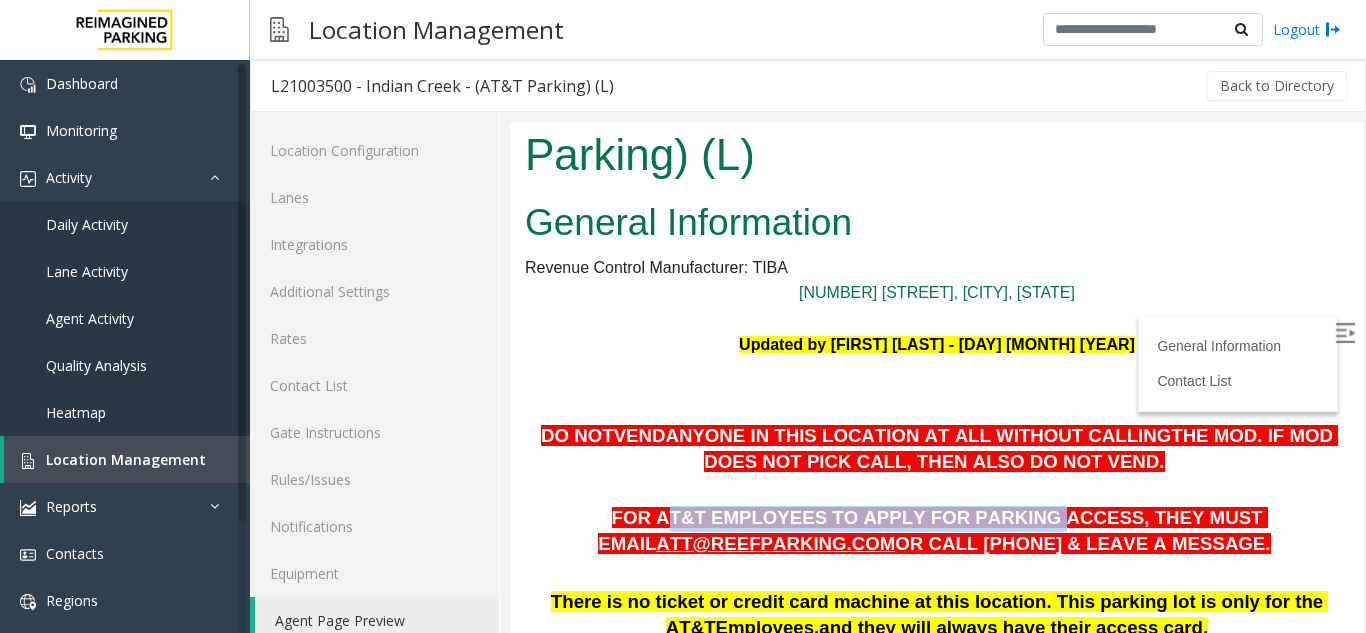 scroll, scrollTop: 0, scrollLeft: 0, axis: both 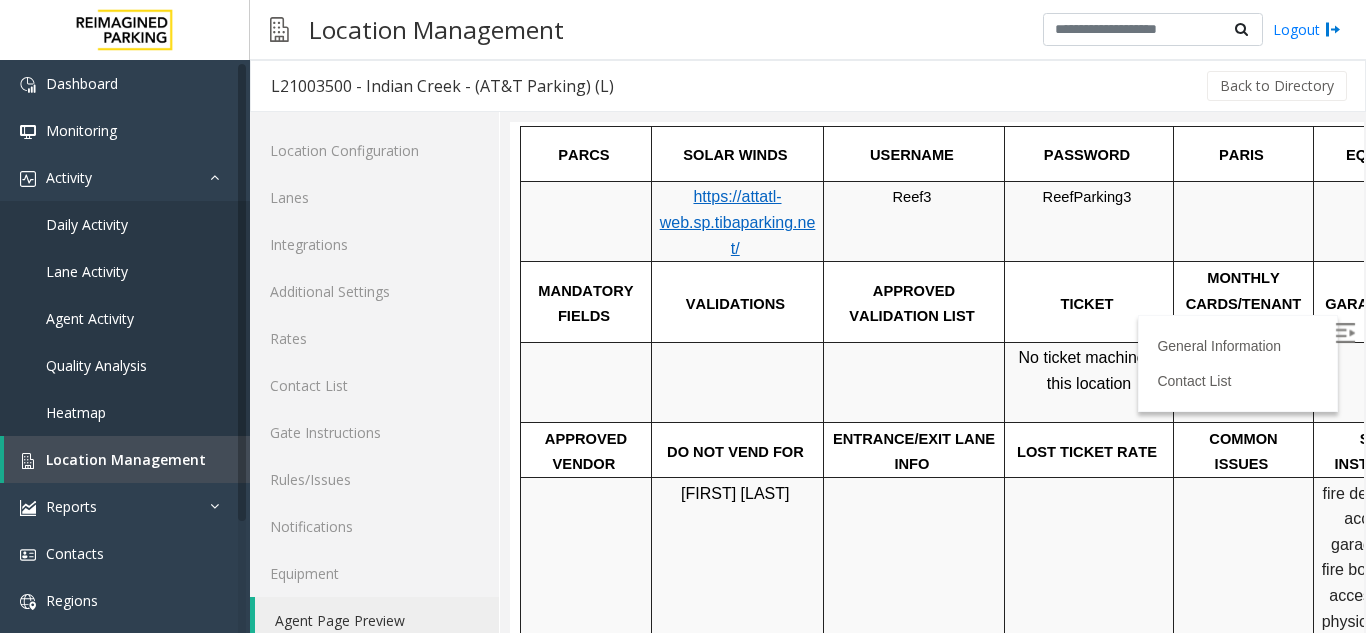 drag, startPoint x: 1331, startPoint y: 460, endPoint x: 1327, endPoint y: 446, distance: 14.56022 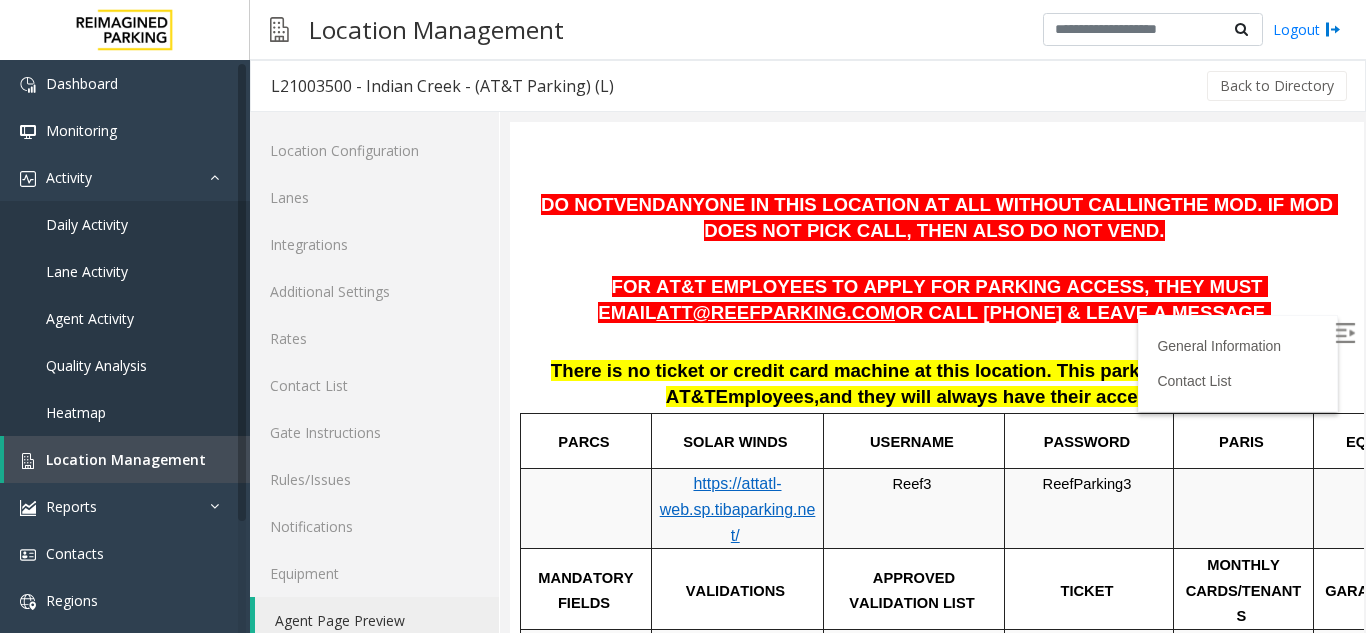 scroll, scrollTop: 287, scrollLeft: 0, axis: vertical 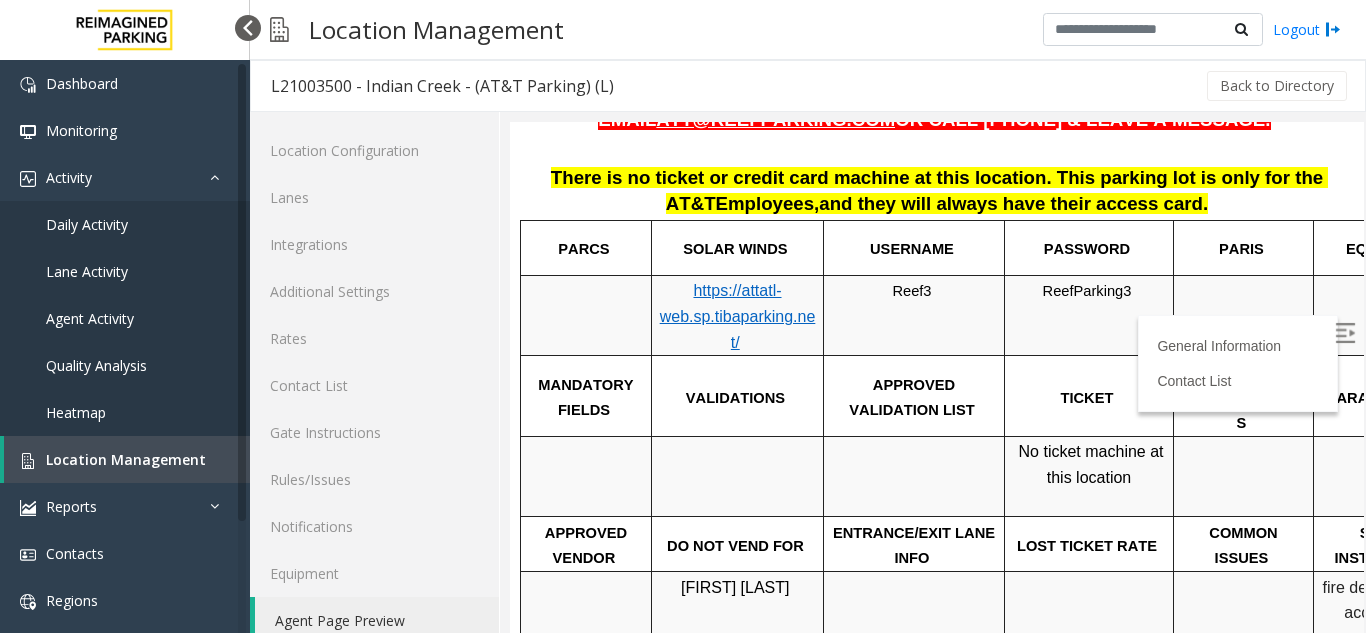 click at bounding box center [248, 28] 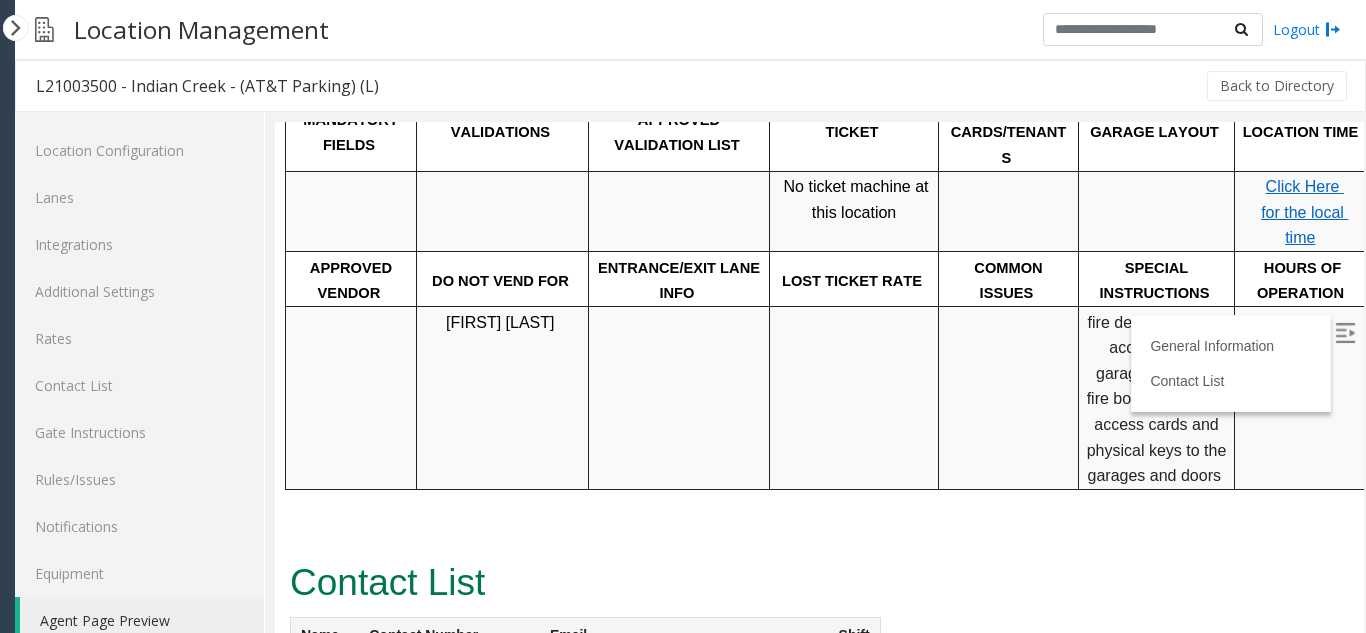 scroll, scrollTop: 730, scrollLeft: 0, axis: vertical 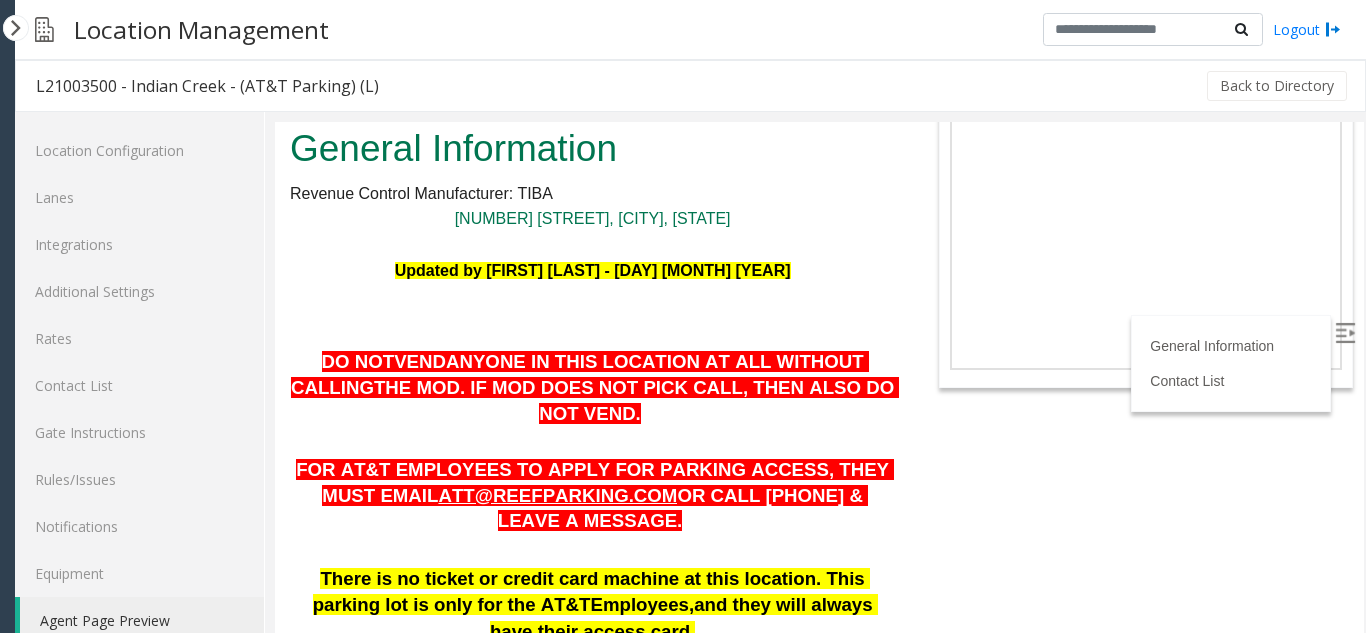 click at bounding box center (1347, 336) 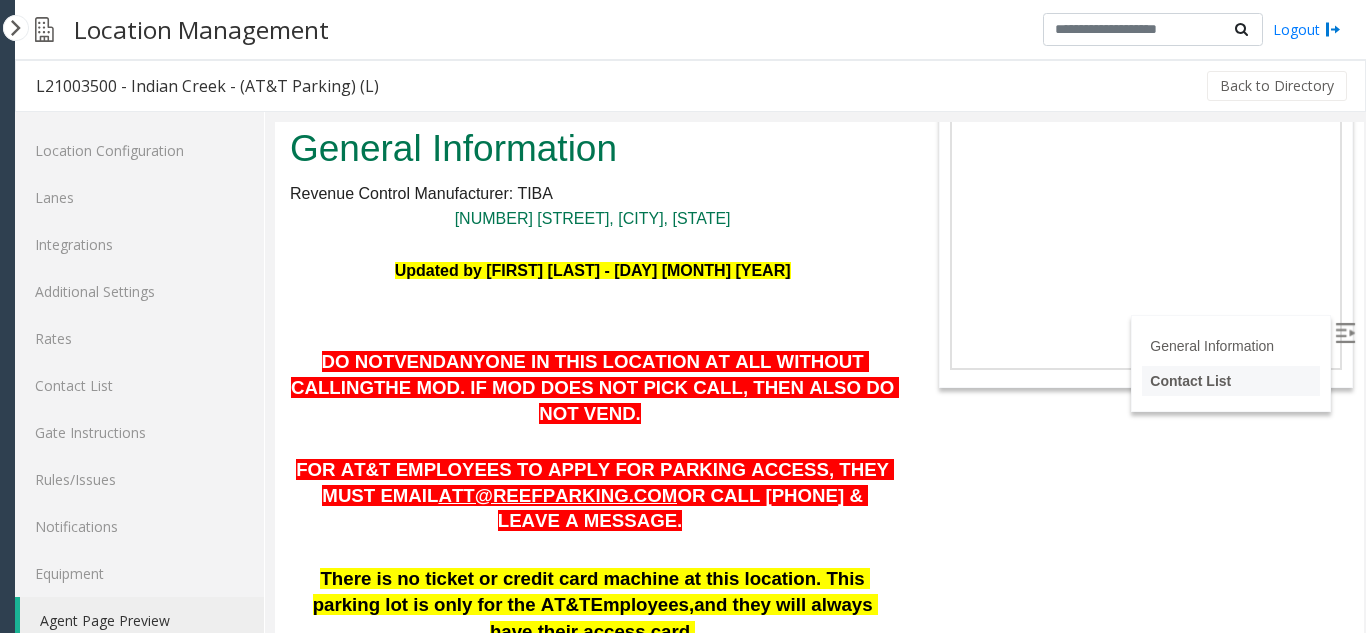 click on "Contact List" at bounding box center [1231, 381] 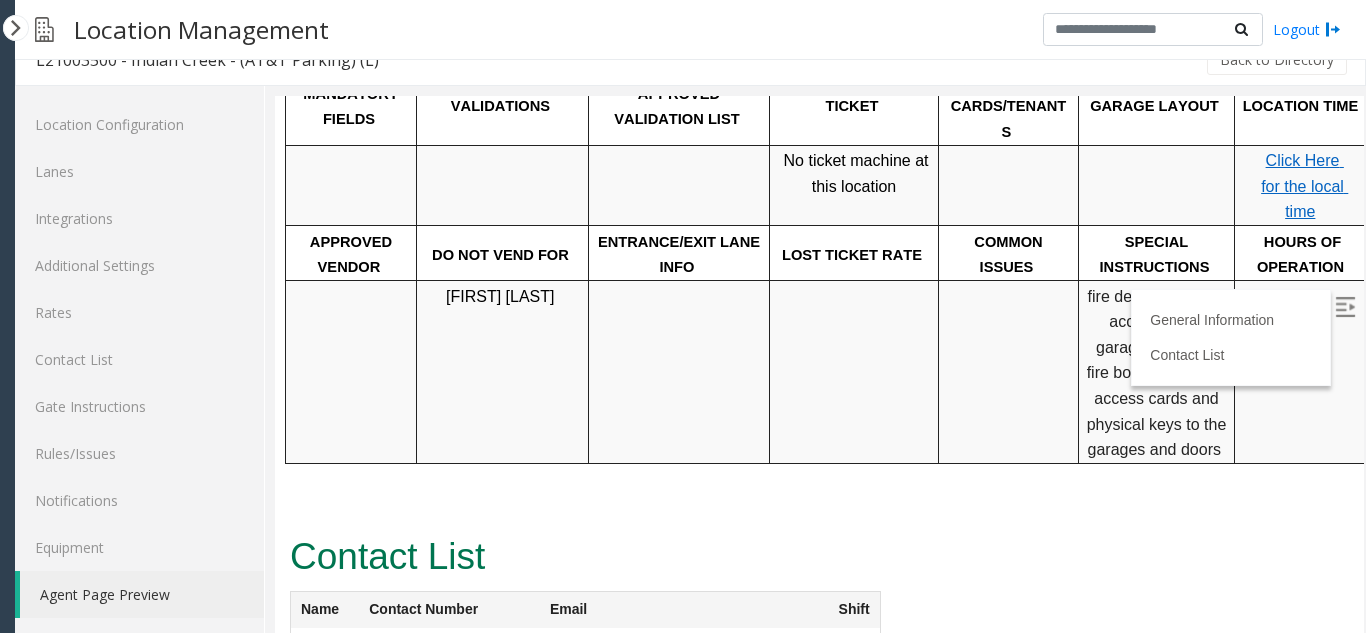 click on "[TICKET NUMBER] [DATE] [TIME] [NUMBER] [STREET], [CITY], [STATE] Updated by [FIRST] [LAST] - [DAY] [MONTH] [YEAR] DO NOT  VEND  ANYONE IN THIS LOCATION AT ALL WITHOUT CALLING  THE MOD . IF MOD DOES NOT PICK CALL, THEN ALSO DO NOT VEND.     FOR AT&T EMPLOYEES TO APPLY FOR PARKING ACCESS, THEY MUST EMAIL  [EMAIL]  OR CALL [PHONE] & LEAVE A MESSAGE.   There is no ticket or credit card machine at this location. This parking lot is only for the AT&T  Employees,  and they will always have their access card. PARCS   SOLAR WINDS   USERNAME   PASSWORD   PARIS   EQUIPMENT   CARD INSERTION       https://attatl-web.sp.tibaparking.net/   Reef3   ReefParking3               No CC machine at this location   MANDATORY FIELDS   VALIDATIONS   APPROVED VALIDATION LIST   TICKET   MONTHLY CARDS/TENANTS   GARAGE LAYOUT   LOCATION TIME" at bounding box center (819, -466) 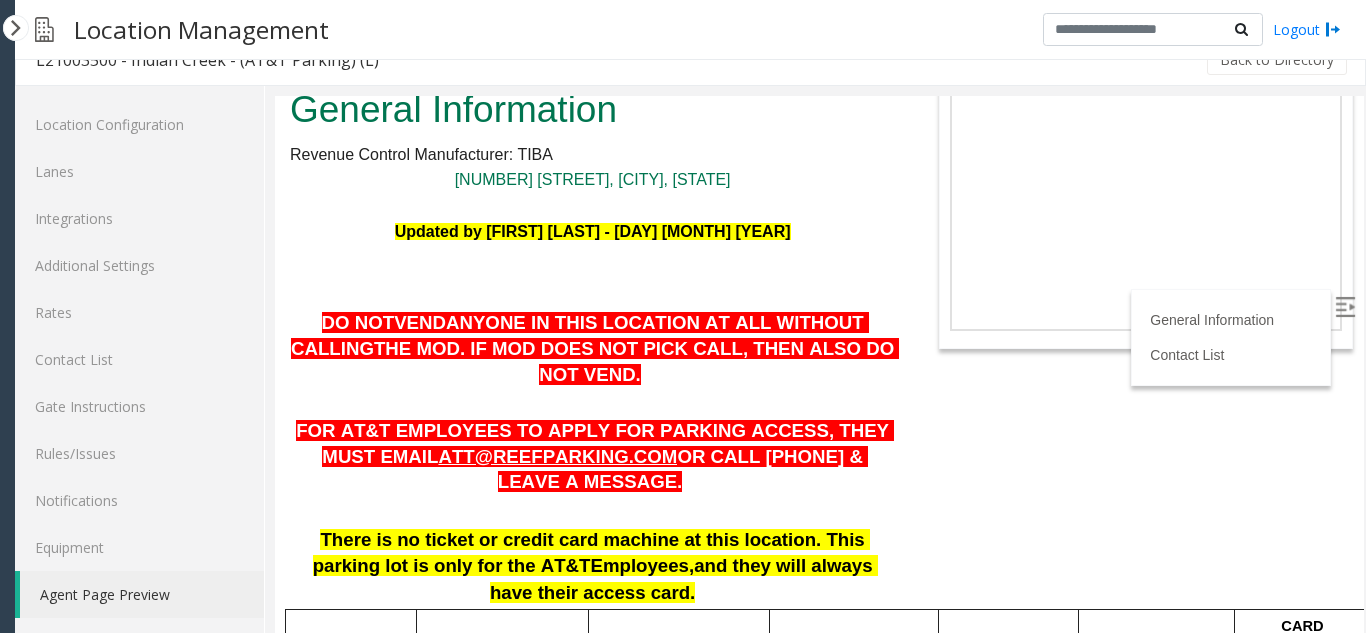 scroll, scrollTop: 198, scrollLeft: 0, axis: vertical 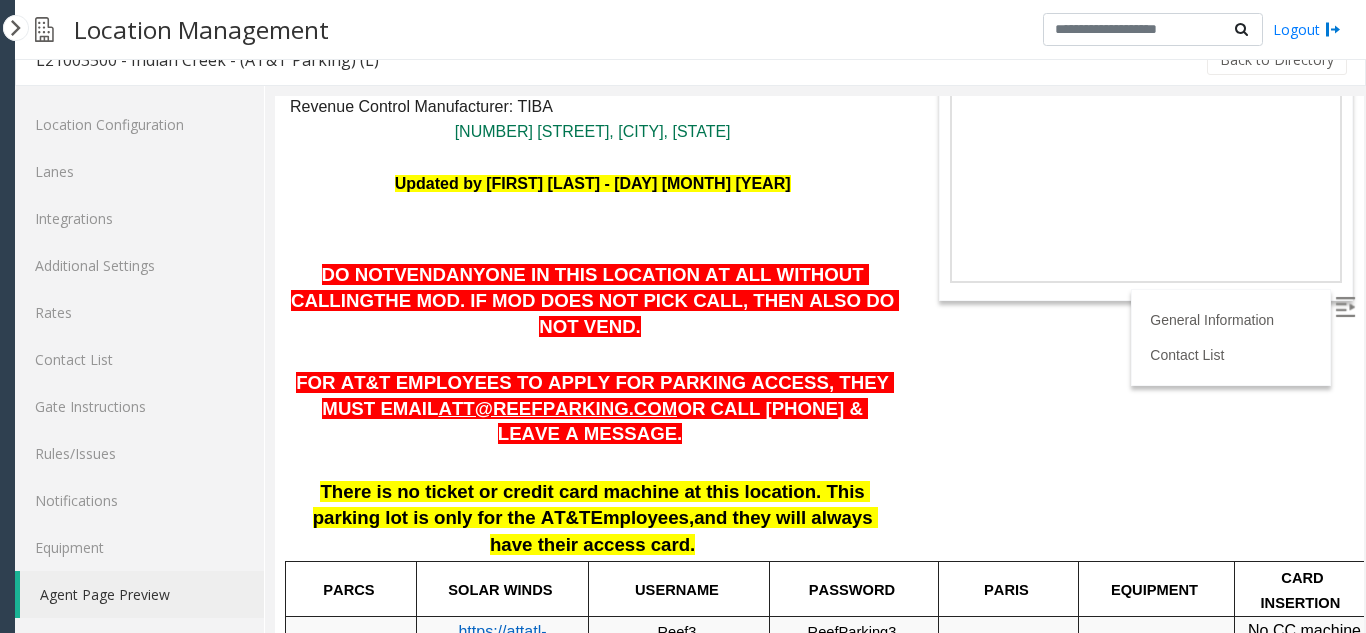 drag, startPoint x: 1342, startPoint y: 461, endPoint x: 1624, endPoint y: 331, distance: 310.52216 